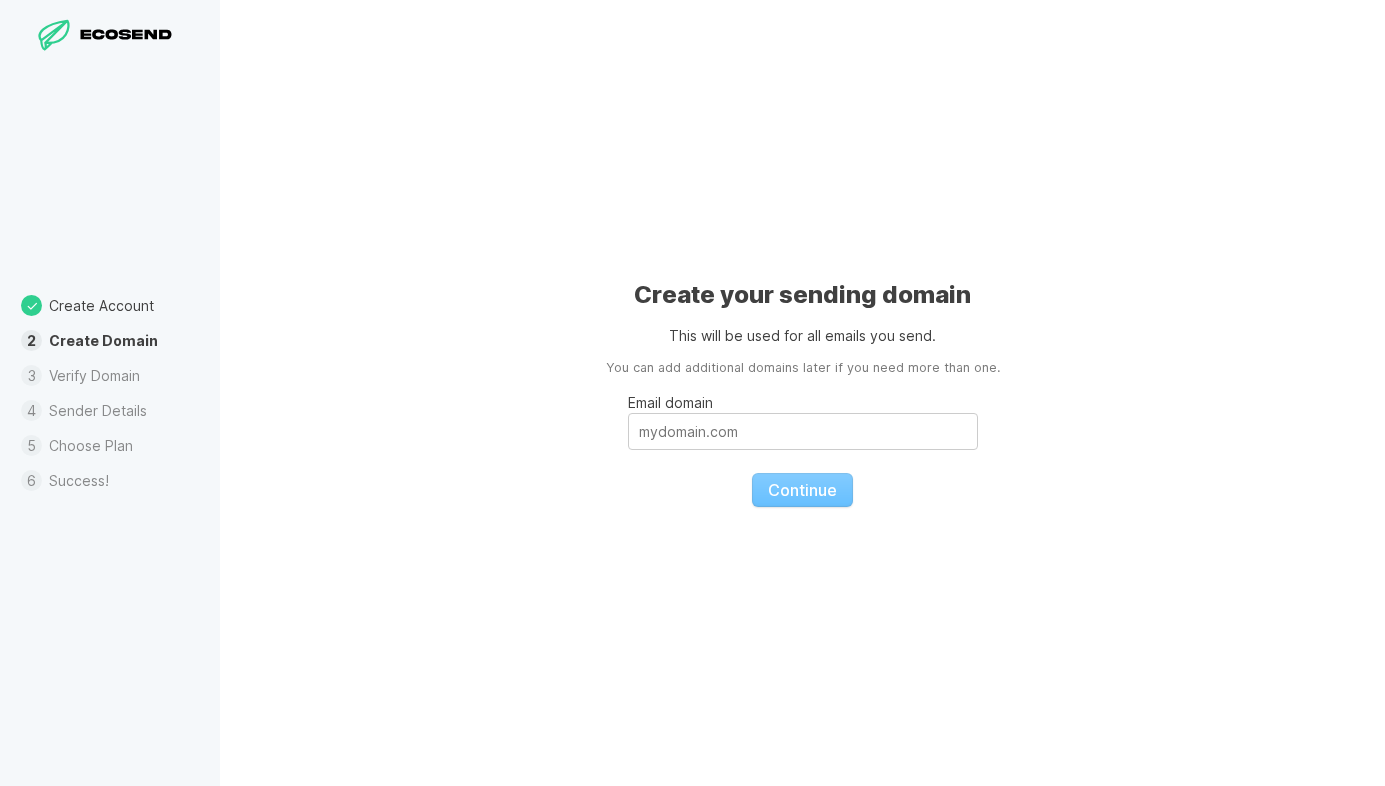scroll, scrollTop: 0, scrollLeft: 0, axis: both 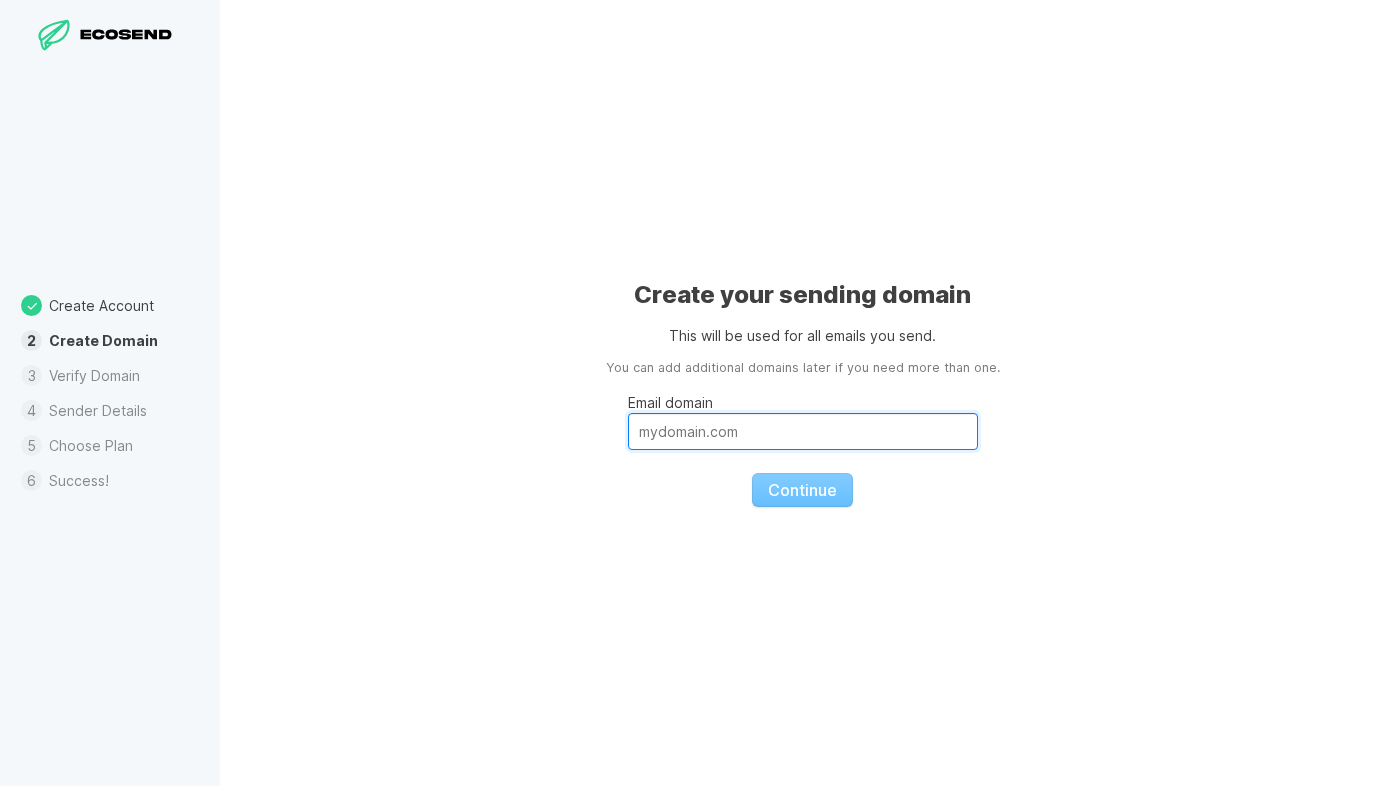 click on "Email domain" at bounding box center (803, 431) 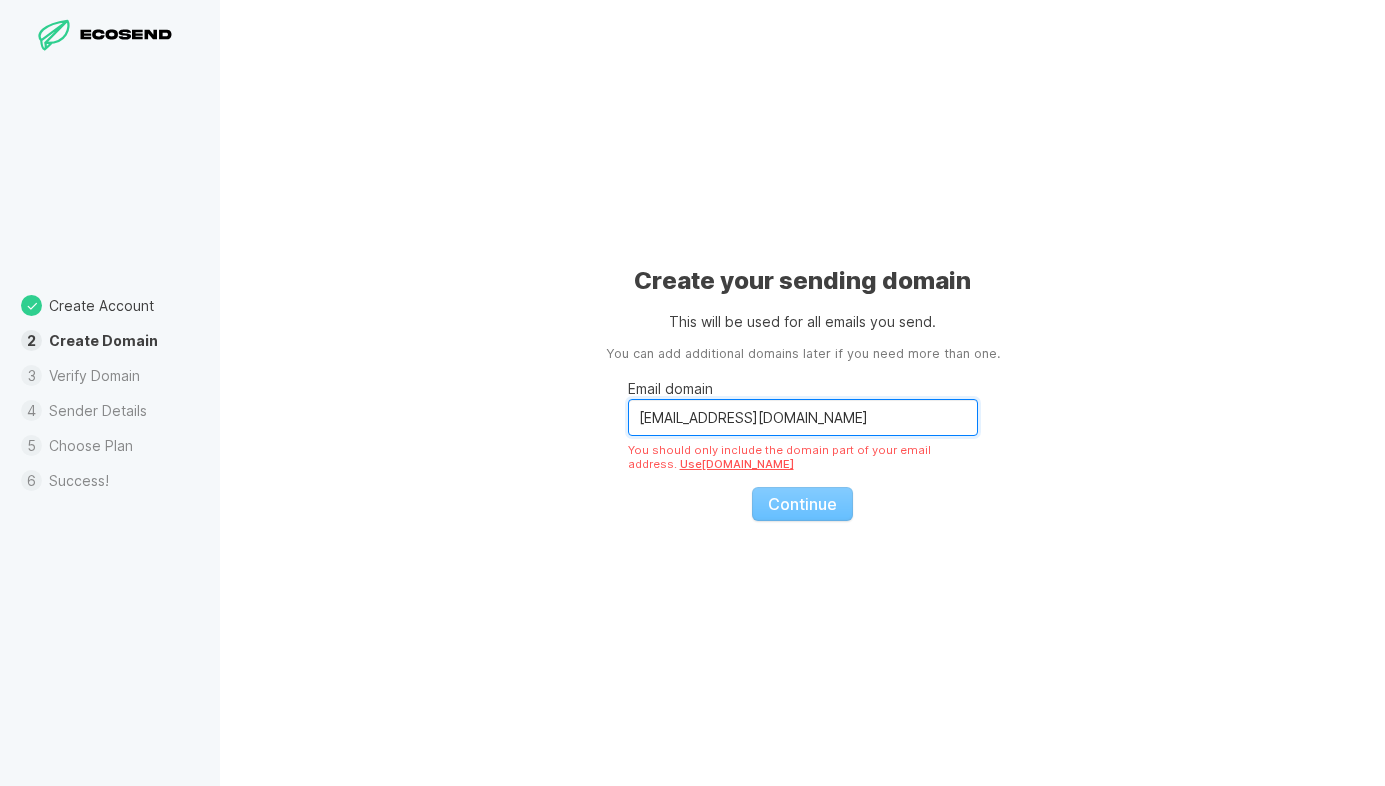 drag, startPoint x: 685, startPoint y: 417, endPoint x: 515, endPoint y: 418, distance: 170.00294 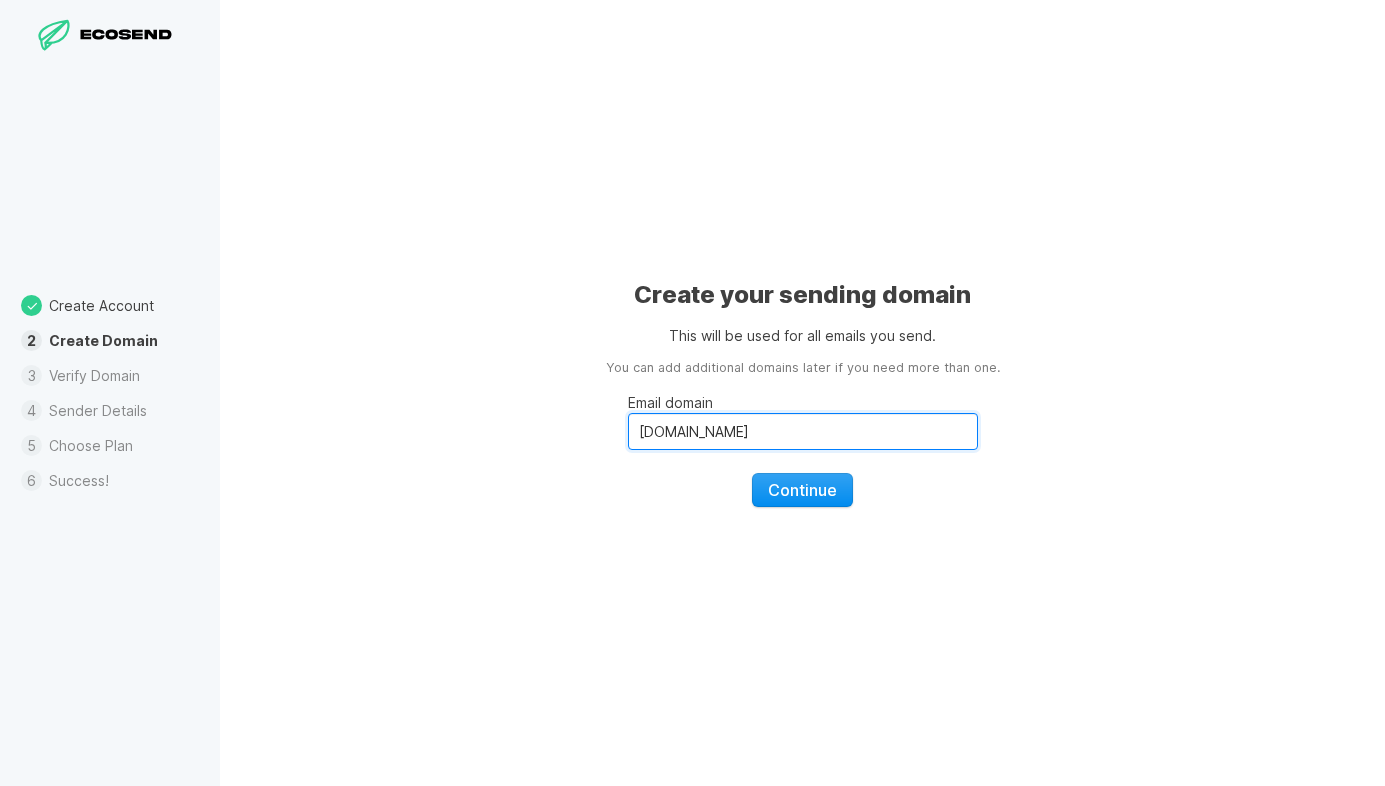 type on "[DOMAIN_NAME]" 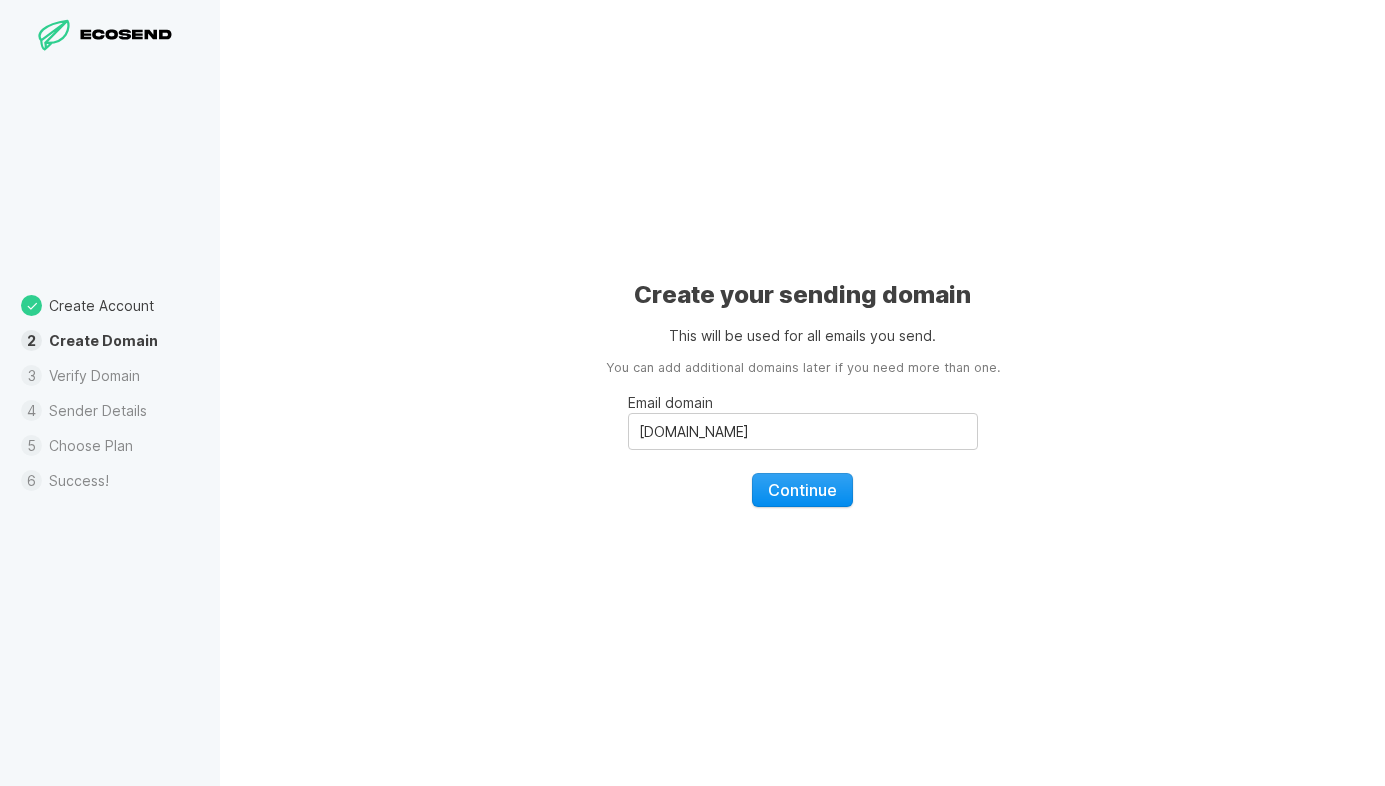 click on "Continue" at bounding box center (802, 490) 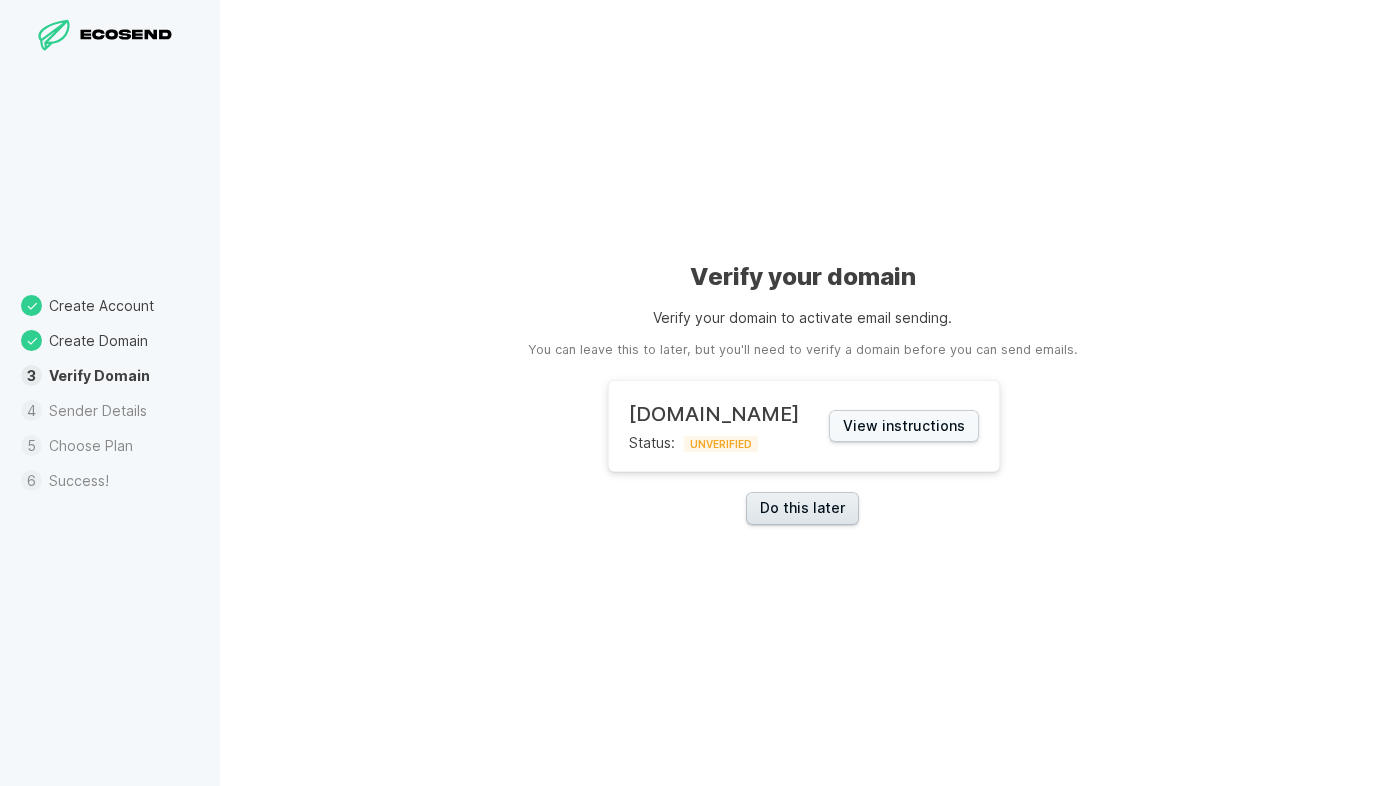 click on "Do this later" at bounding box center [802, 508] 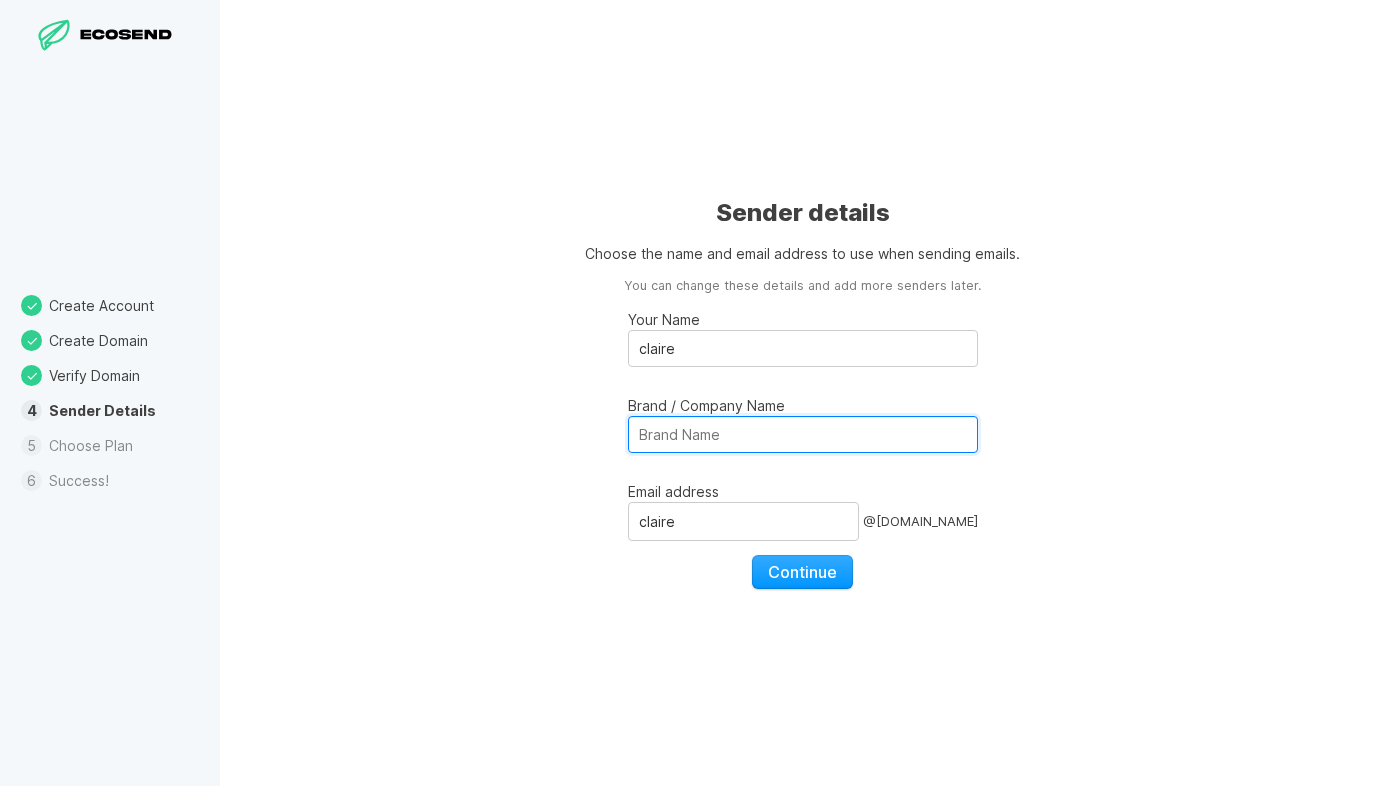 click on "Brand / Company Name" at bounding box center [803, 434] 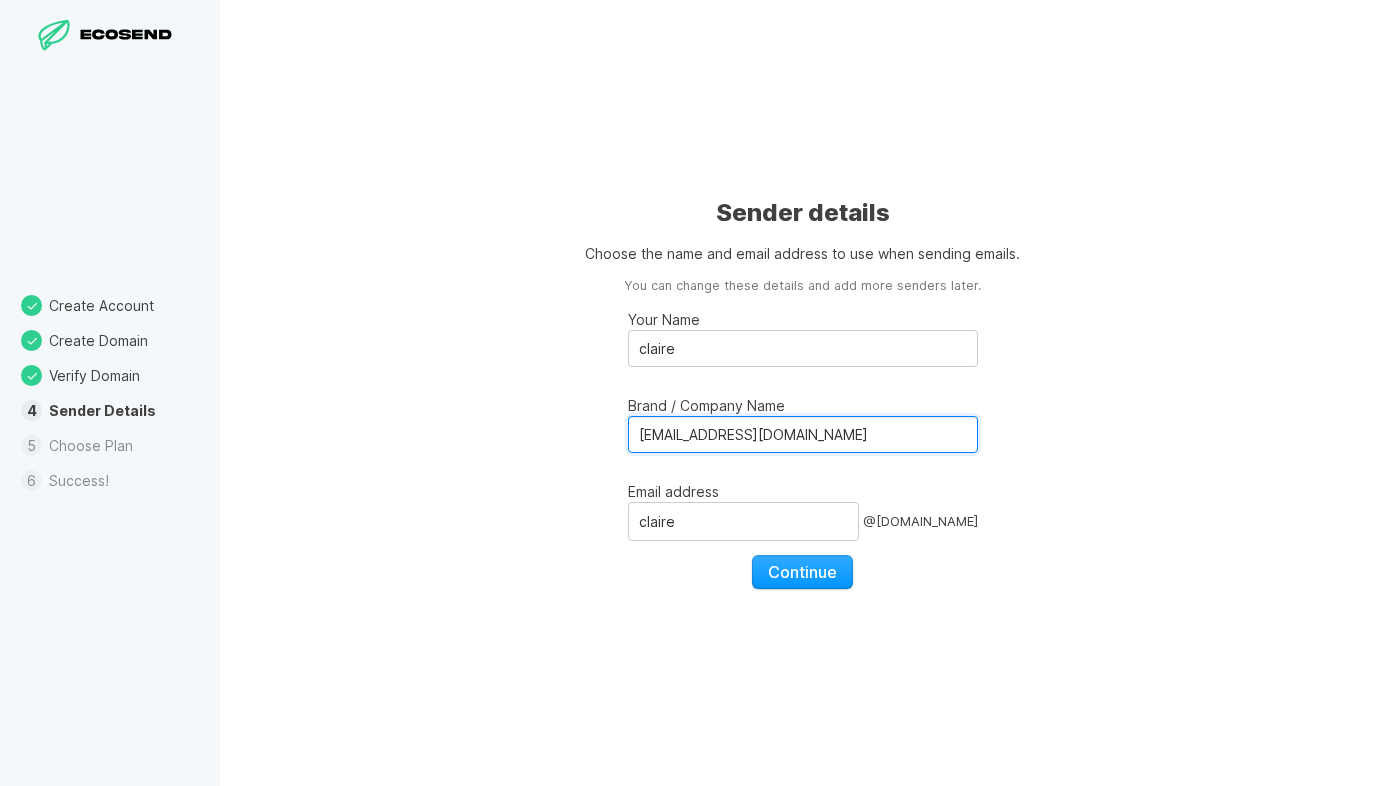 drag, startPoint x: 685, startPoint y: 430, endPoint x: 536, endPoint y: 427, distance: 149.0302 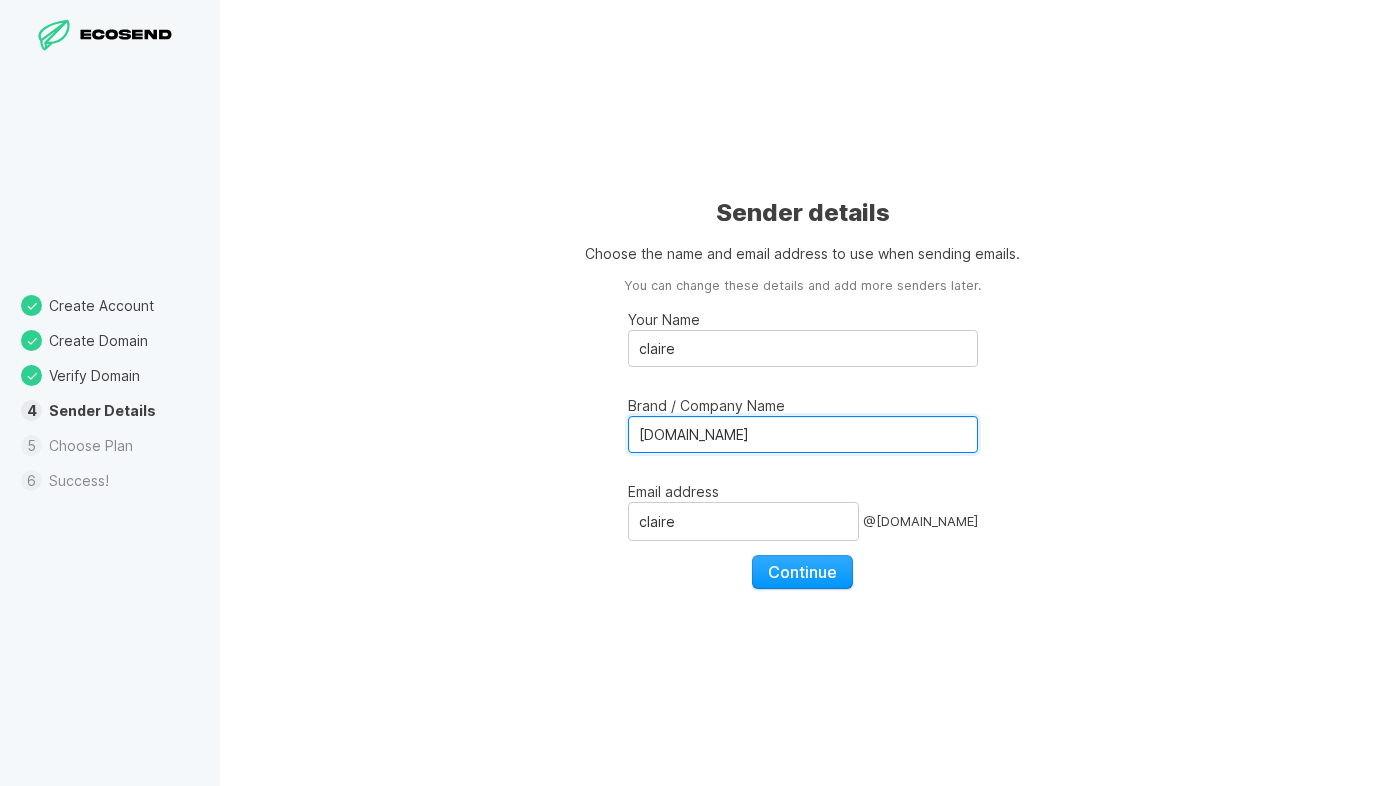 drag, startPoint x: 751, startPoint y: 434, endPoint x: 701, endPoint y: 434, distance: 50 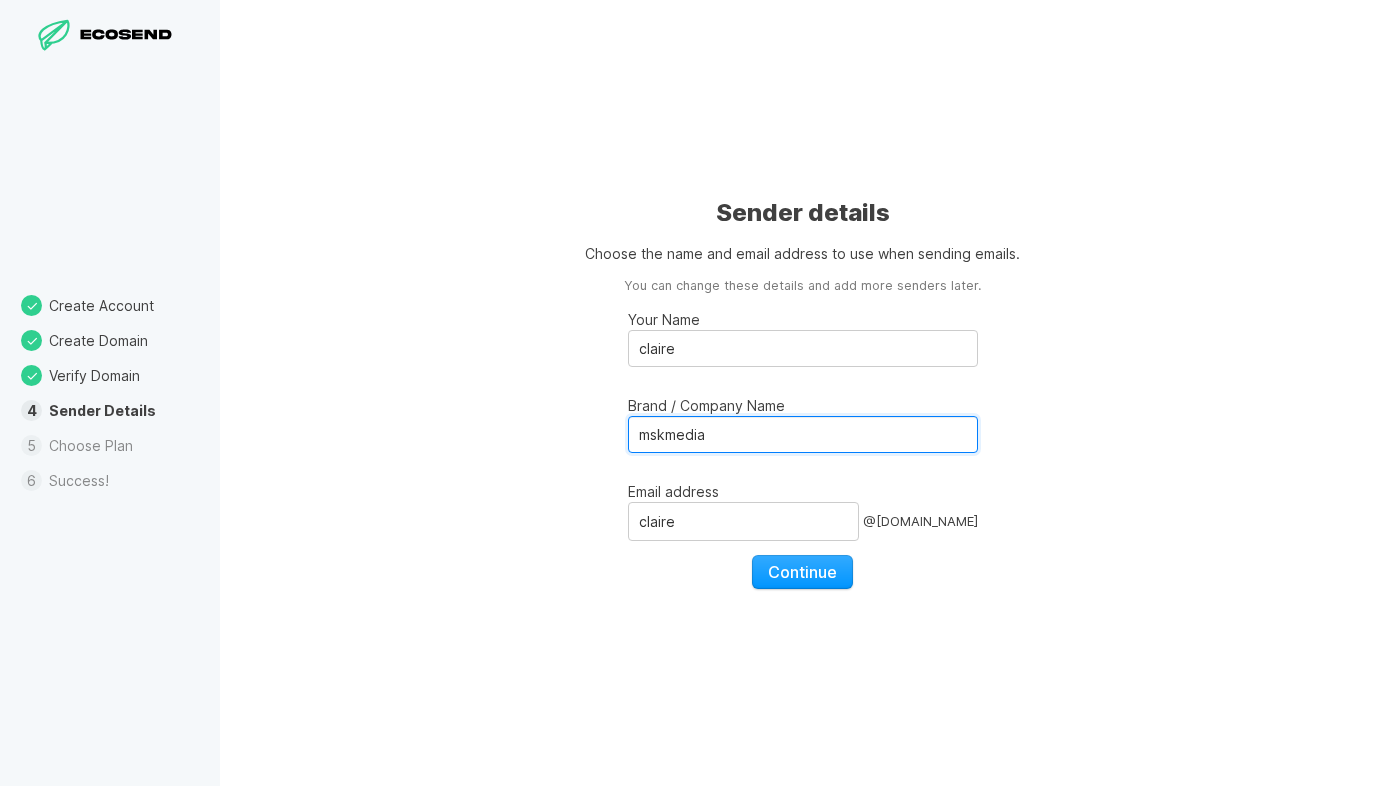 type on "mskmedia" 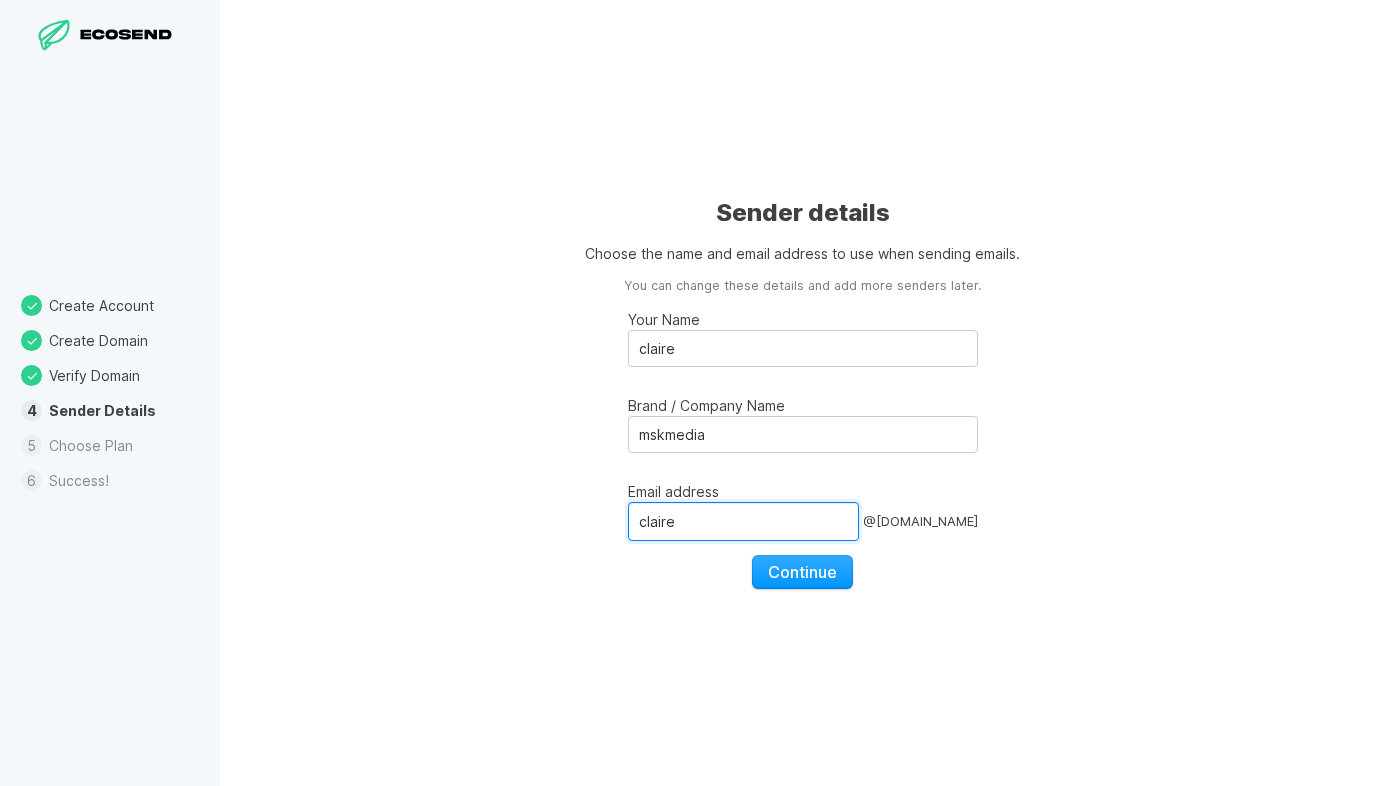 click on "claire" at bounding box center (743, 521) 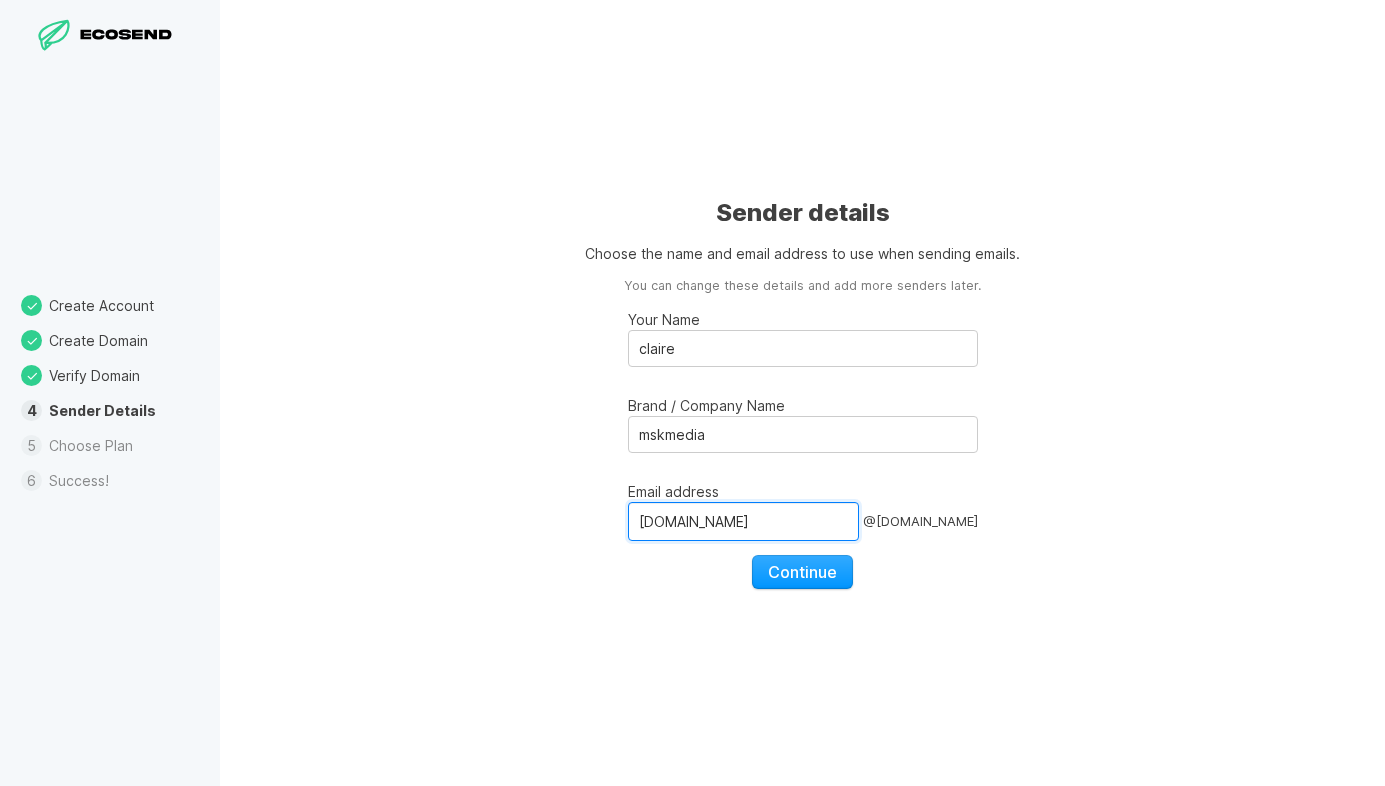 drag, startPoint x: 827, startPoint y: 522, endPoint x: 548, endPoint y: 507, distance: 279.40292 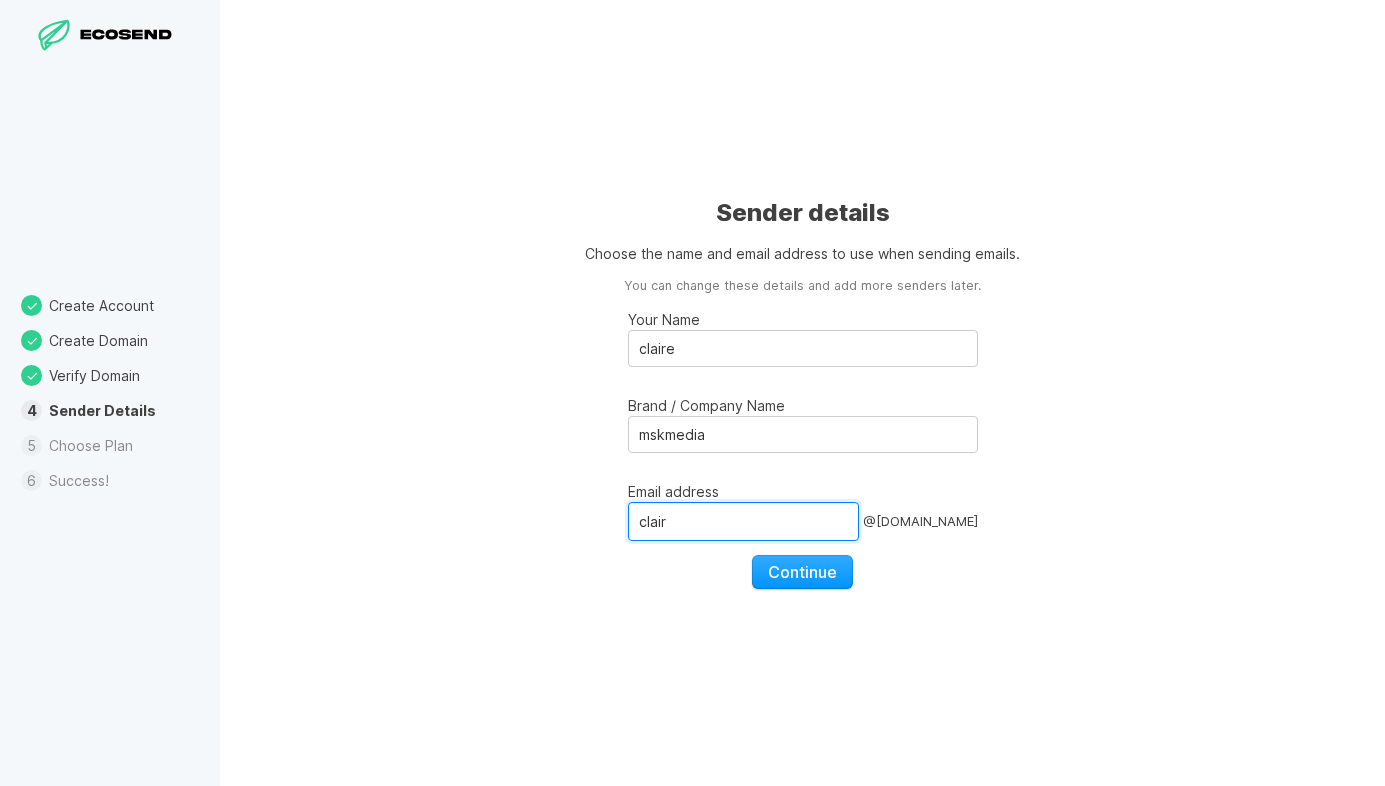 type on "claire" 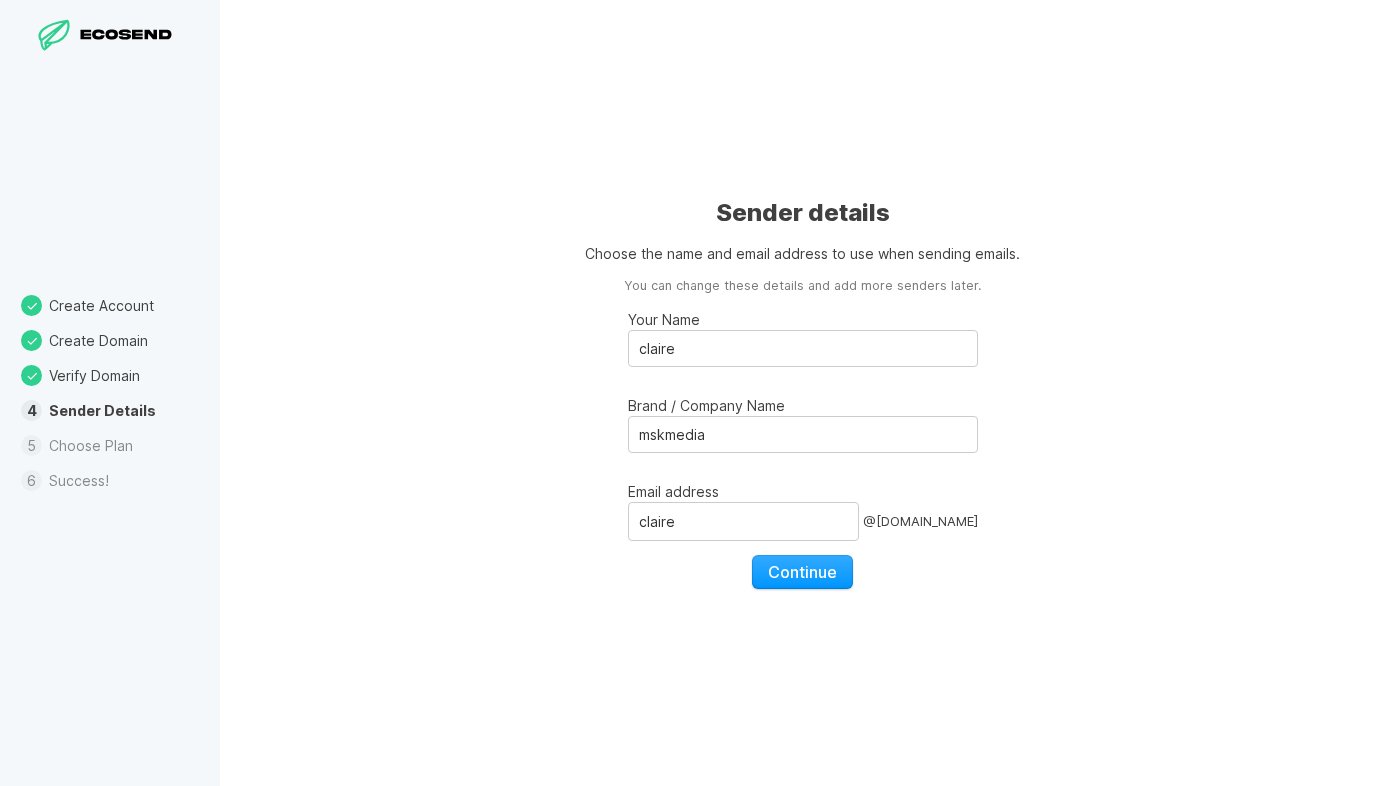 click on "Sender details Choose the name and email address to use when sending emails. You can change these details and add more senders later. Your Name [PERSON_NAME] / Company Name mskmedia Email address claire @ [DOMAIN_NAME] Continue" at bounding box center (802, 393) 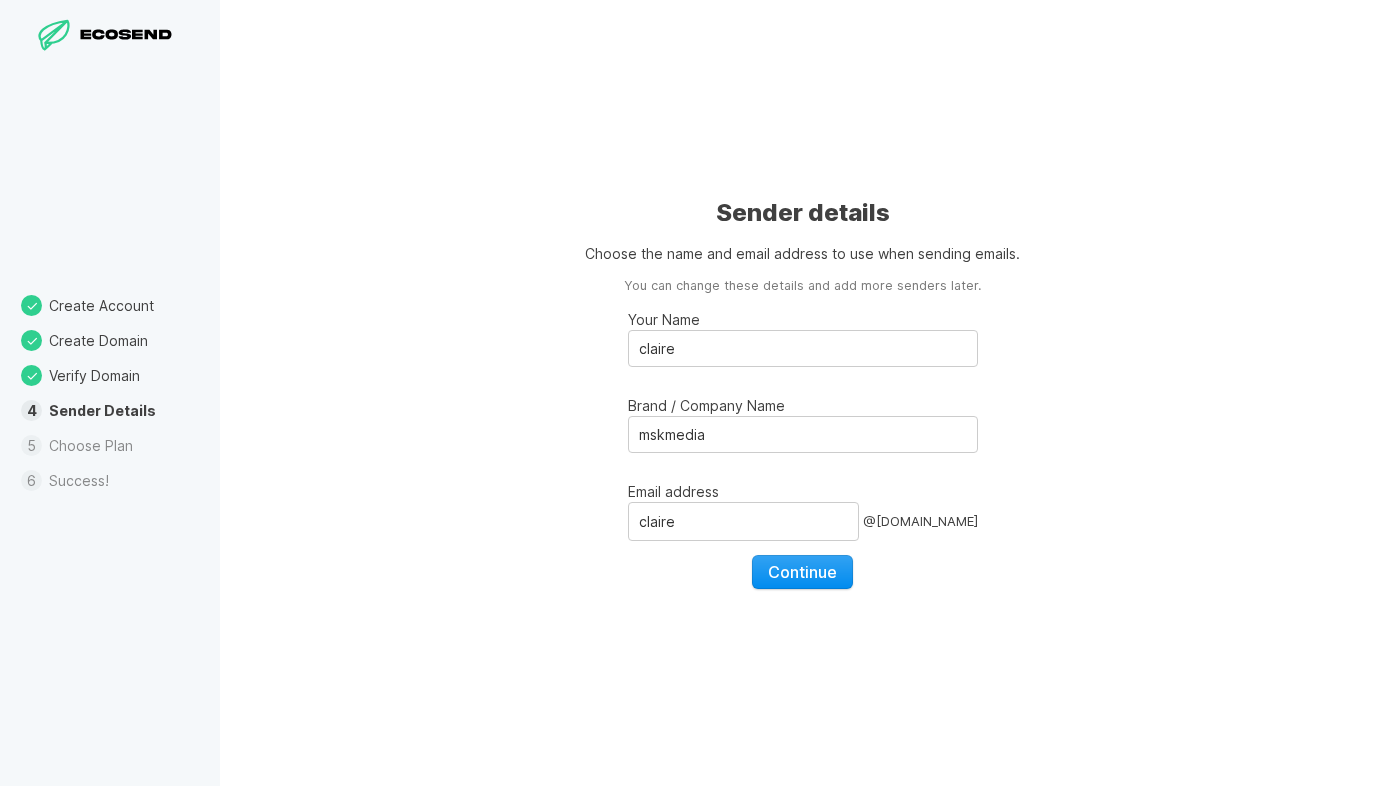 click on "Continue" at bounding box center (802, 572) 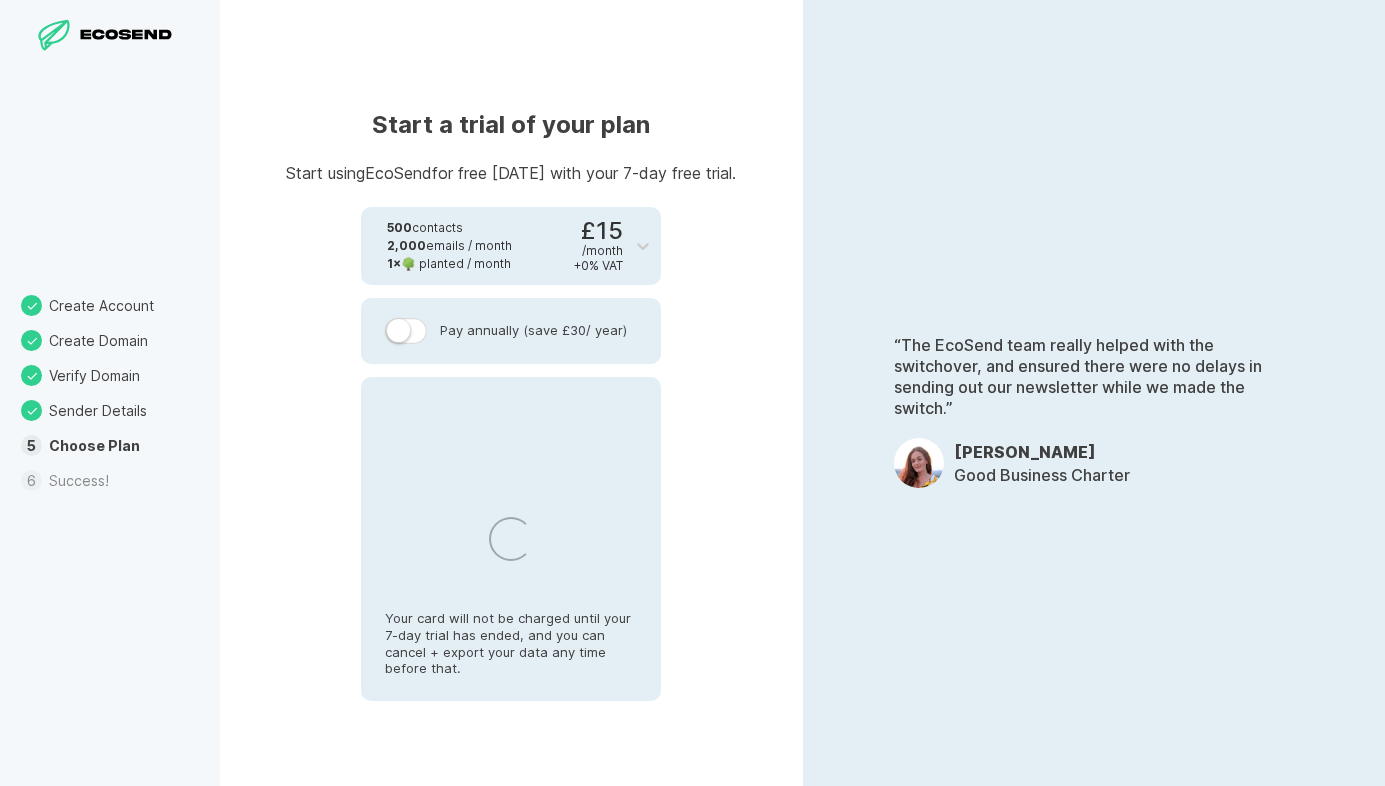 select on "IE" 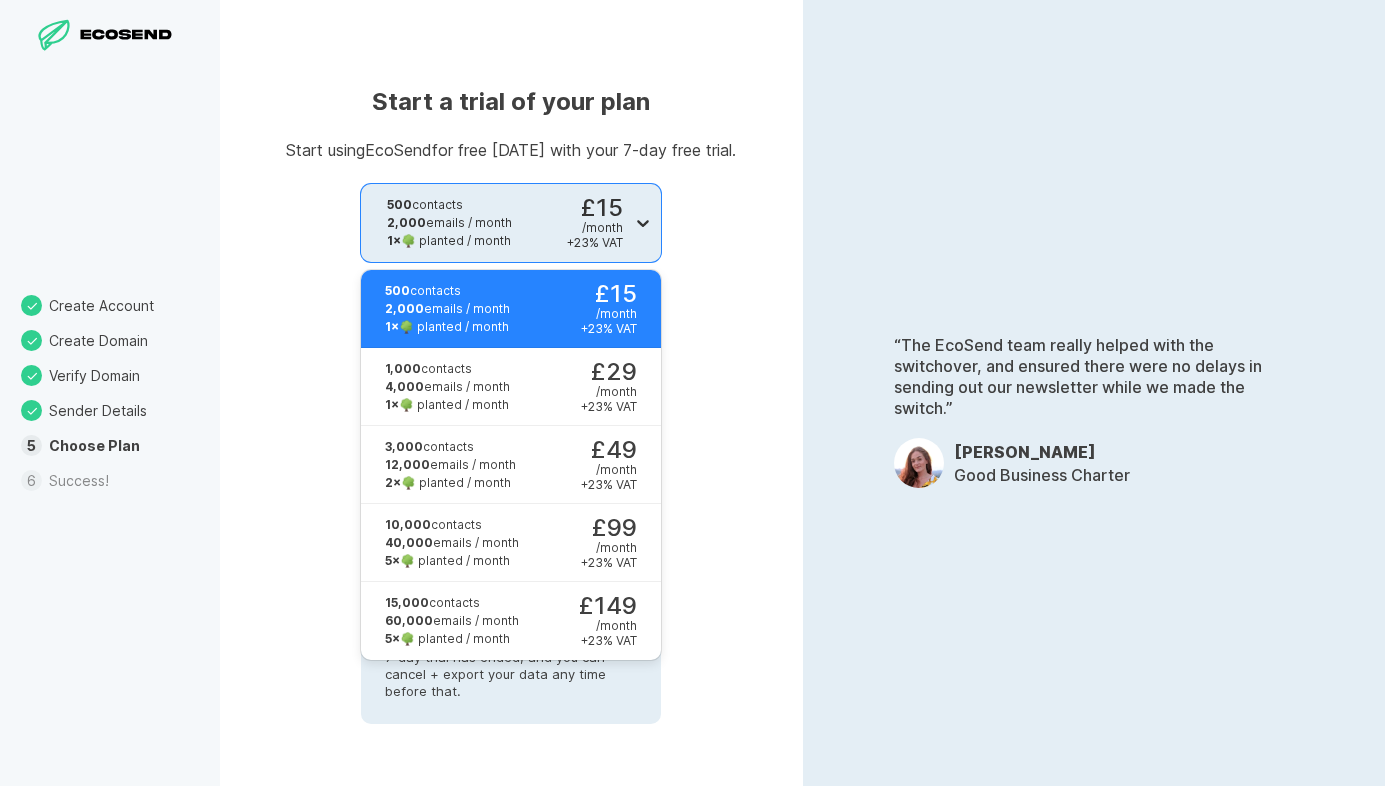 click 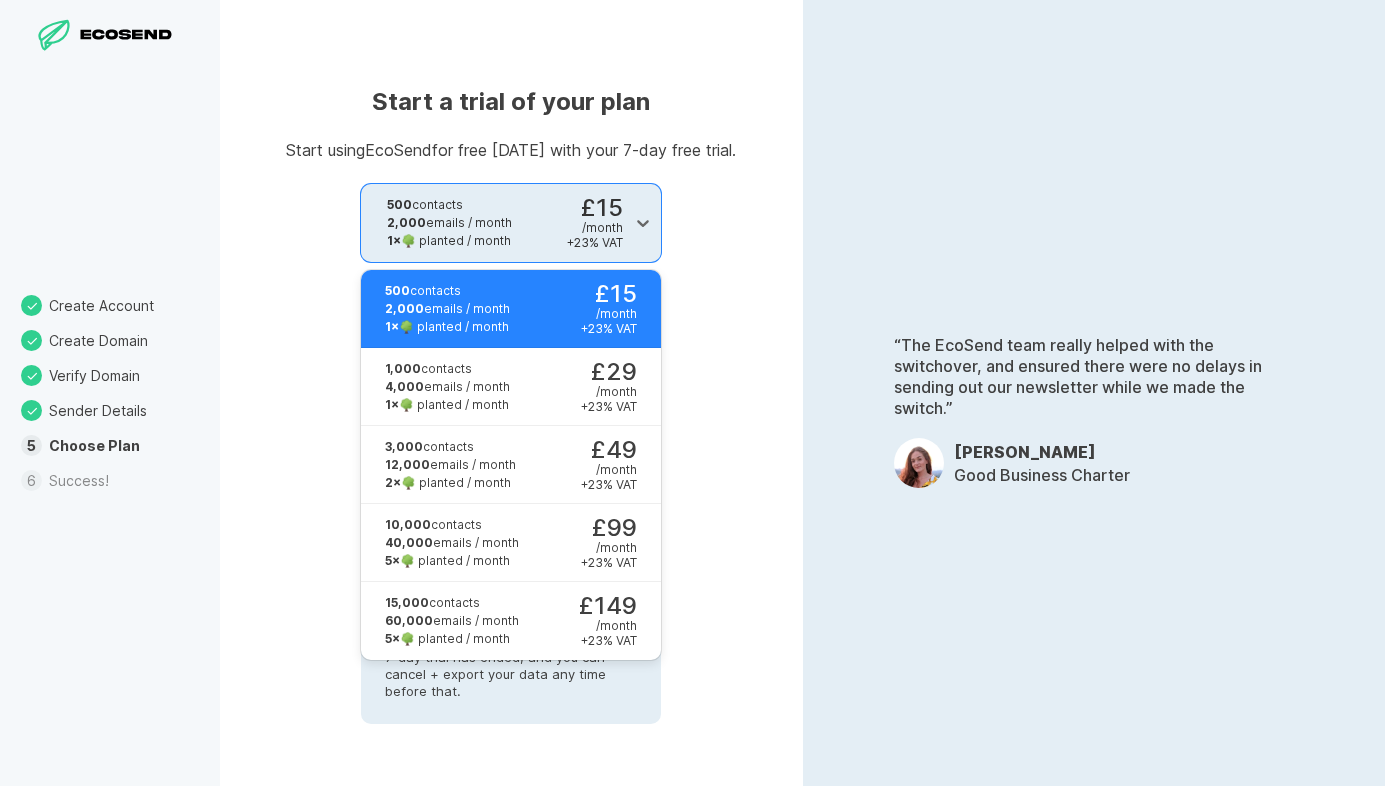 click on "Start a trial of your plan Start using  EcoSend  for free [DATE] with your 7-day free trial.  selected, 1 of 5. 5 results available. Use Up and Down to choose options, press Enter to select the currently focused option, press Escape to exit the menu, press Tab to select the option and exit the menu. 500  contacts 2,000  emails / month 1  ×  🌳 planted / month £15 /  month + 23 % VAT Pay annually (save   £30  / year)
[GEOGRAPHIC_DATA] [GEOGRAPHIC_DATA] [GEOGRAPHIC_DATA] [GEOGRAPHIC_DATA] [US_STATE] [GEOGRAPHIC_DATA] [GEOGRAPHIC_DATA] [GEOGRAPHIC_DATA] [GEOGRAPHIC_DATA] [GEOGRAPHIC_DATA] [GEOGRAPHIC_DATA] [GEOGRAPHIC_DATA] [GEOGRAPHIC_DATA] [GEOGRAPHIC_DATA] [GEOGRAPHIC_DATA] [GEOGRAPHIC_DATA] [GEOGRAPHIC_DATA] [GEOGRAPHIC_DATA] [GEOGRAPHIC_DATA] [GEOGRAPHIC_DATA] [GEOGRAPHIC_DATA] [GEOGRAPHIC_DATA] [GEOGRAPHIC_DATA] [GEOGRAPHIC_DATA] [GEOGRAPHIC_DATA] [GEOGRAPHIC_DATA] [GEOGRAPHIC_DATA] [GEOGRAPHIC_DATA], [GEOGRAPHIC_DATA] [GEOGRAPHIC_DATA] [GEOGRAPHIC_DATA] [GEOGRAPHIC_DATA] [GEOGRAPHIC_DATA] [GEOGRAPHIC_DATA] [GEOGRAPHIC_DATA] [GEOGRAPHIC_DATA] [GEOGRAPHIC_DATA] [GEOGRAPHIC_DATA] [GEOGRAPHIC_DATA] [GEOGRAPHIC_DATA]" at bounding box center (511, 393) 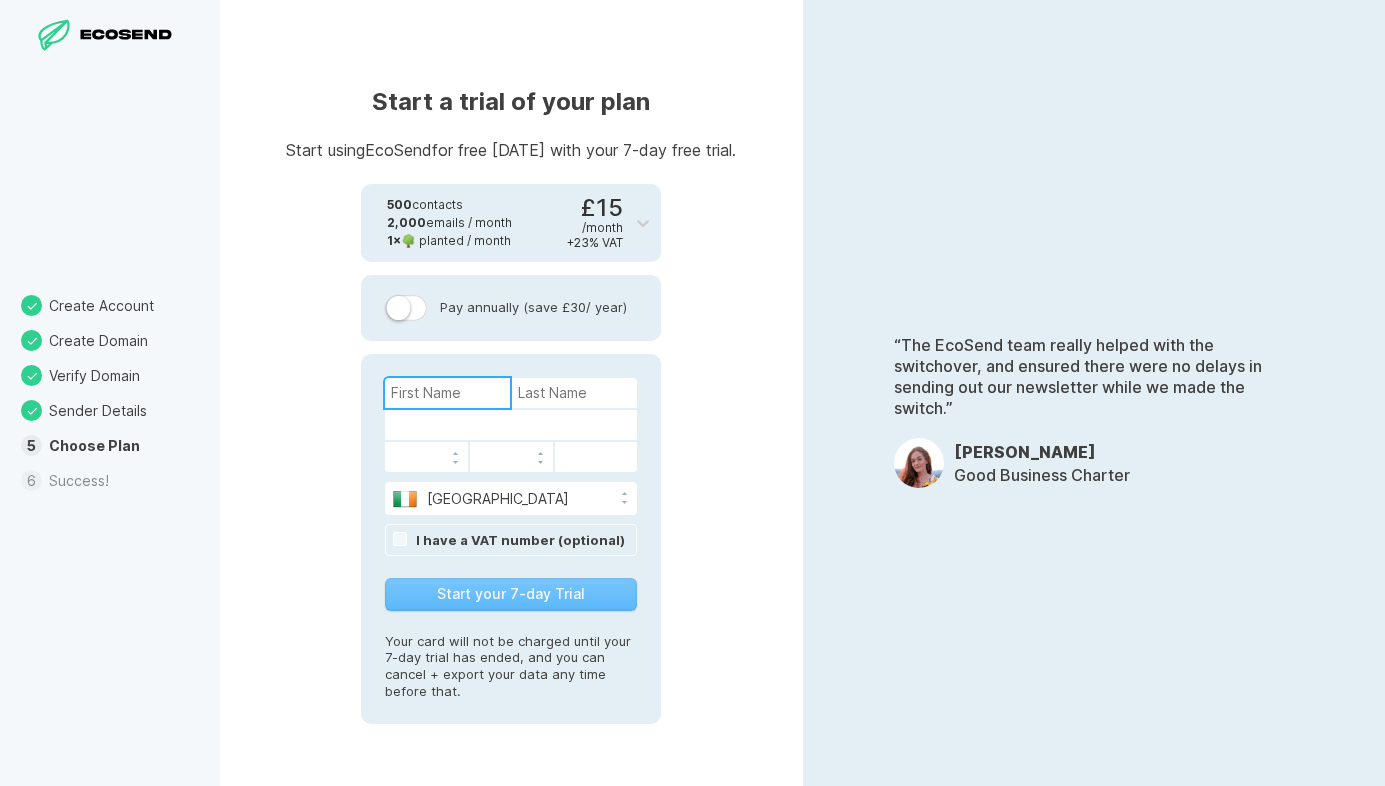 click at bounding box center [447, 393] 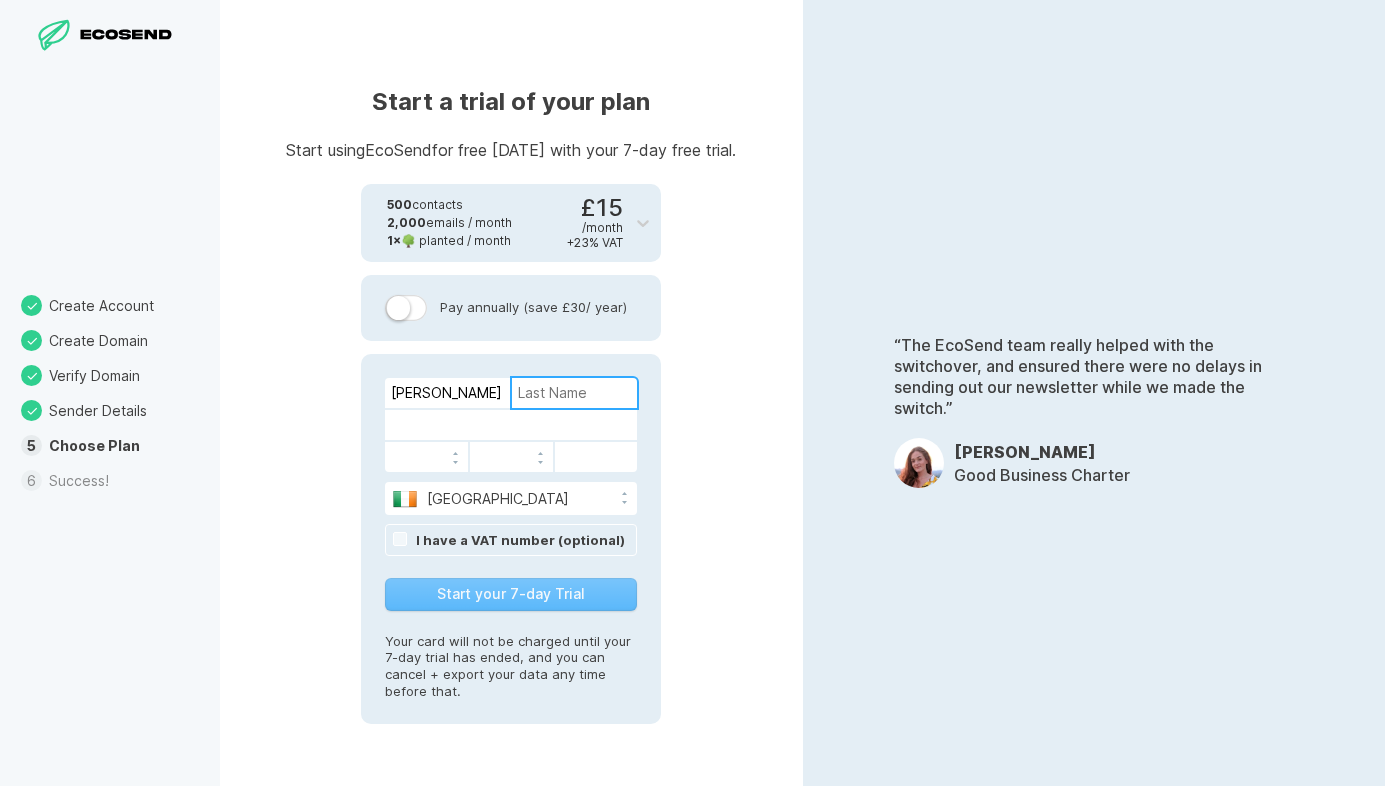 type on "Staunton" 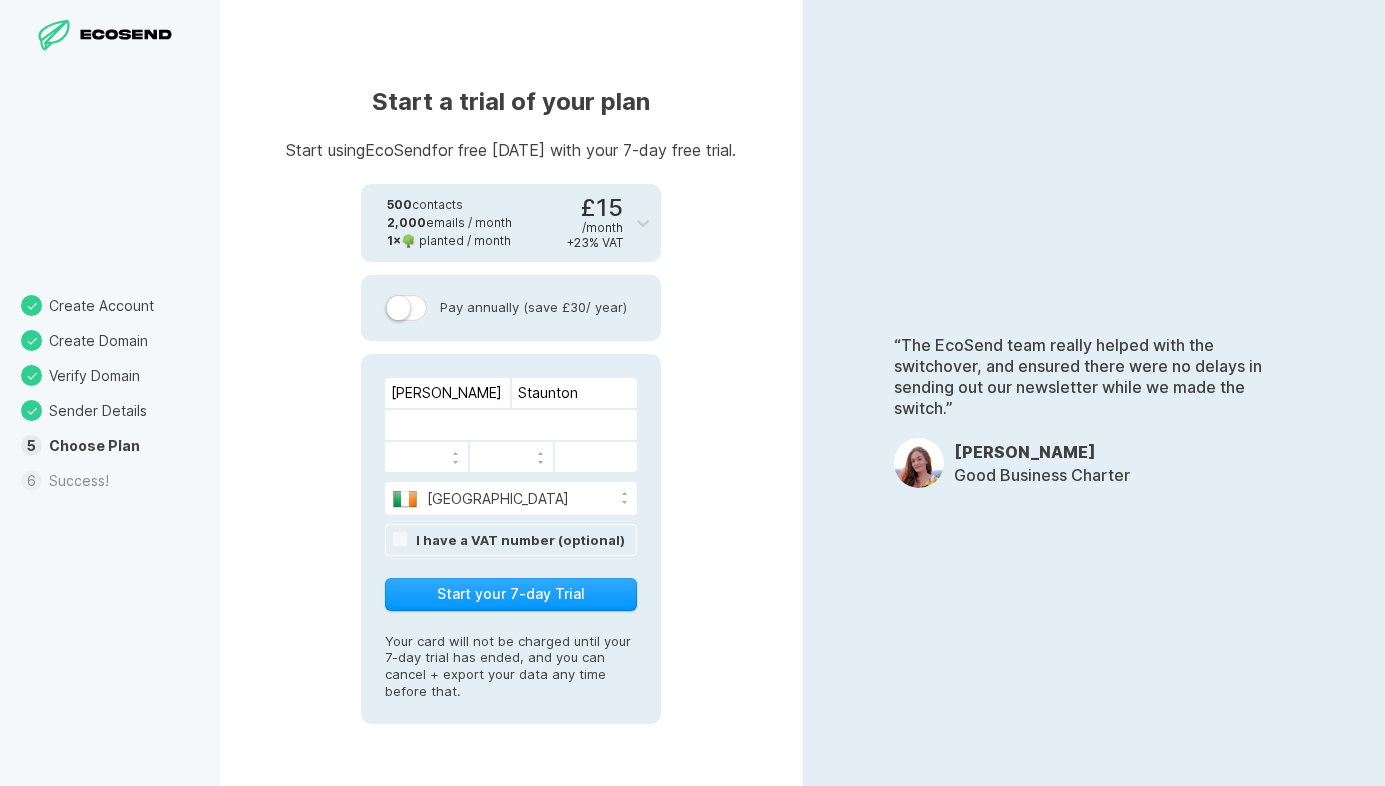 click on "I have a VAT number (optional)" at bounding box center (520, 540) 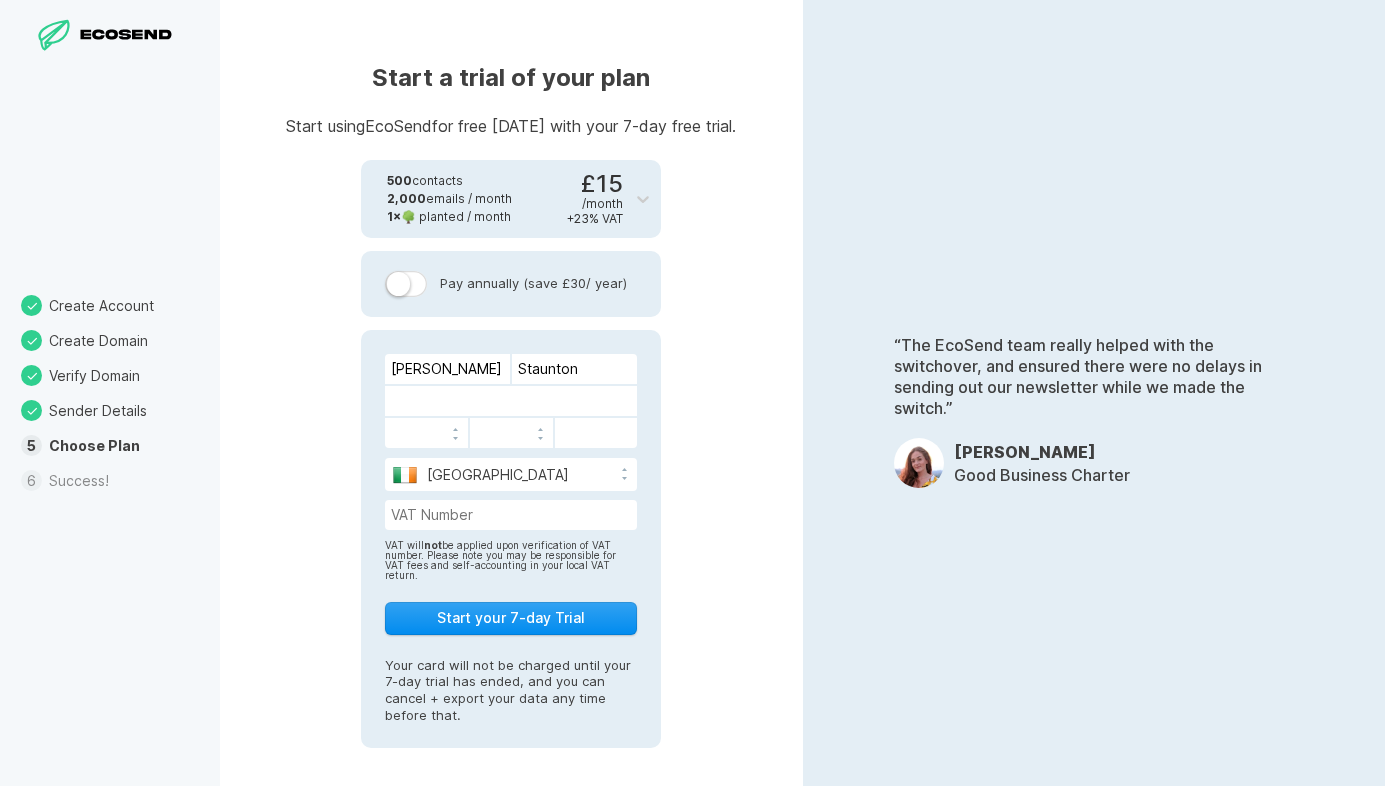 click on "Start your 7-day Trial" at bounding box center [511, 618] 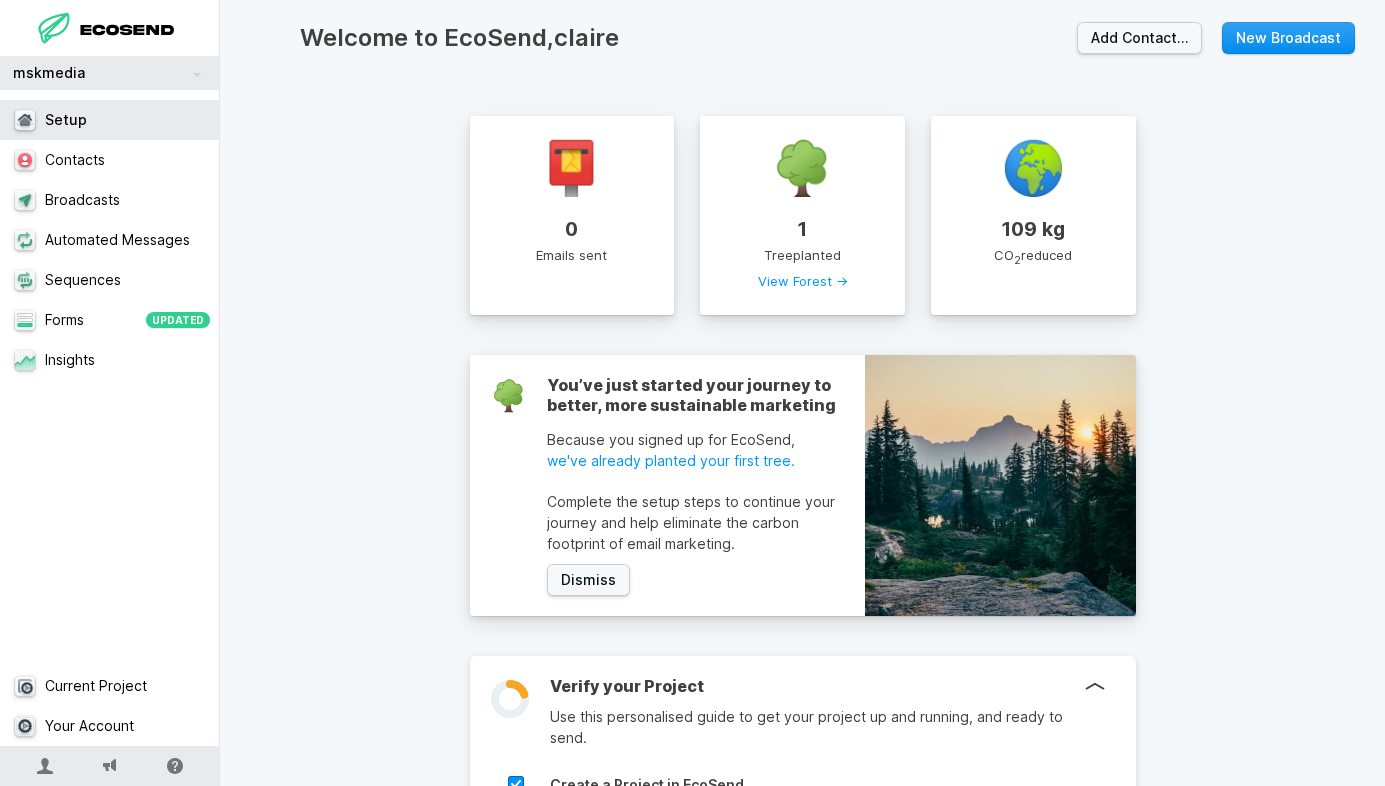 click on "New Broadcast" at bounding box center (1288, 38) 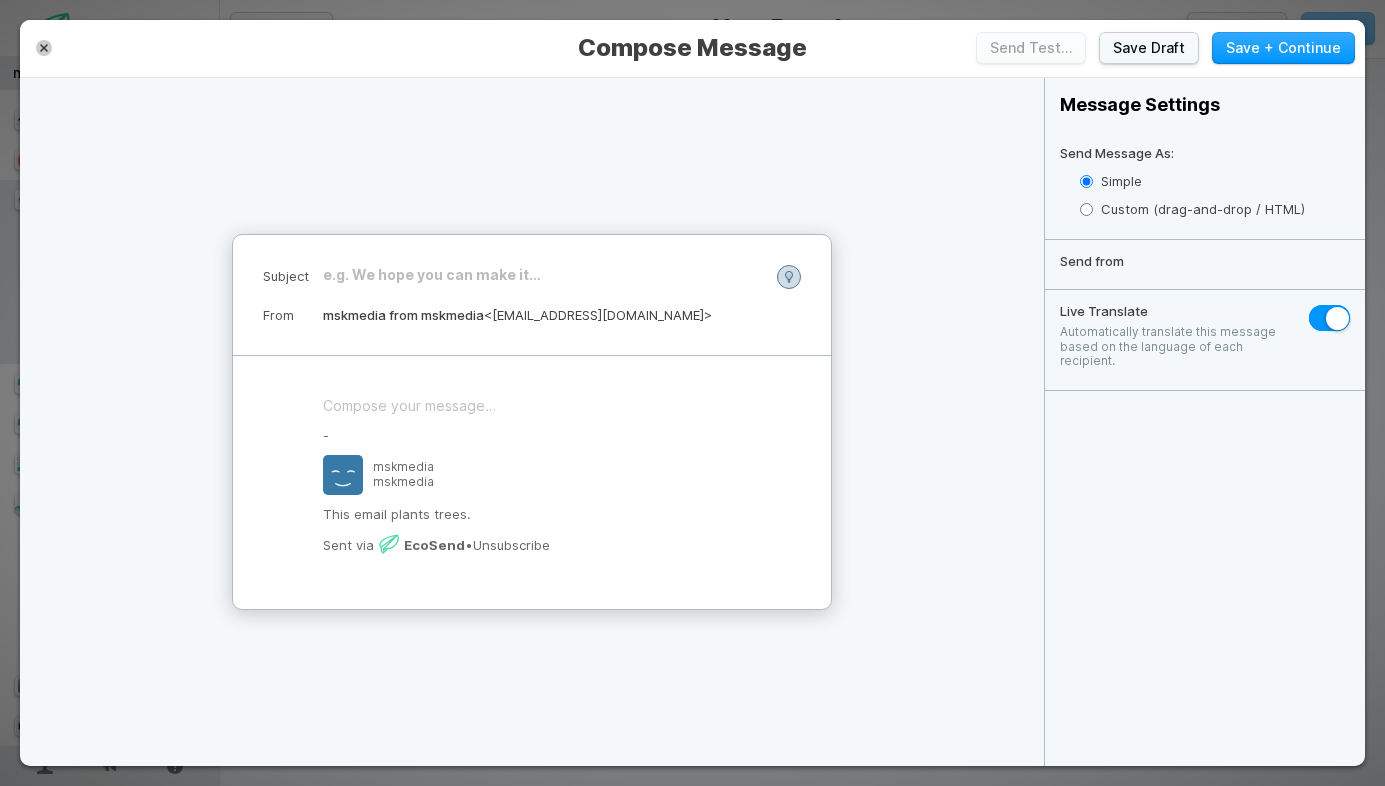 click 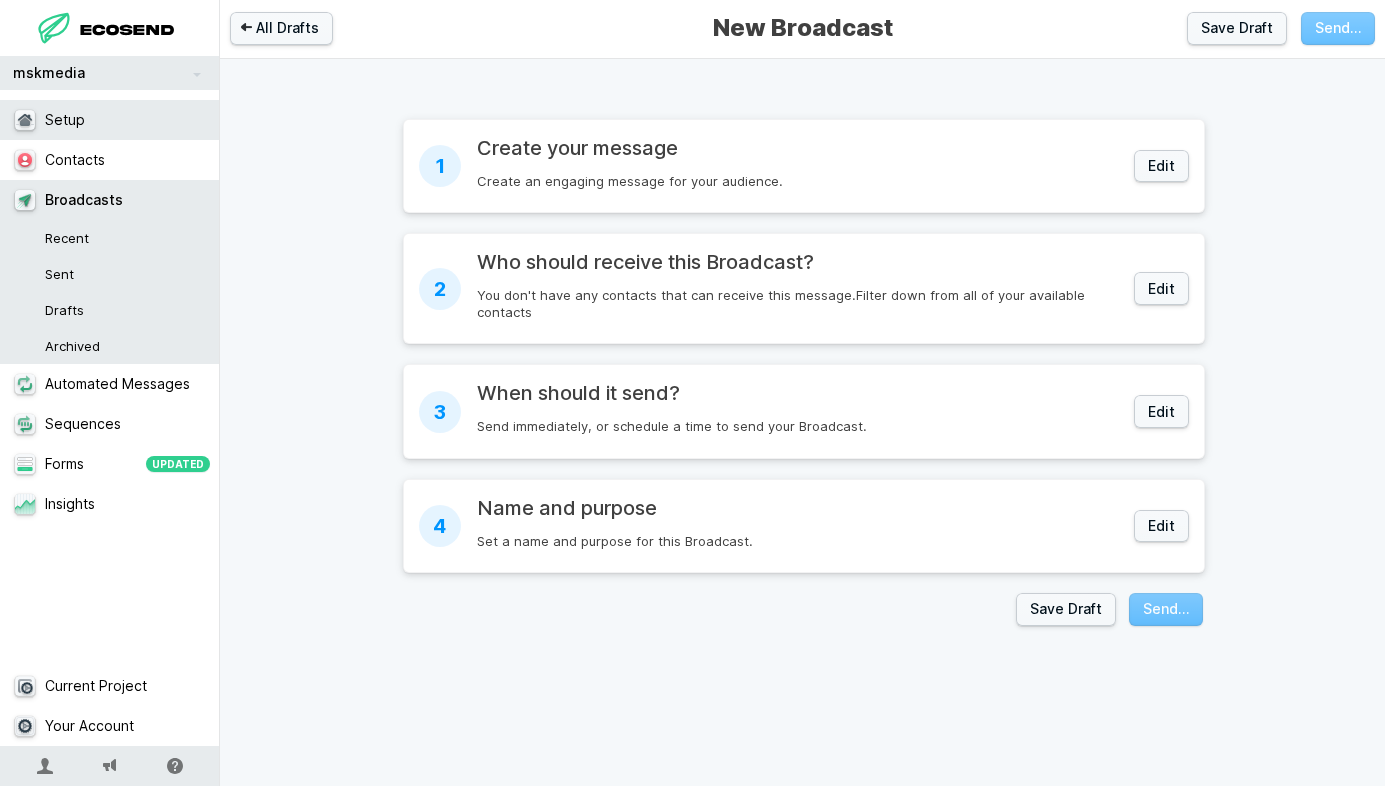 click on "Setup" at bounding box center [110, 120] 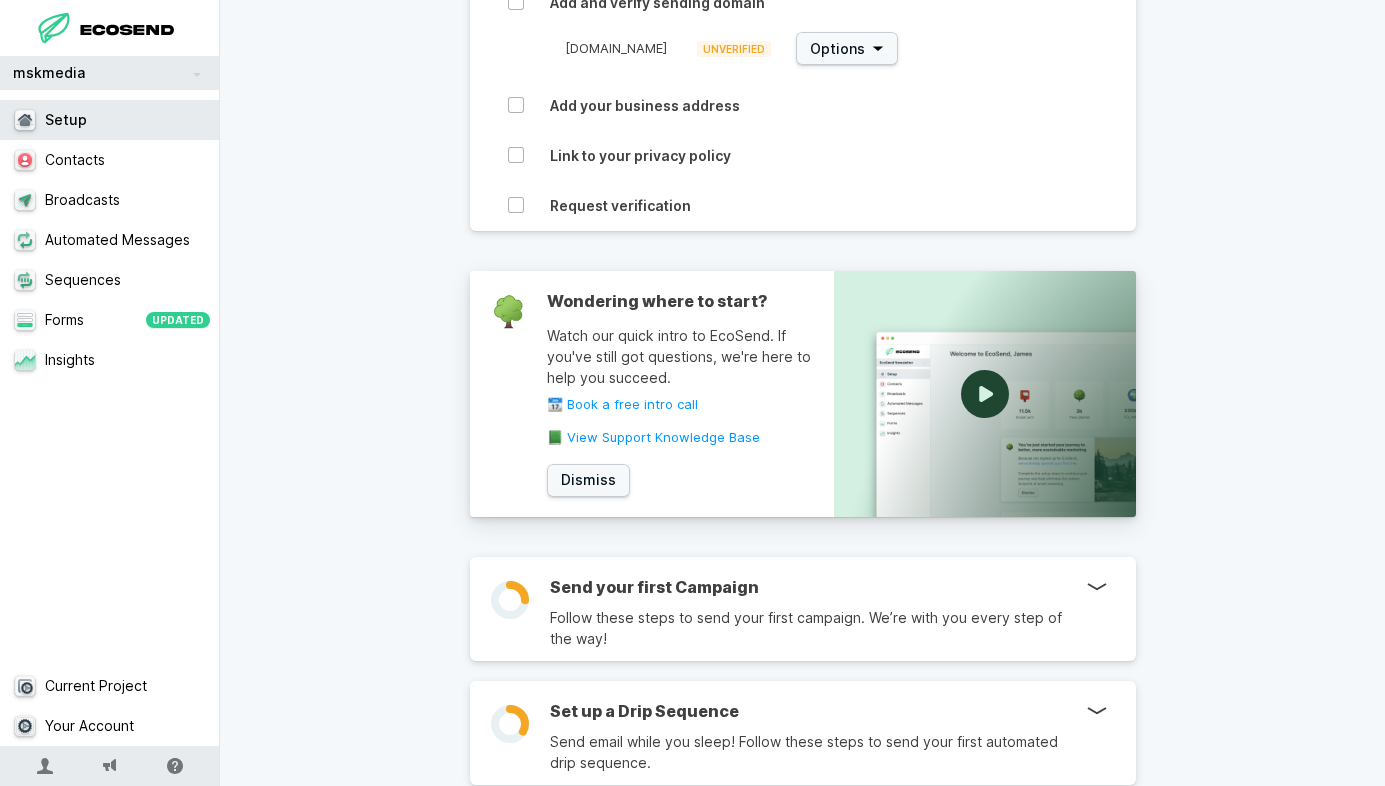 scroll, scrollTop: 890, scrollLeft: 0, axis: vertical 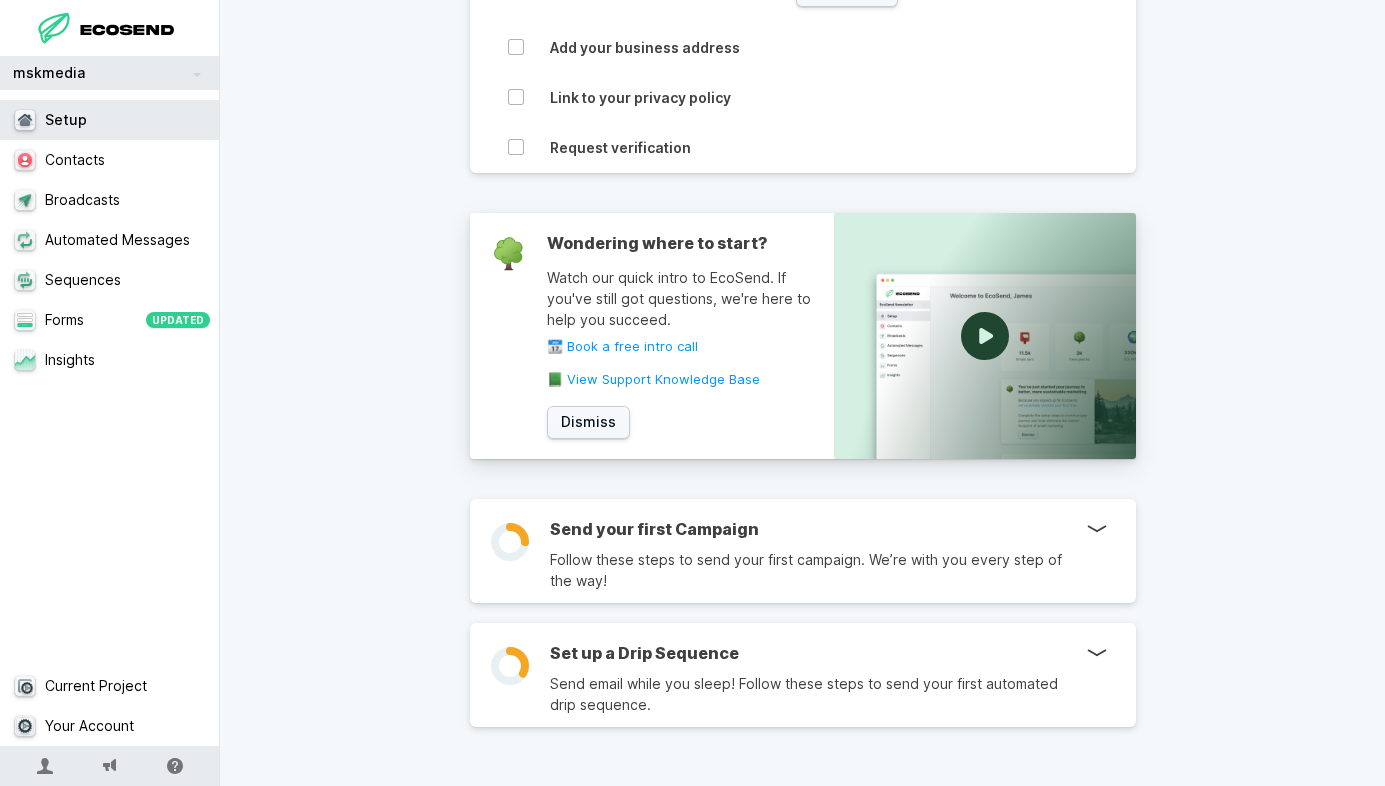 click at bounding box center (1096, 529) 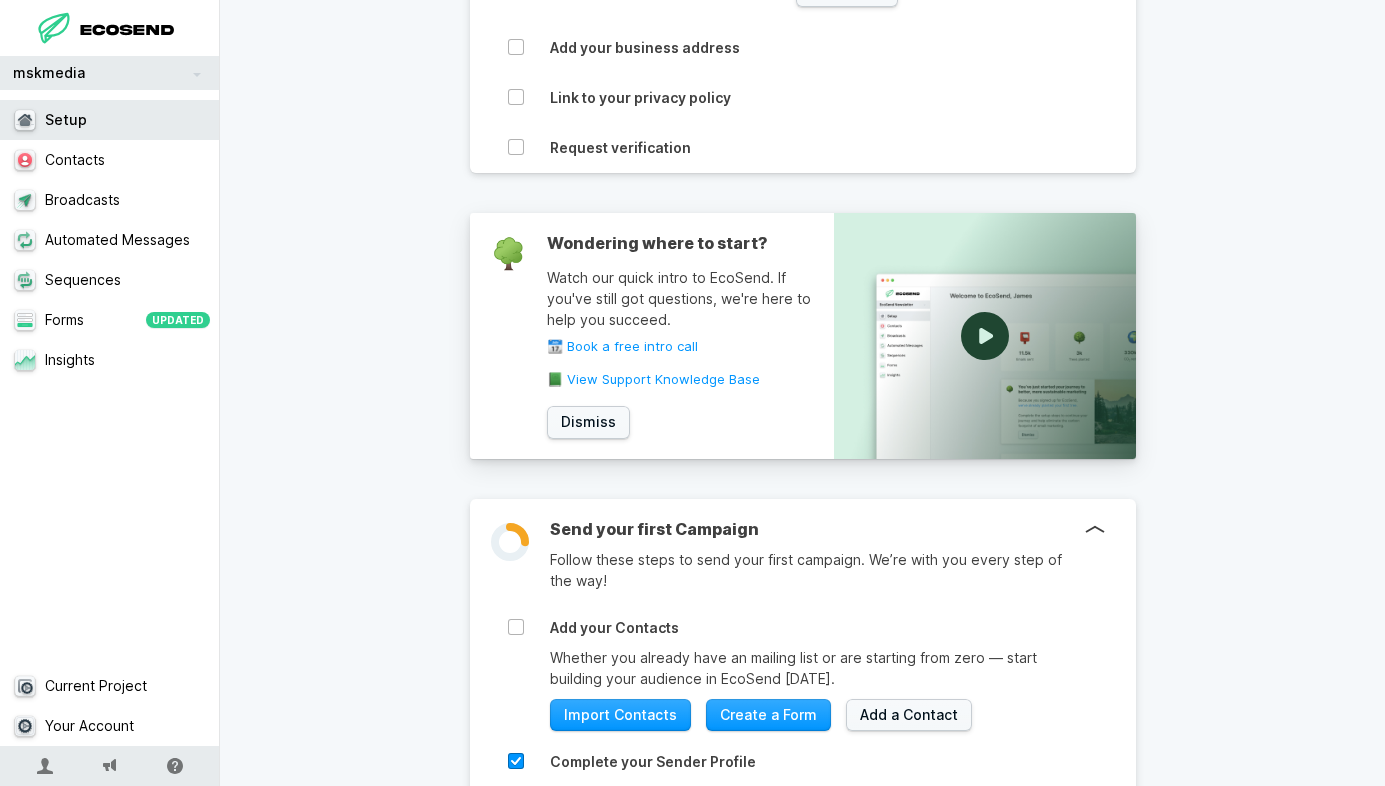 scroll, scrollTop: 1175, scrollLeft: 0, axis: vertical 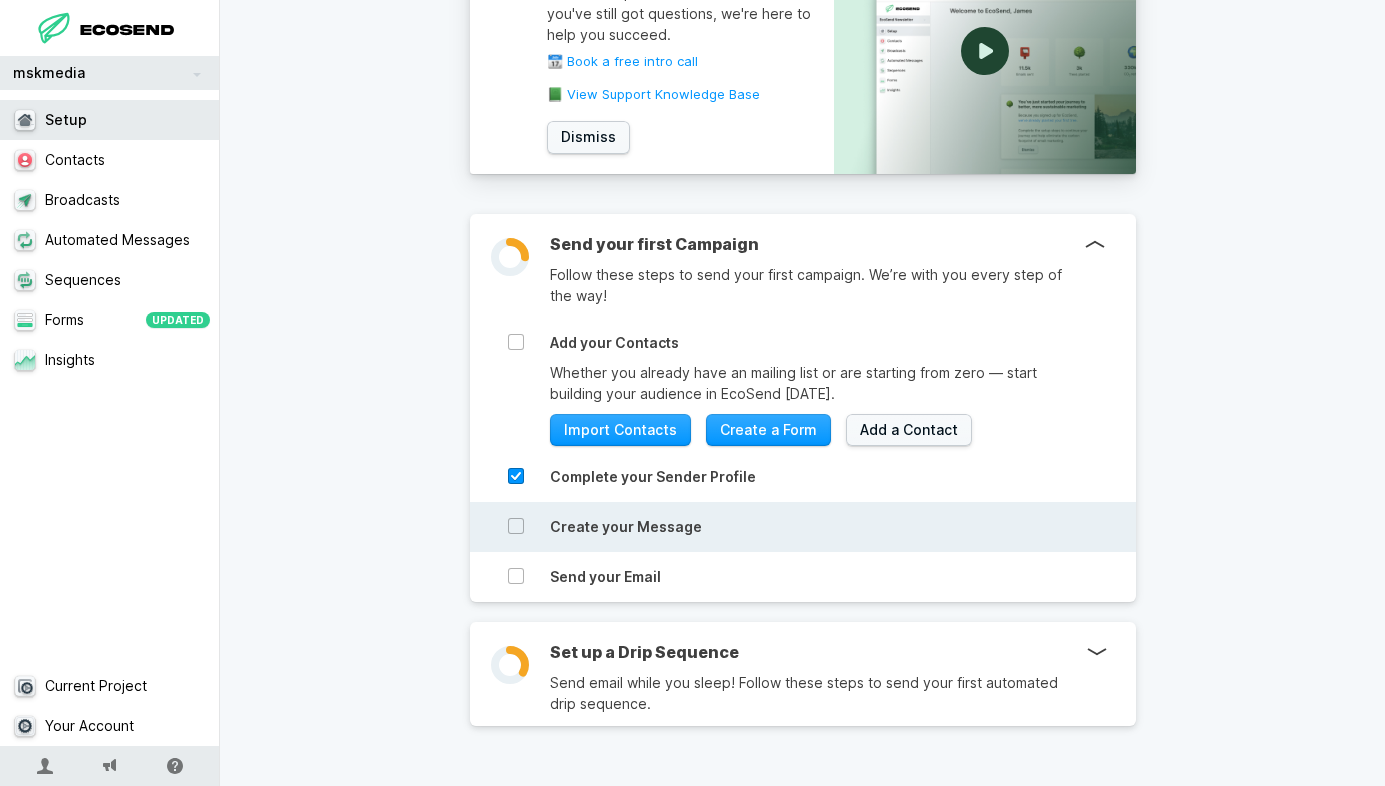 click on "Create your Message" at bounding box center (878, 527) 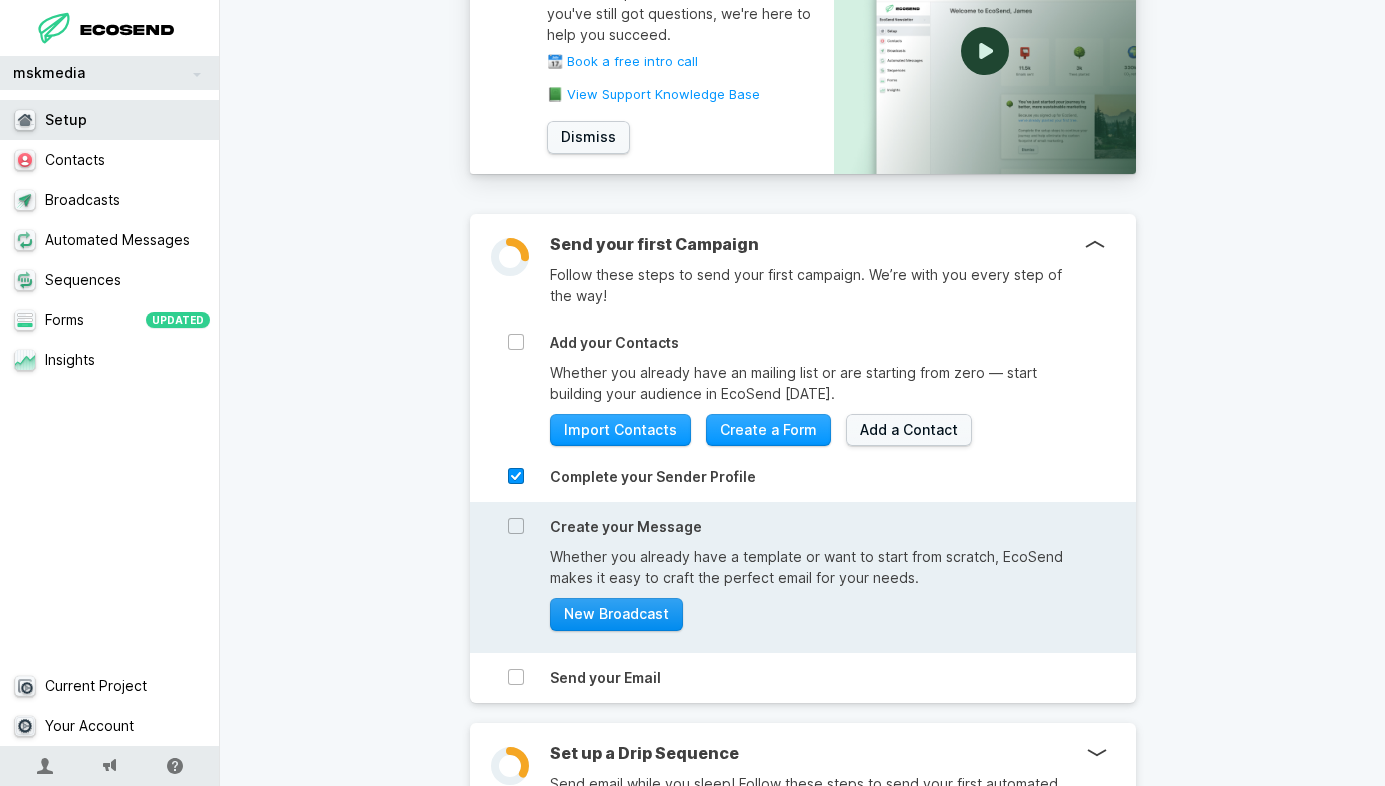 click on "New Broadcast" at bounding box center [616, 614] 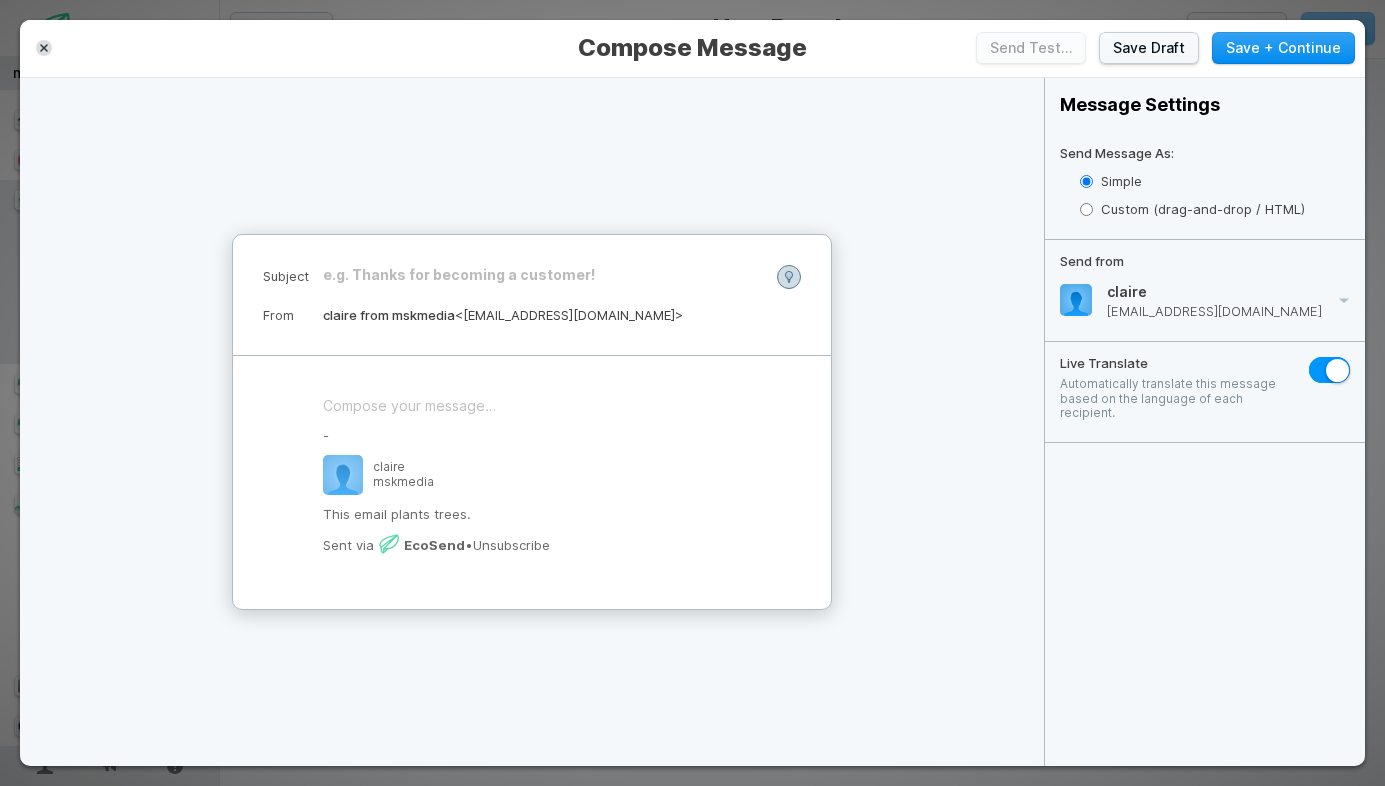 click on "Save + Continue" at bounding box center [1283, 48] 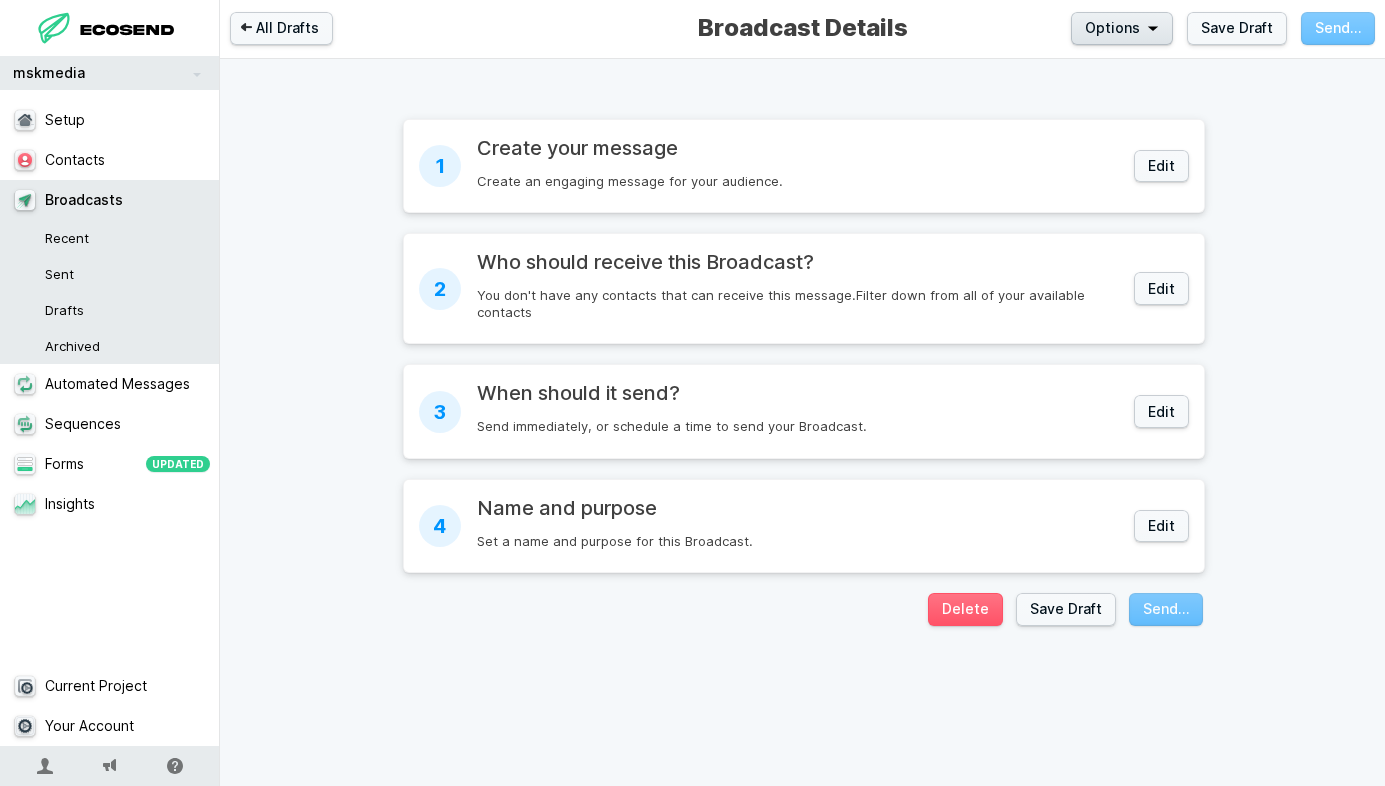 click on "Options" at bounding box center (1112, 28) 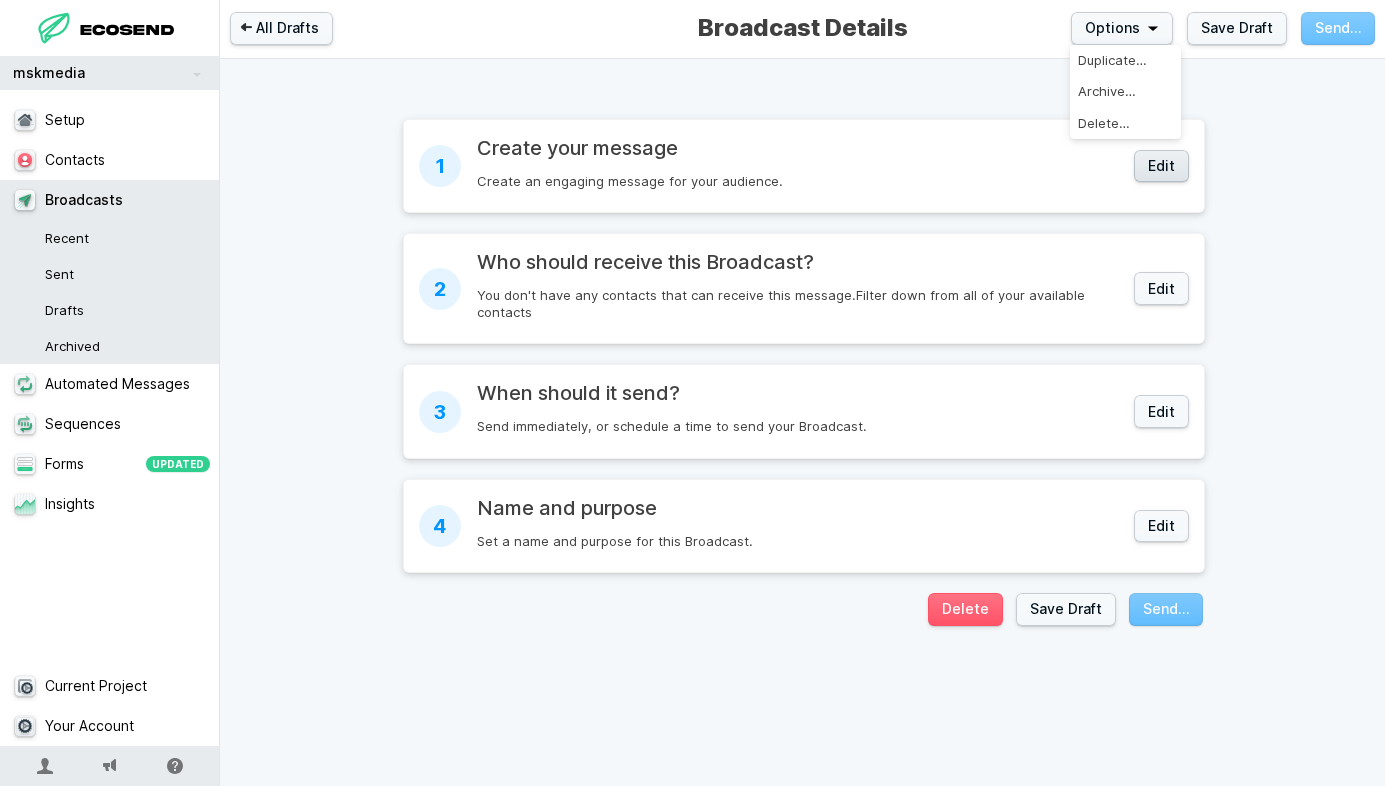 click on "Edit" at bounding box center [1161, 166] 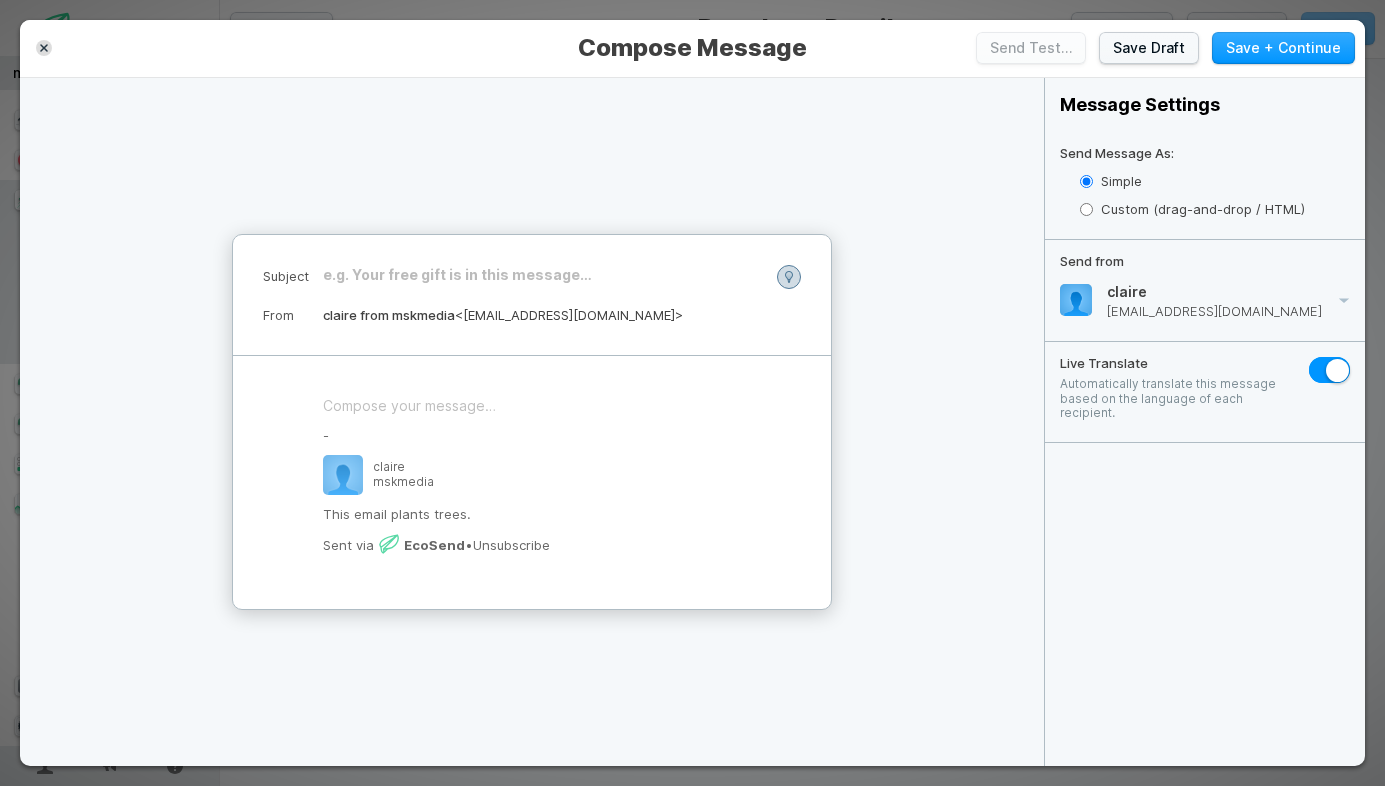 click on "﻿" at bounding box center [532, 406] 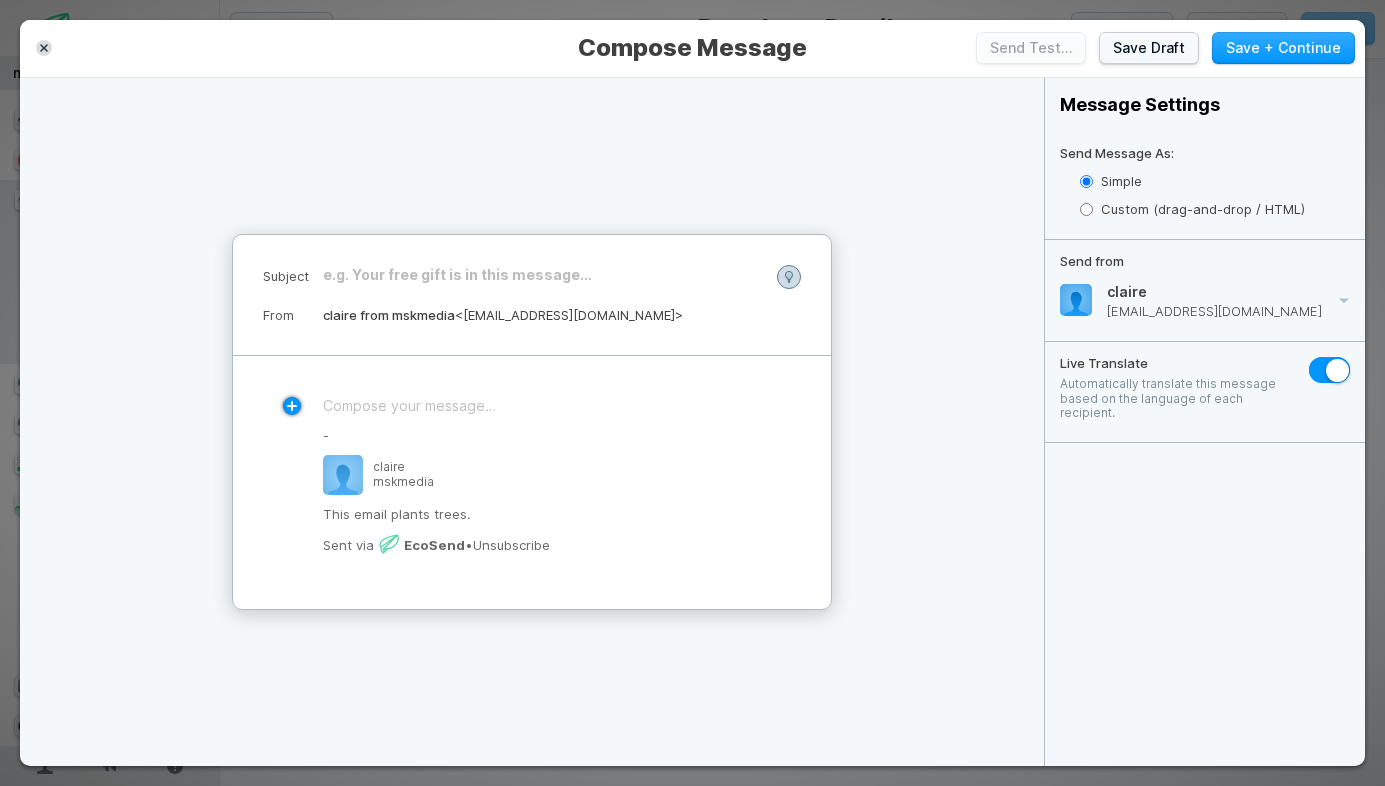 click 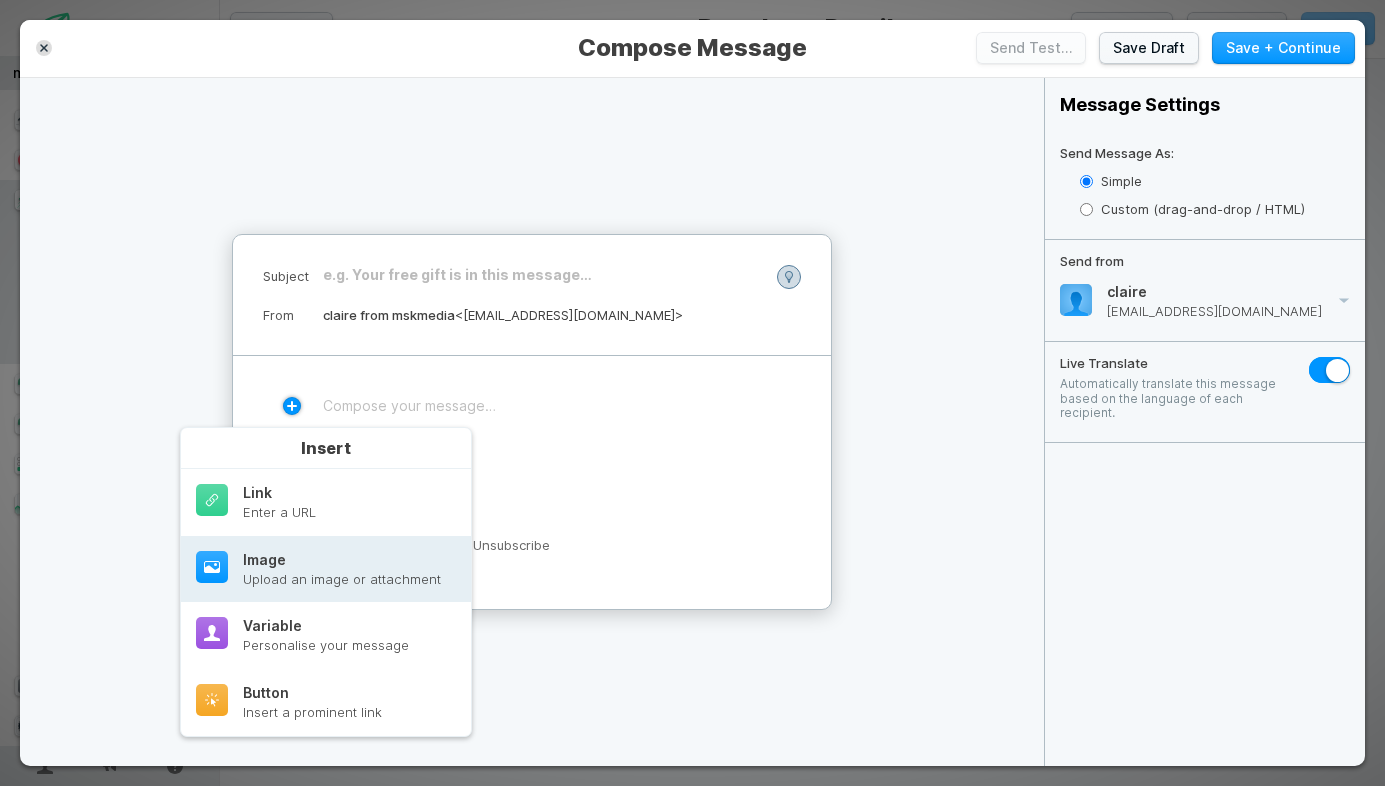 click on "Image" at bounding box center [342, 560] 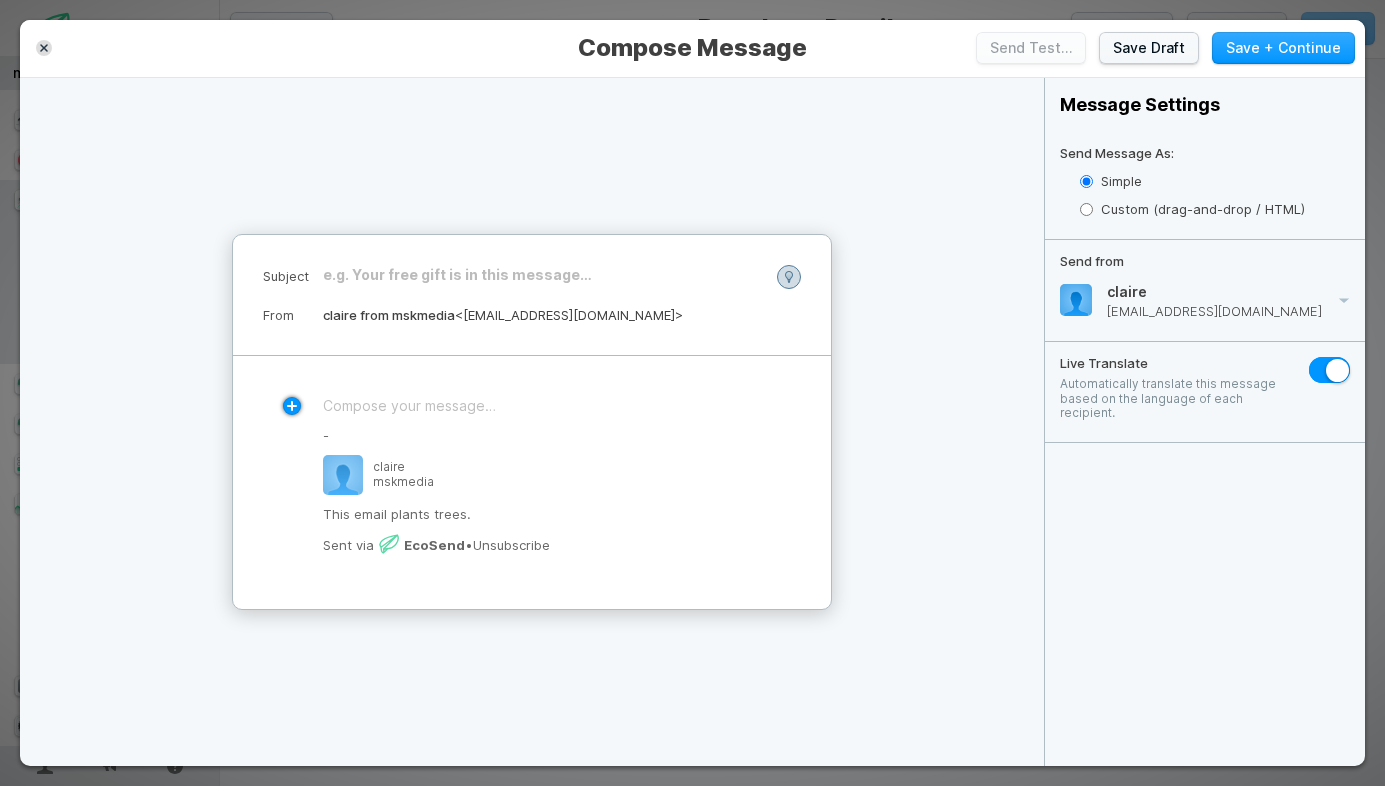 click 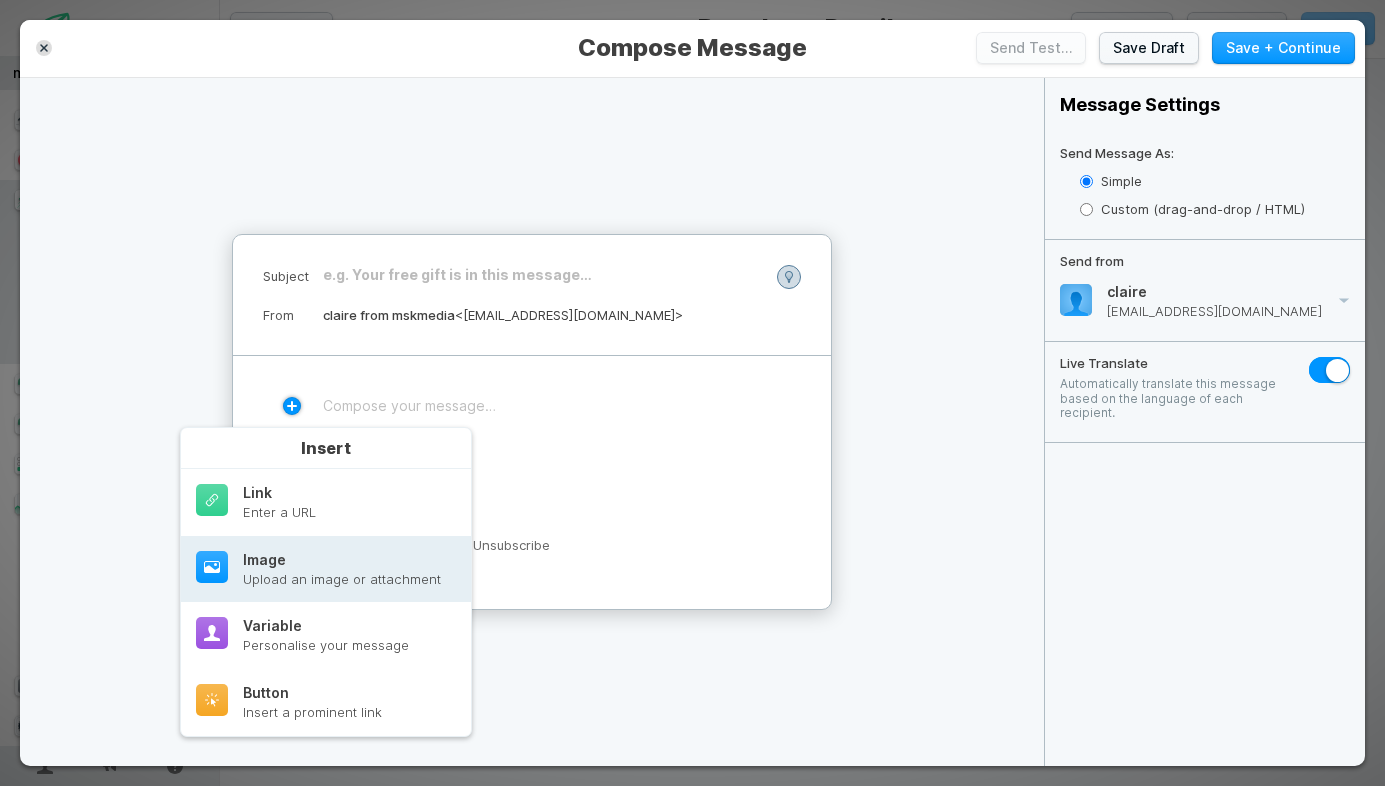 click on "Image" at bounding box center (342, 560) 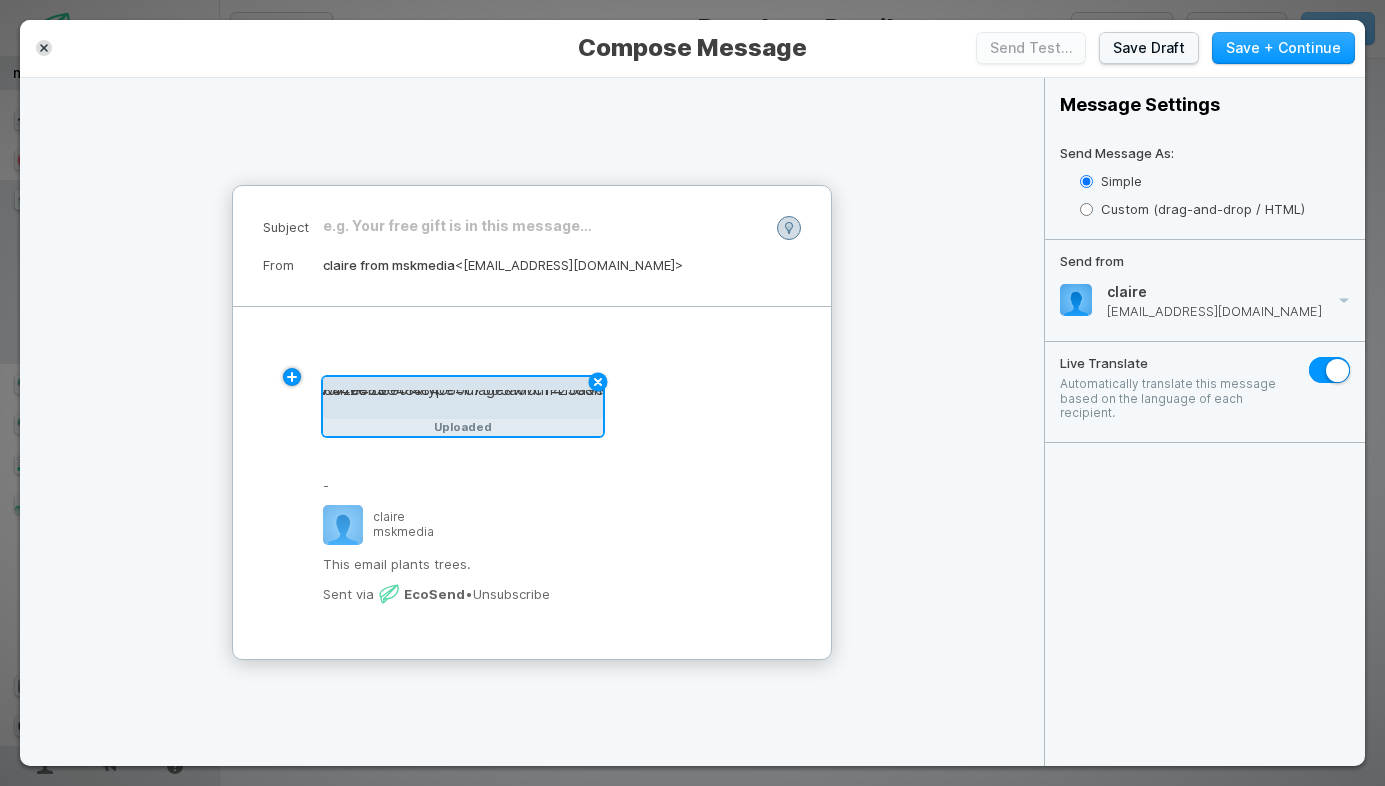 click on "﻿ ﻿ Uploaded ﻿ - claire mskmedia  This email plants trees. Sent via   EcoSend  •  Unsubscribe" at bounding box center [532, 483] 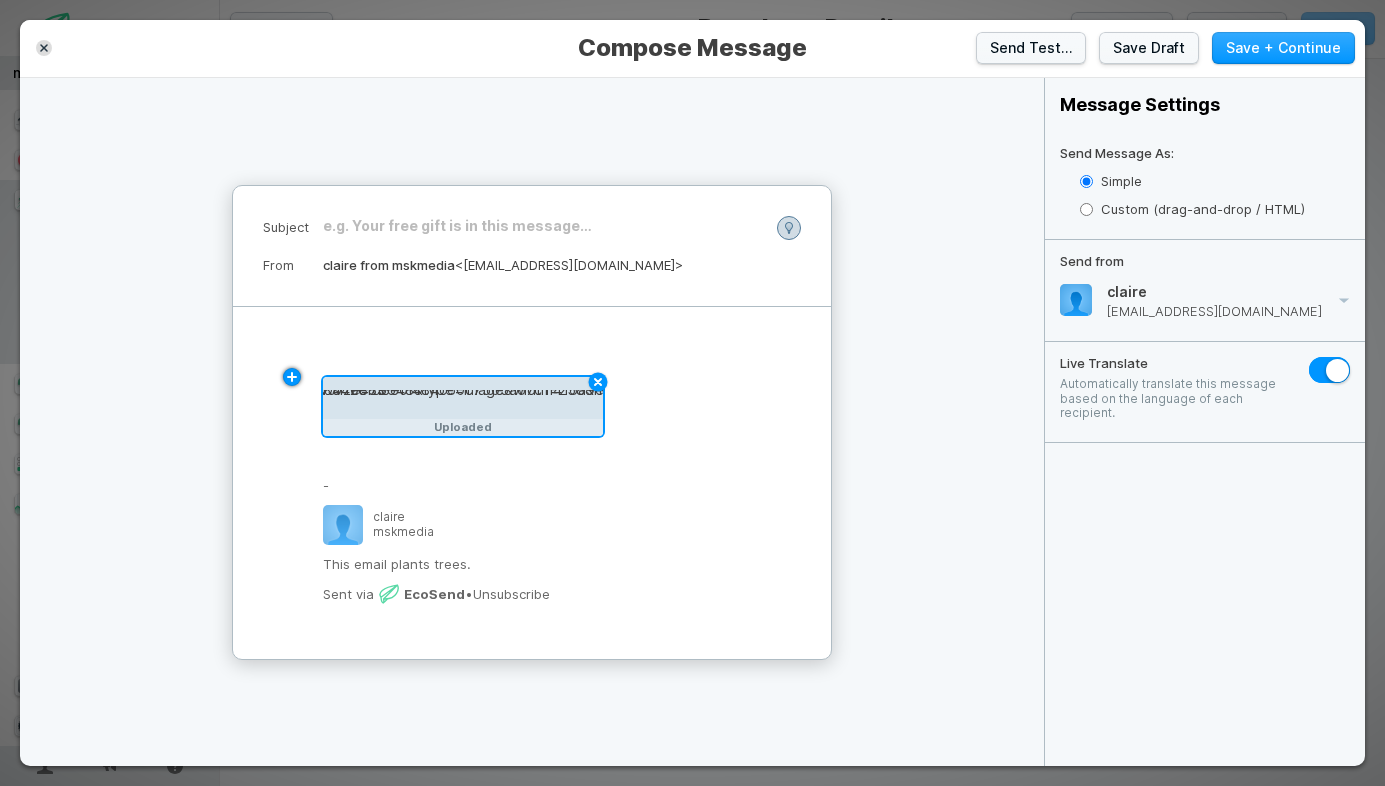 click 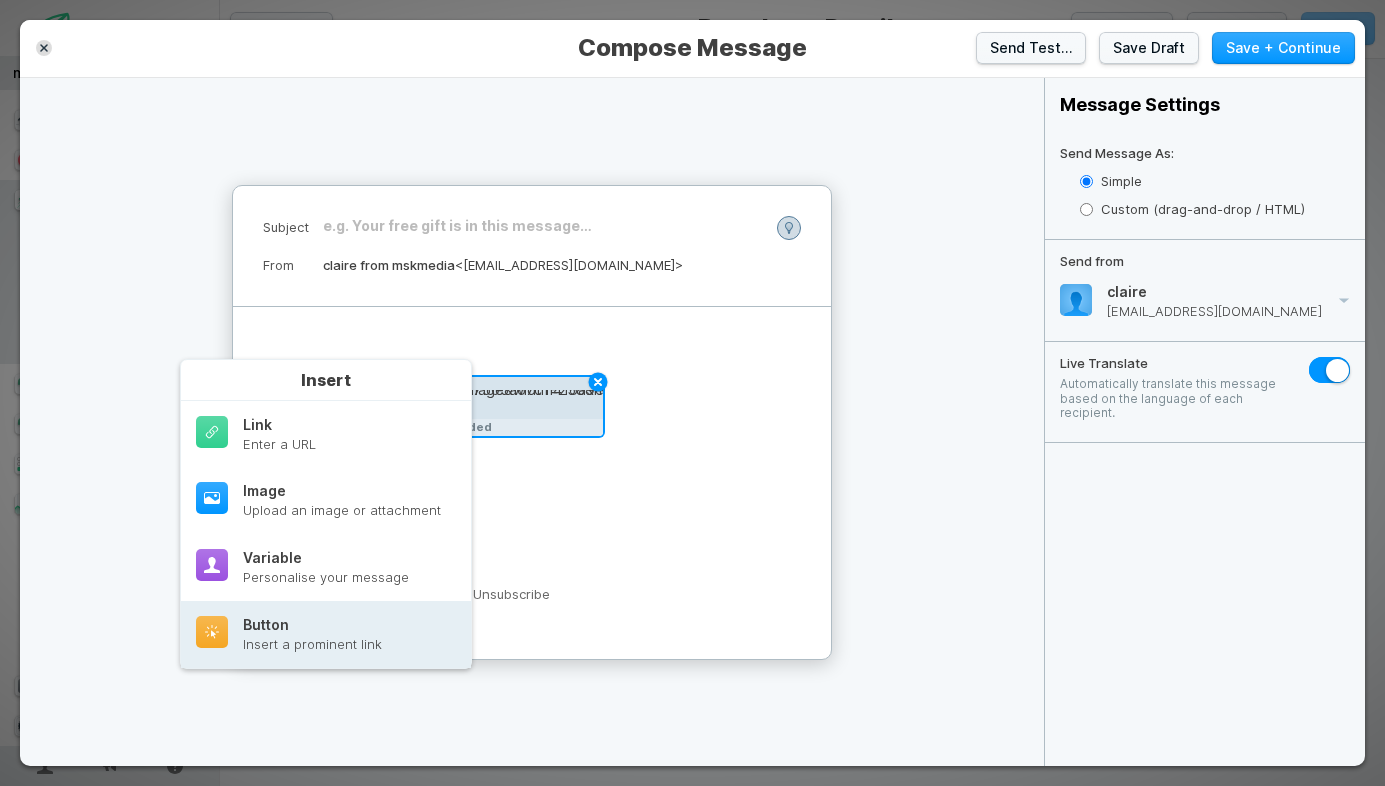 click on "Button Insert a prominent link" at bounding box center [326, 634] 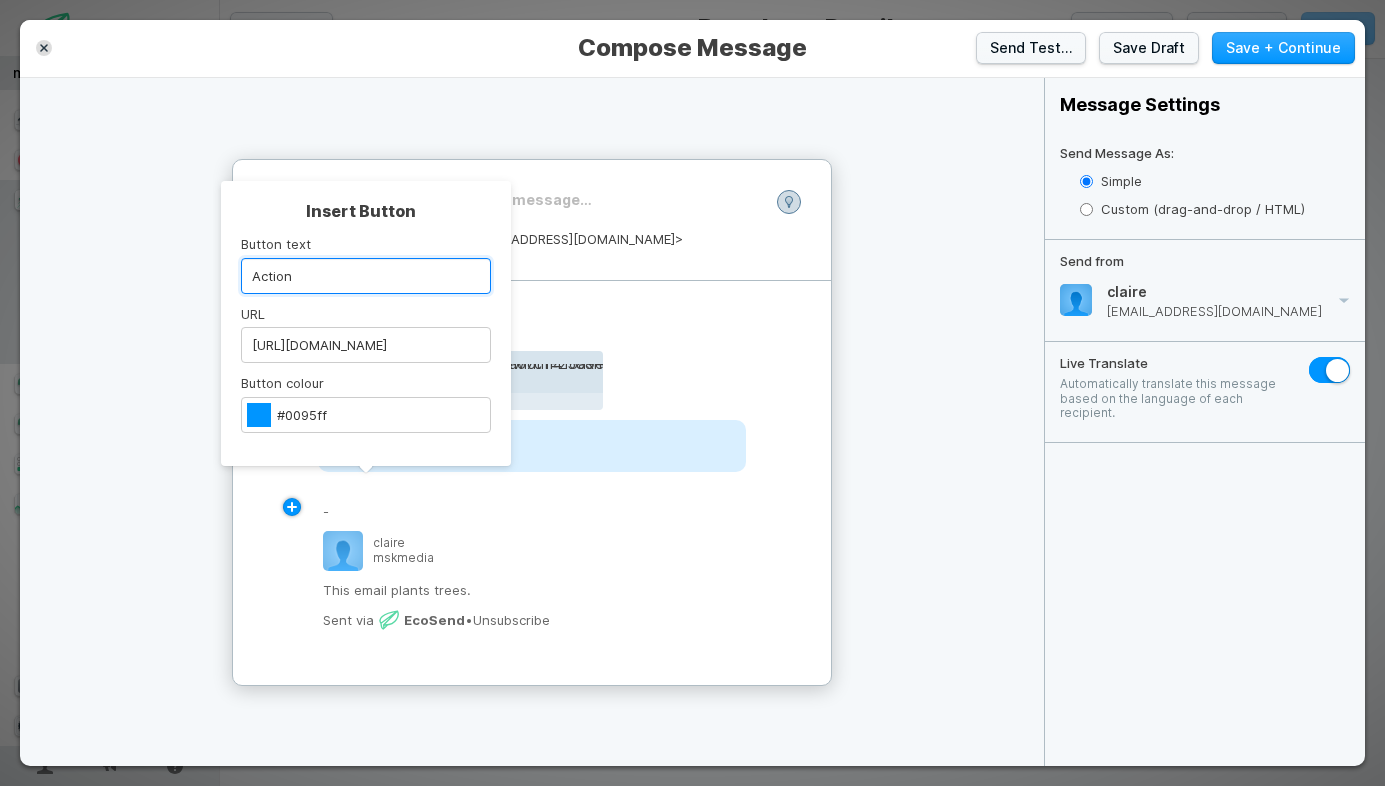 drag, startPoint x: 336, startPoint y: 277, endPoint x: 174, endPoint y: 269, distance: 162.19742 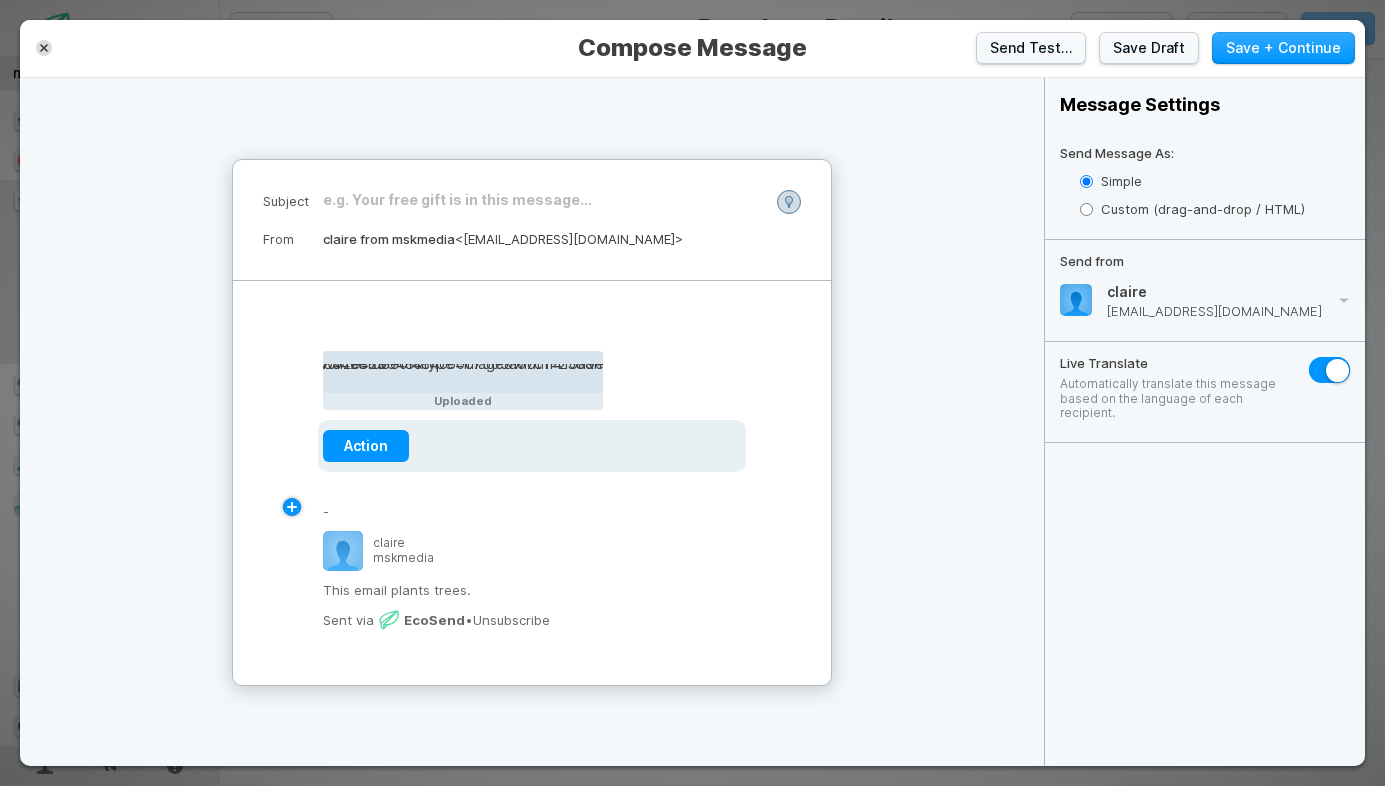 click on "Action" at bounding box center [366, 445] 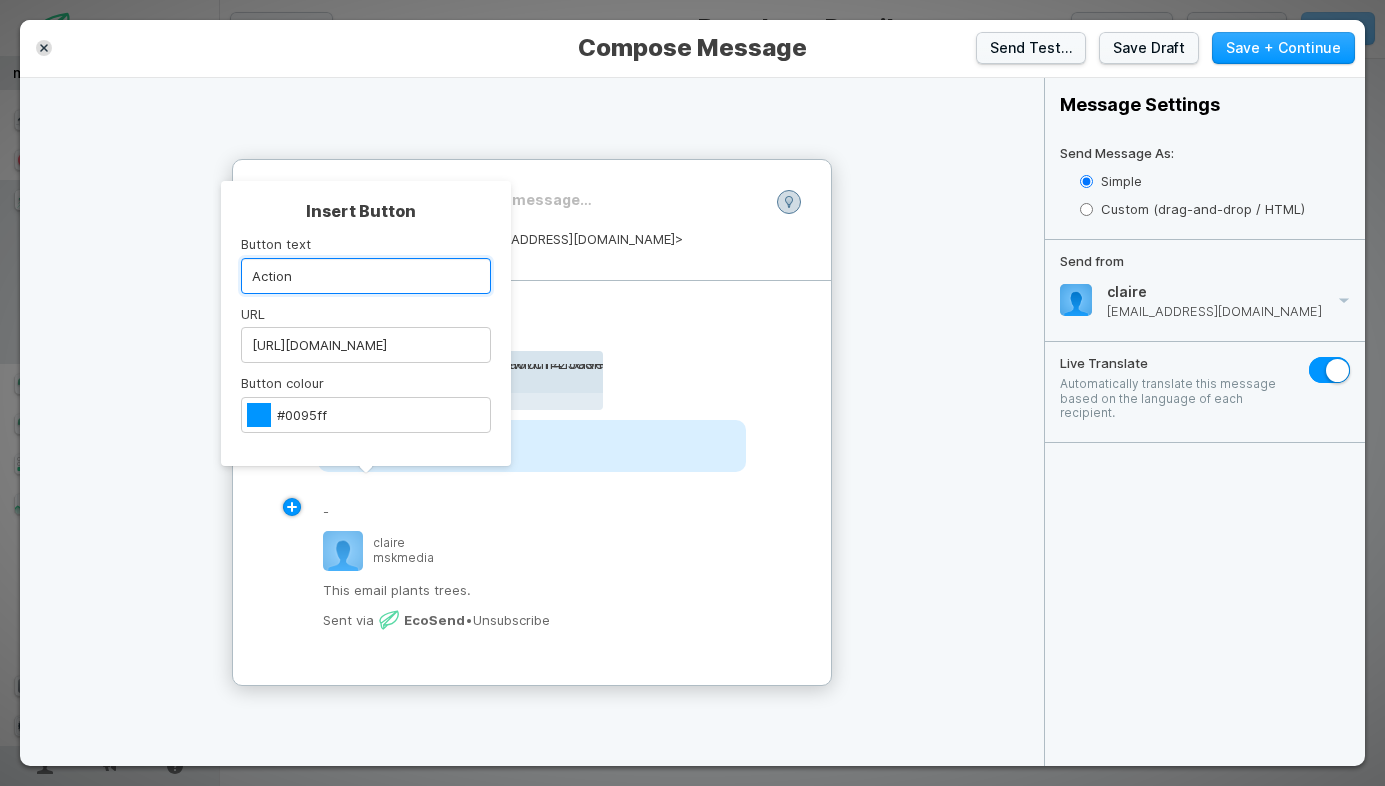 click on "Action" at bounding box center [366, 276] 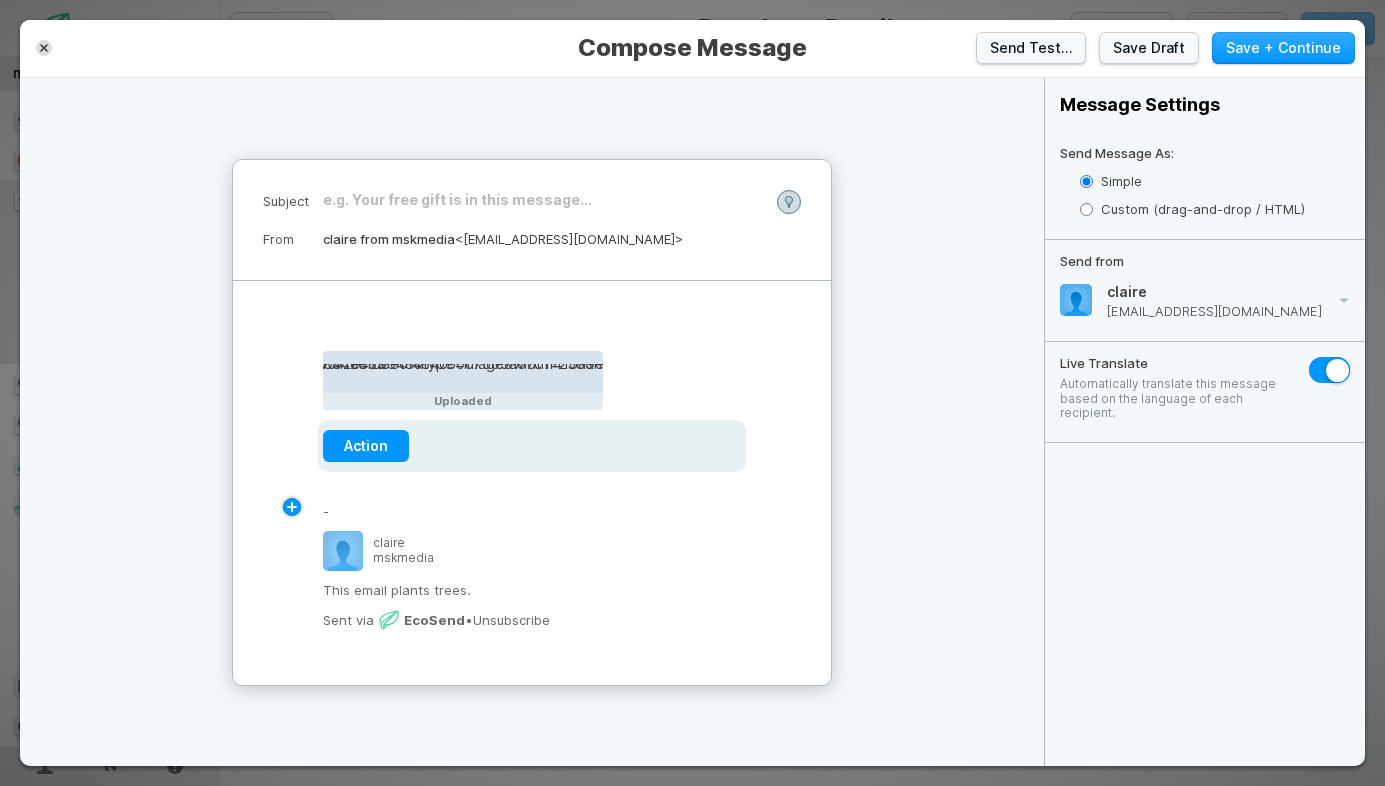 click on "Action" at bounding box center [366, 445] 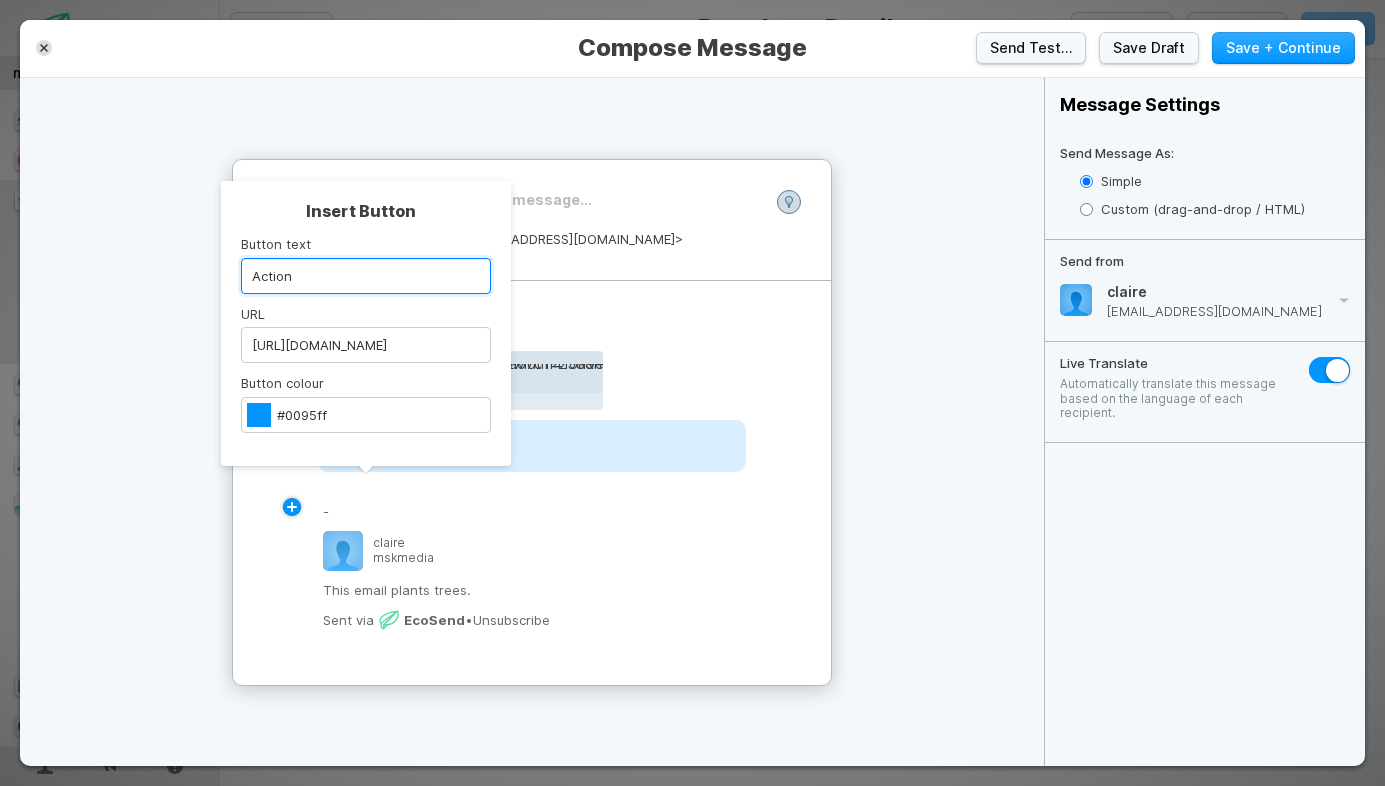 click on "Action" at bounding box center (366, 276) 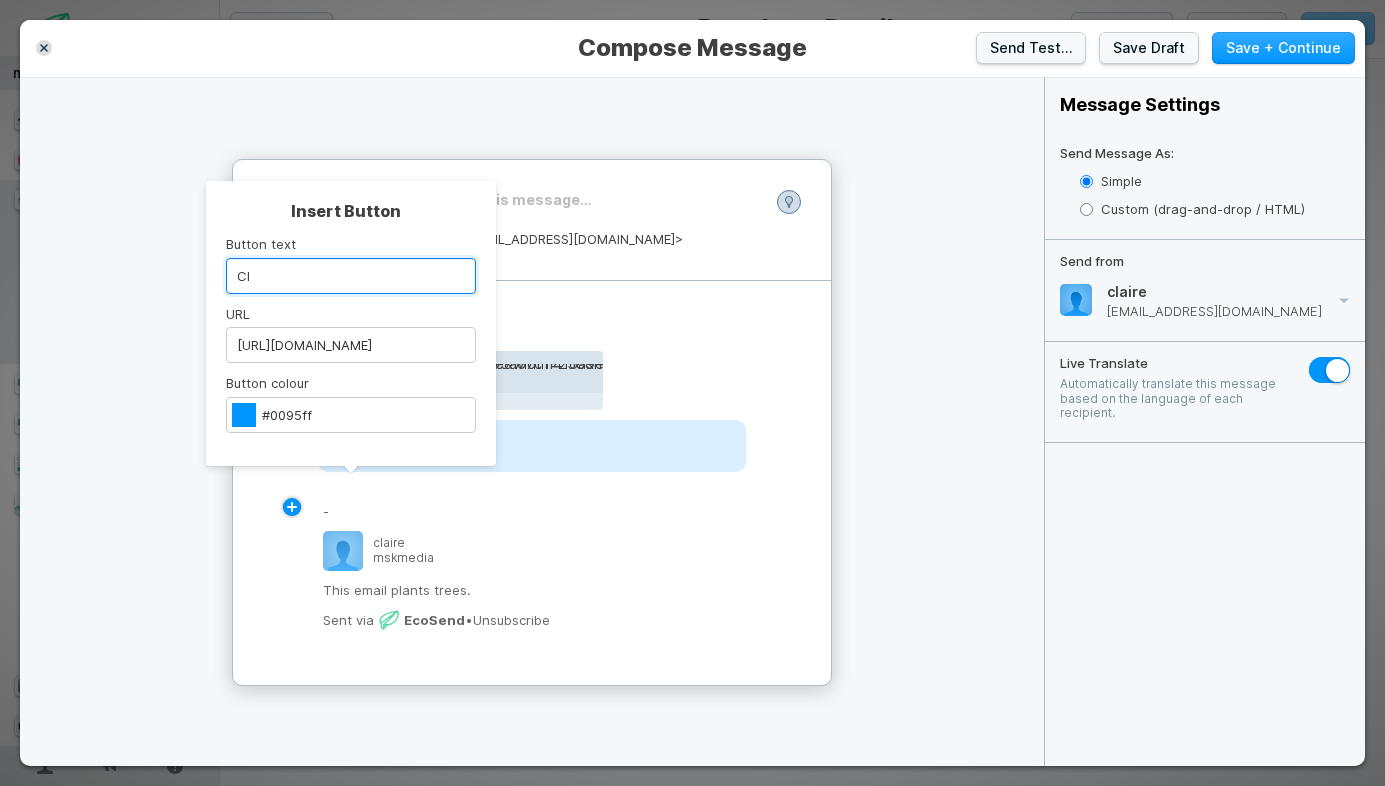 type on "C" 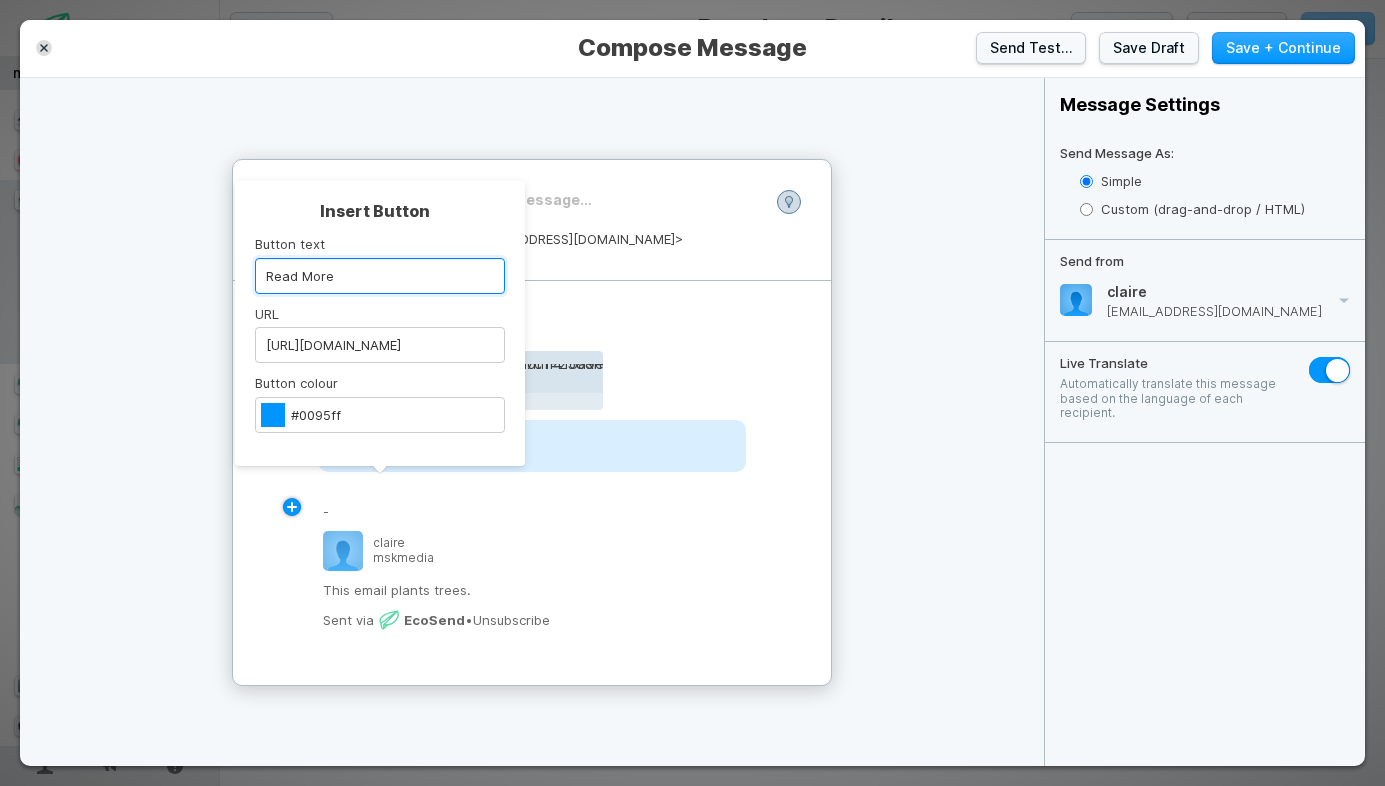 type on "Read More" 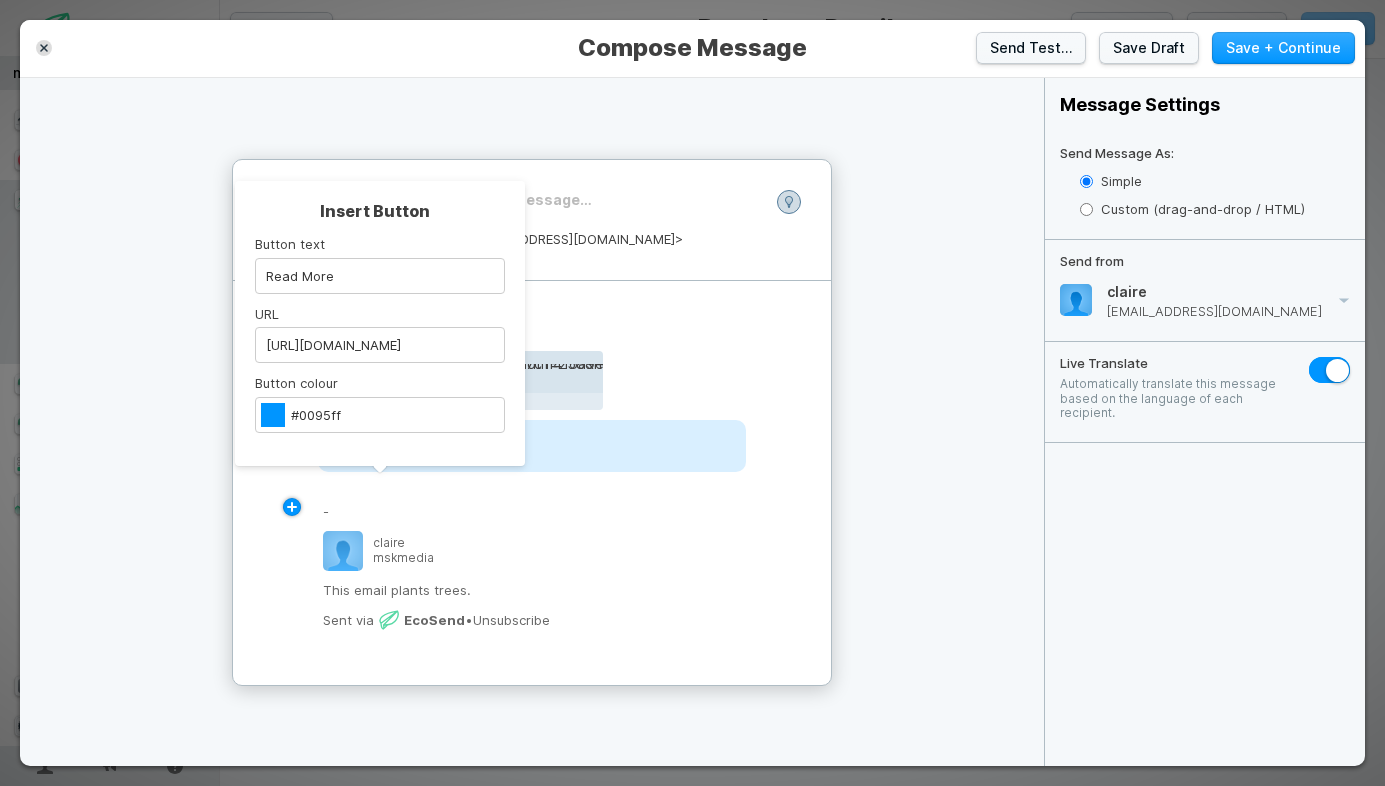 click on "#0095ff" at bounding box center [273, 415] 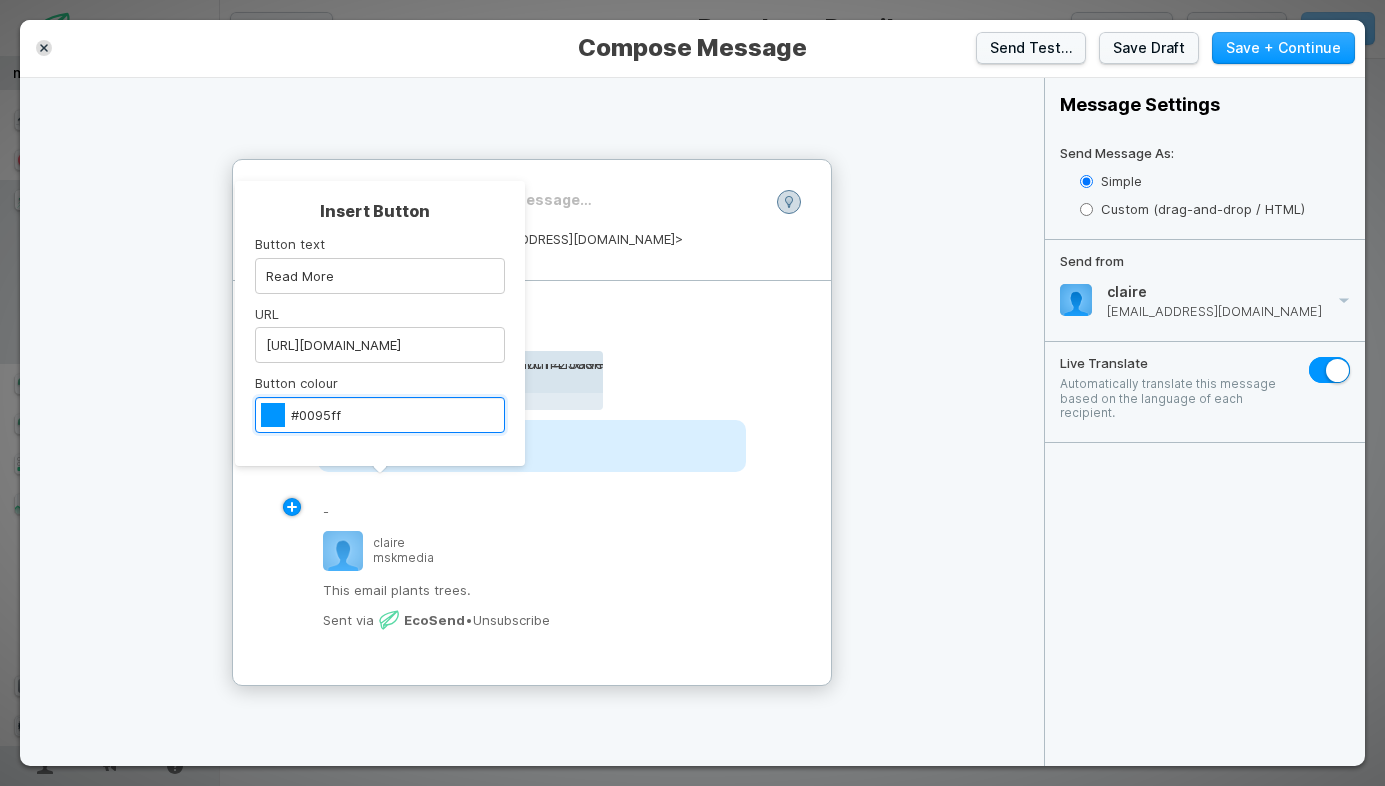 click on "#0095ff" at bounding box center [380, 415] 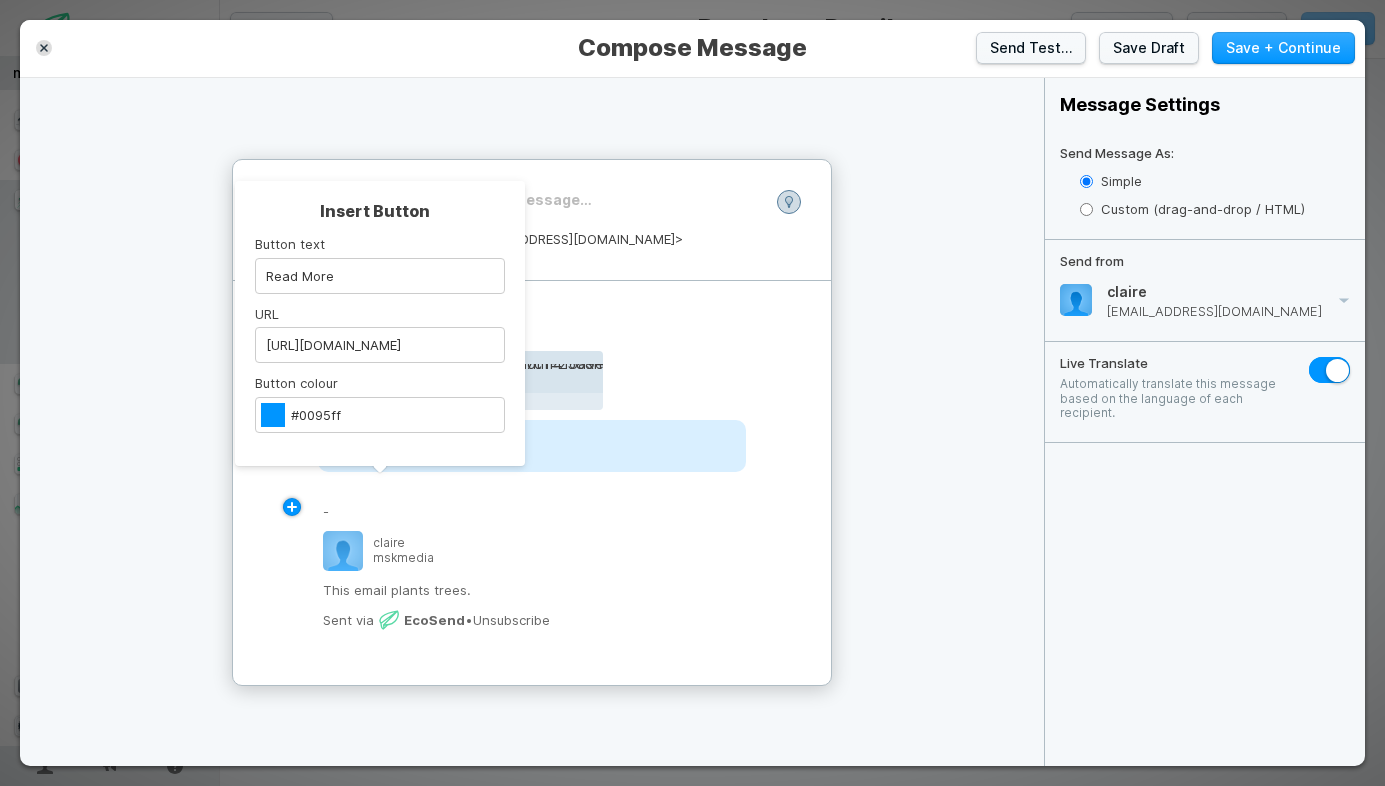 click on "#0095ff" at bounding box center (273, 415) 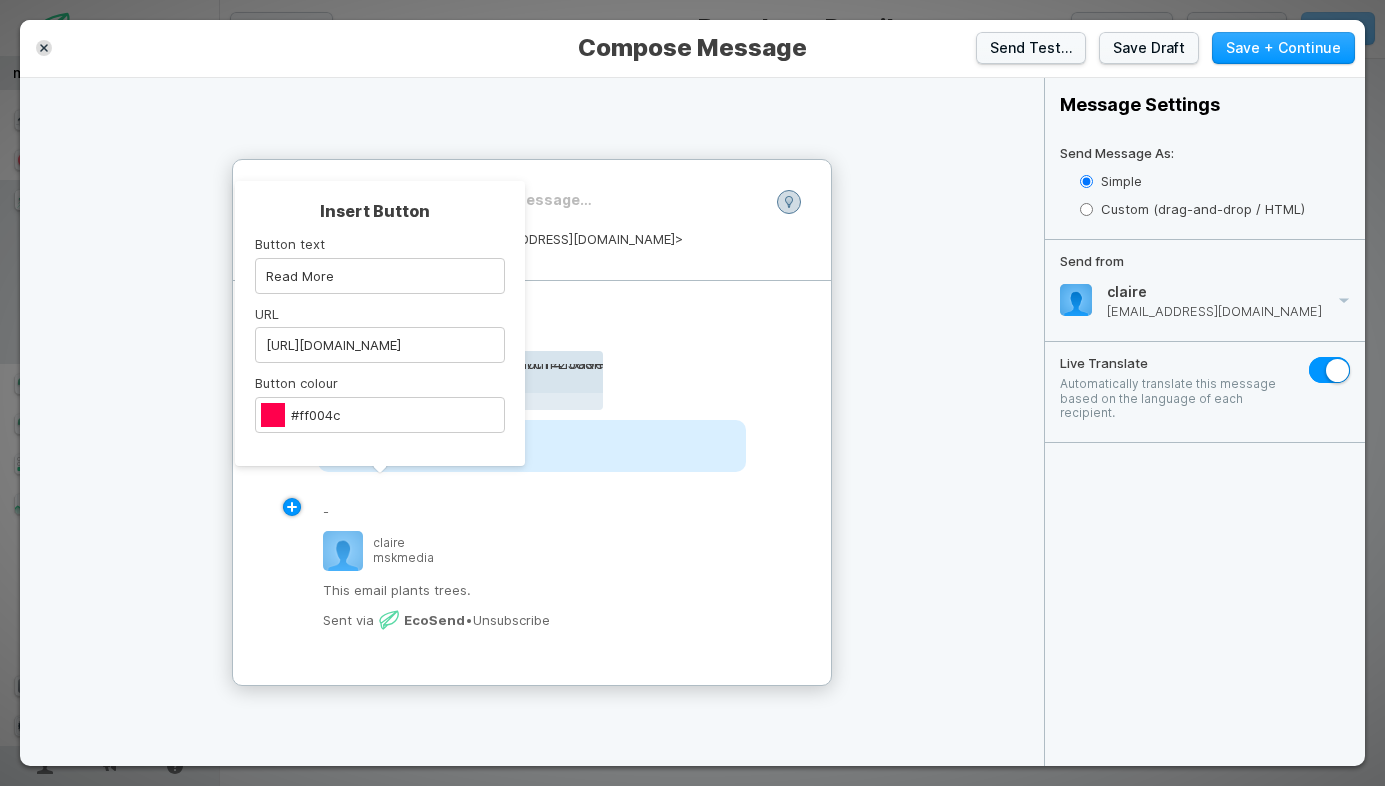 type on "#bd2e59" 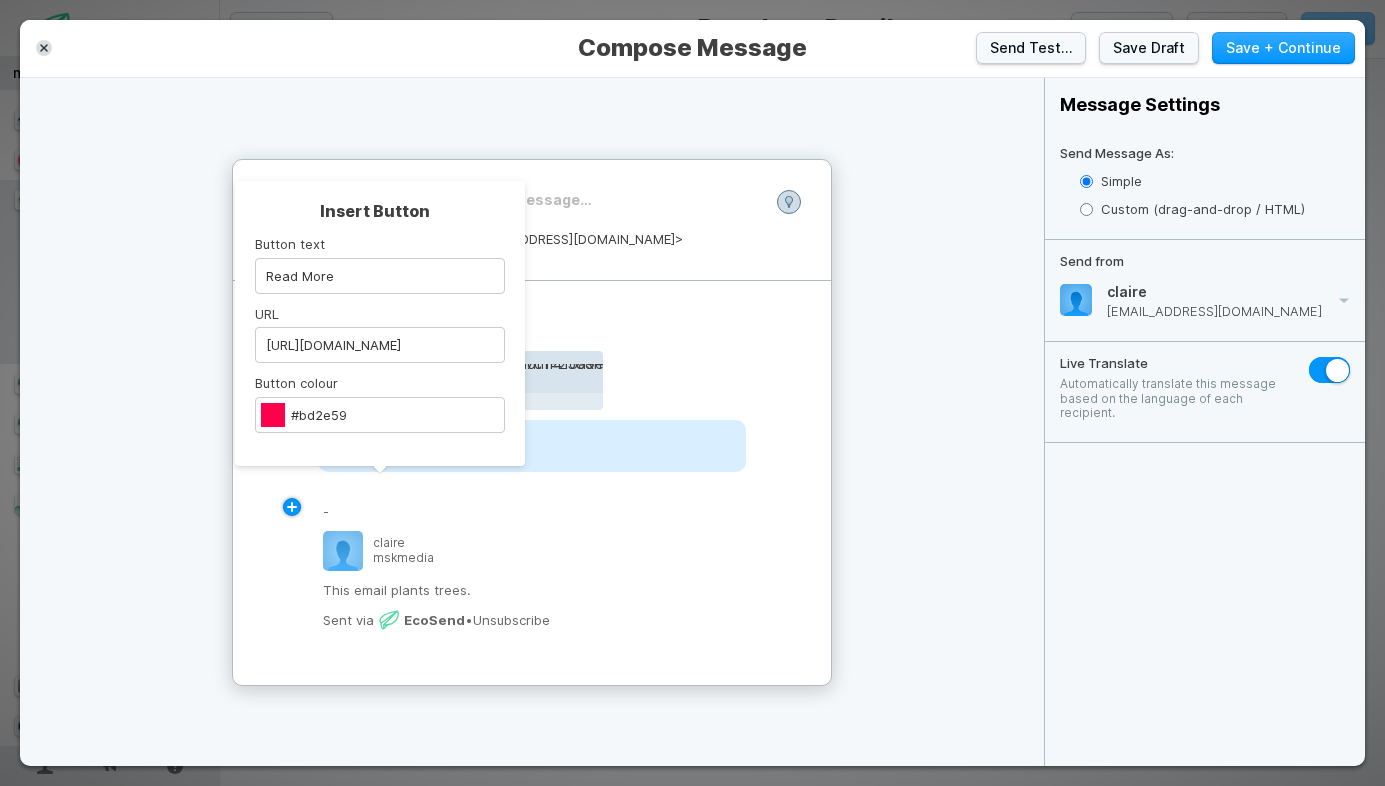 type on "#b92d57" 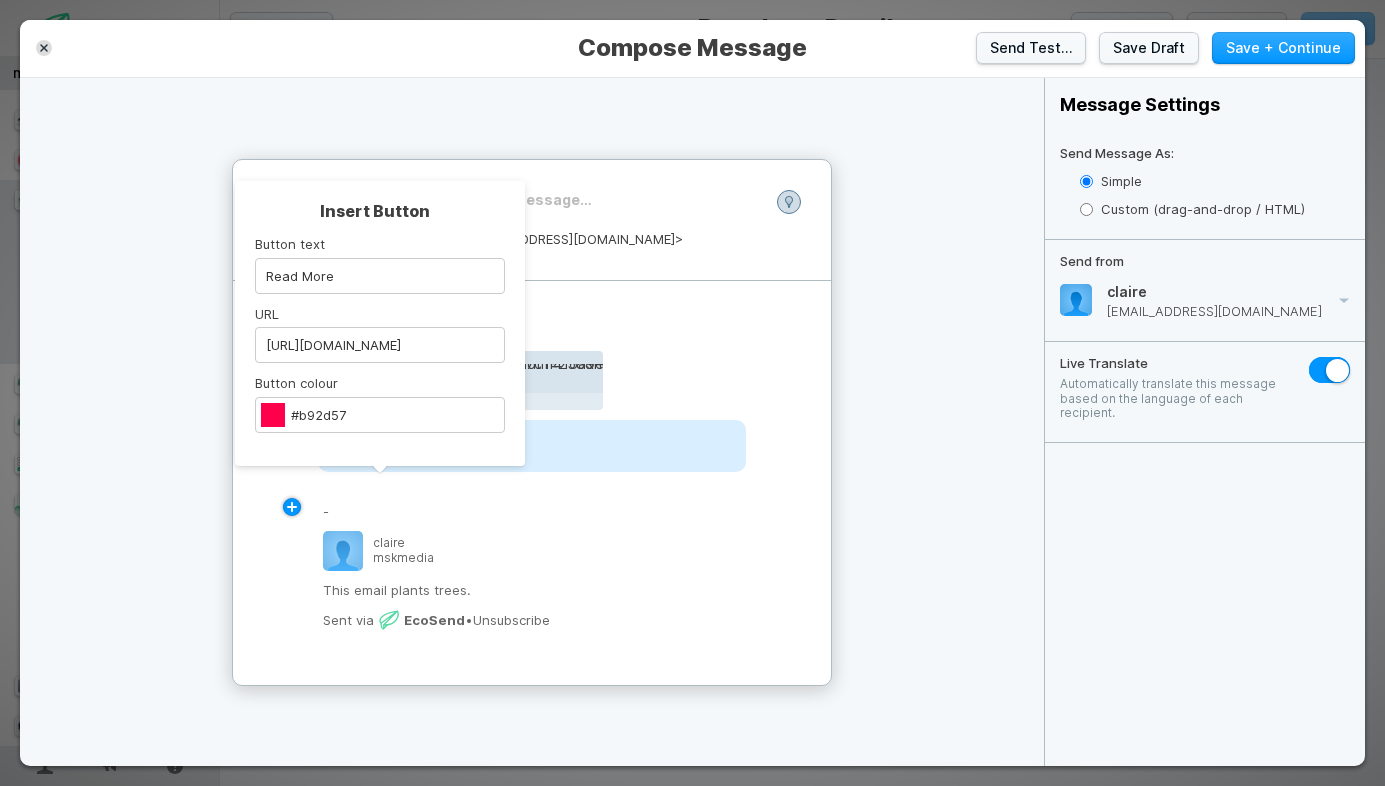 type on "#ba2c56" 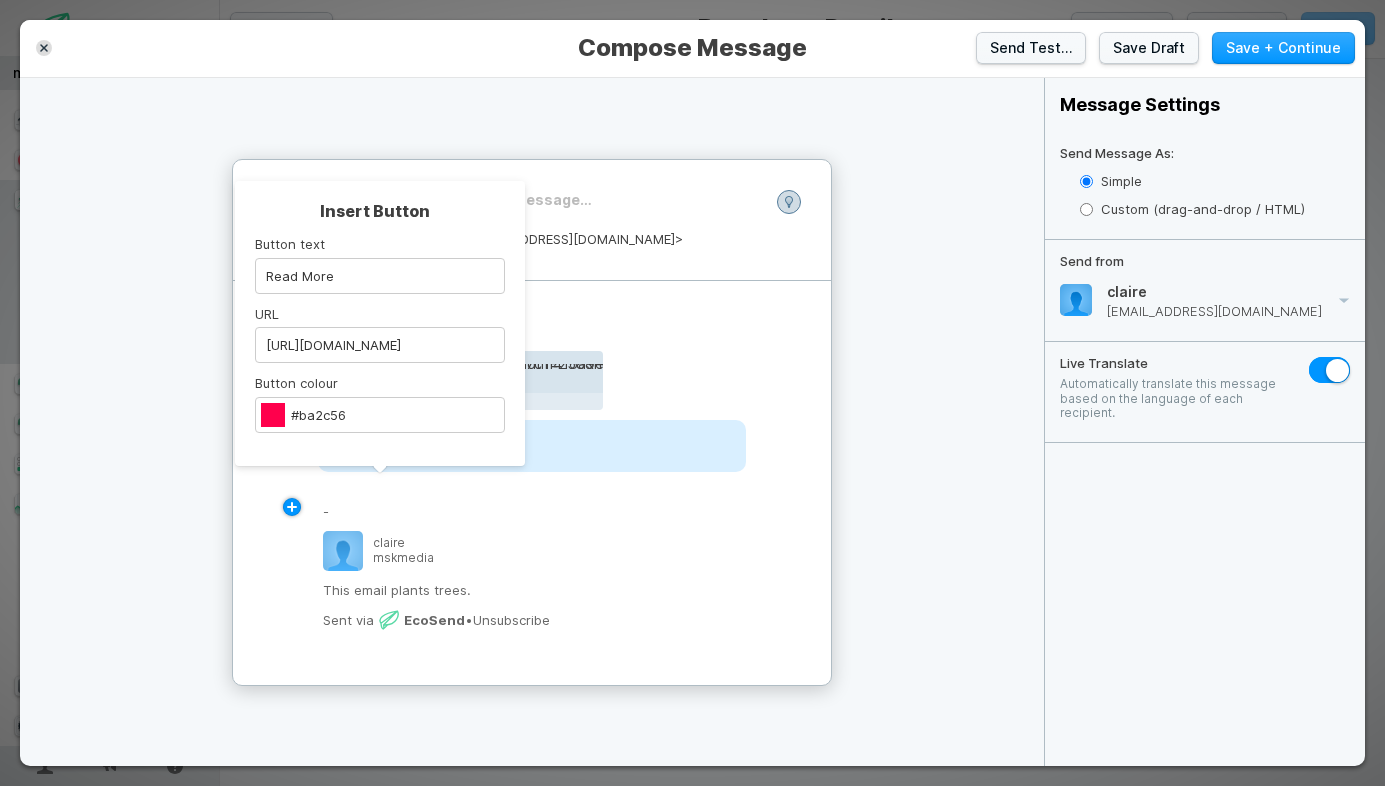 type on "#bb2a56" 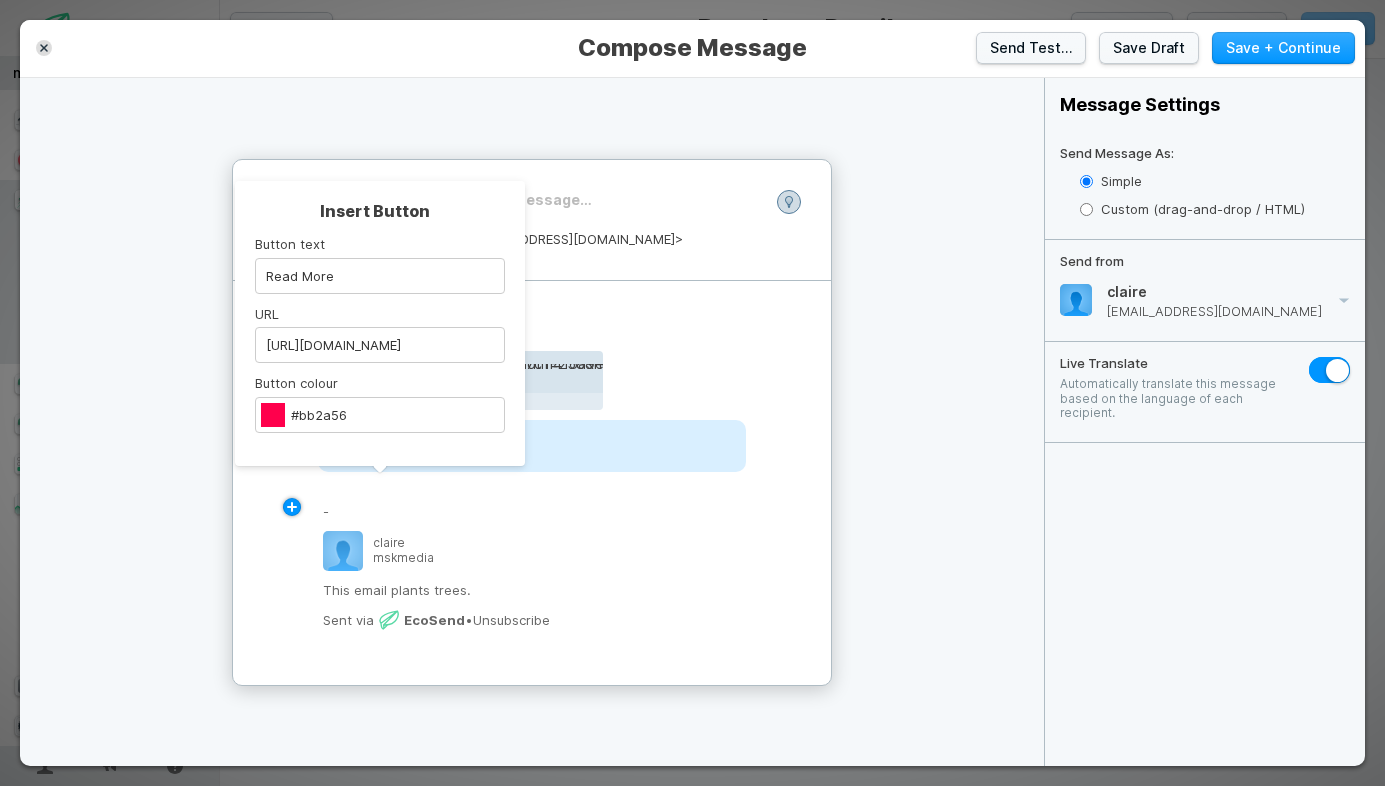 type on "#b82853" 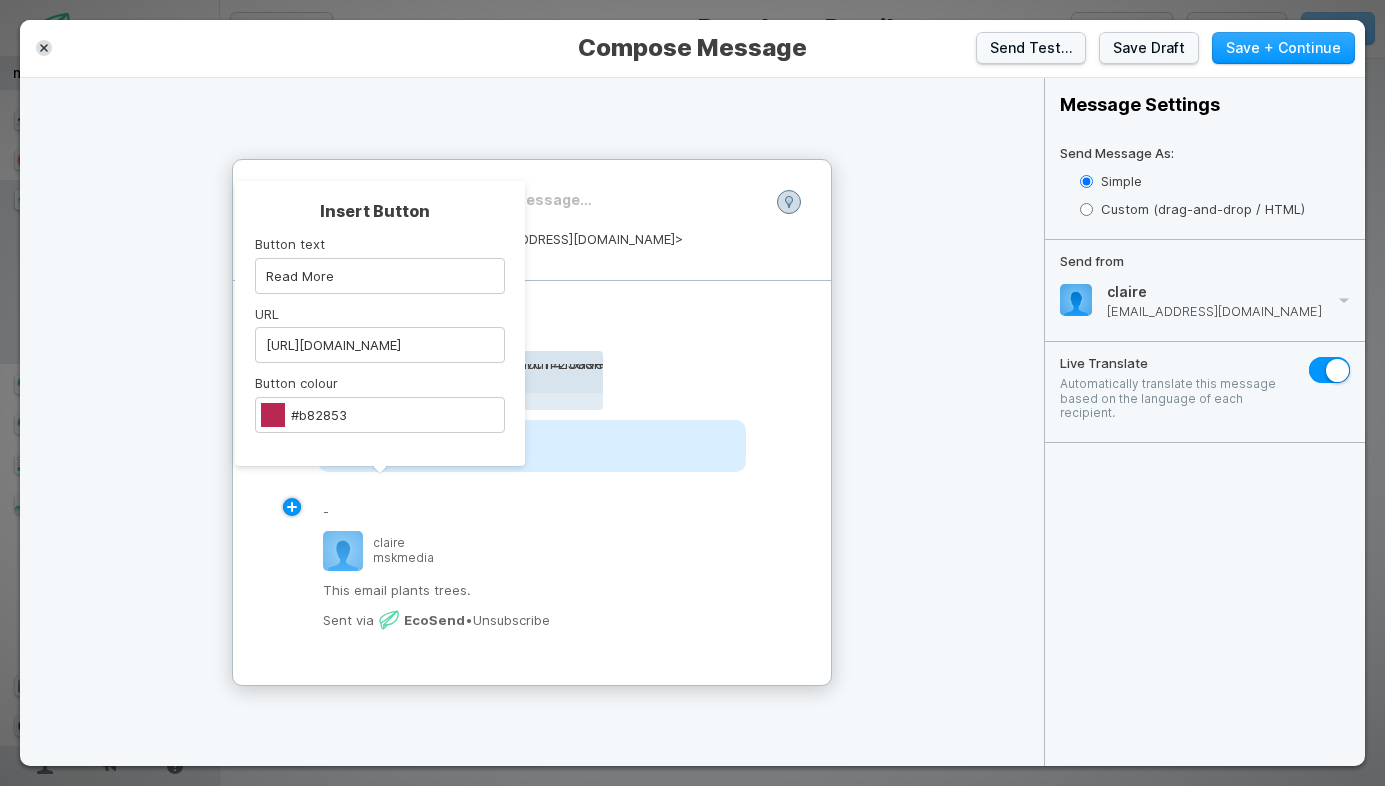 type on "#b82853" 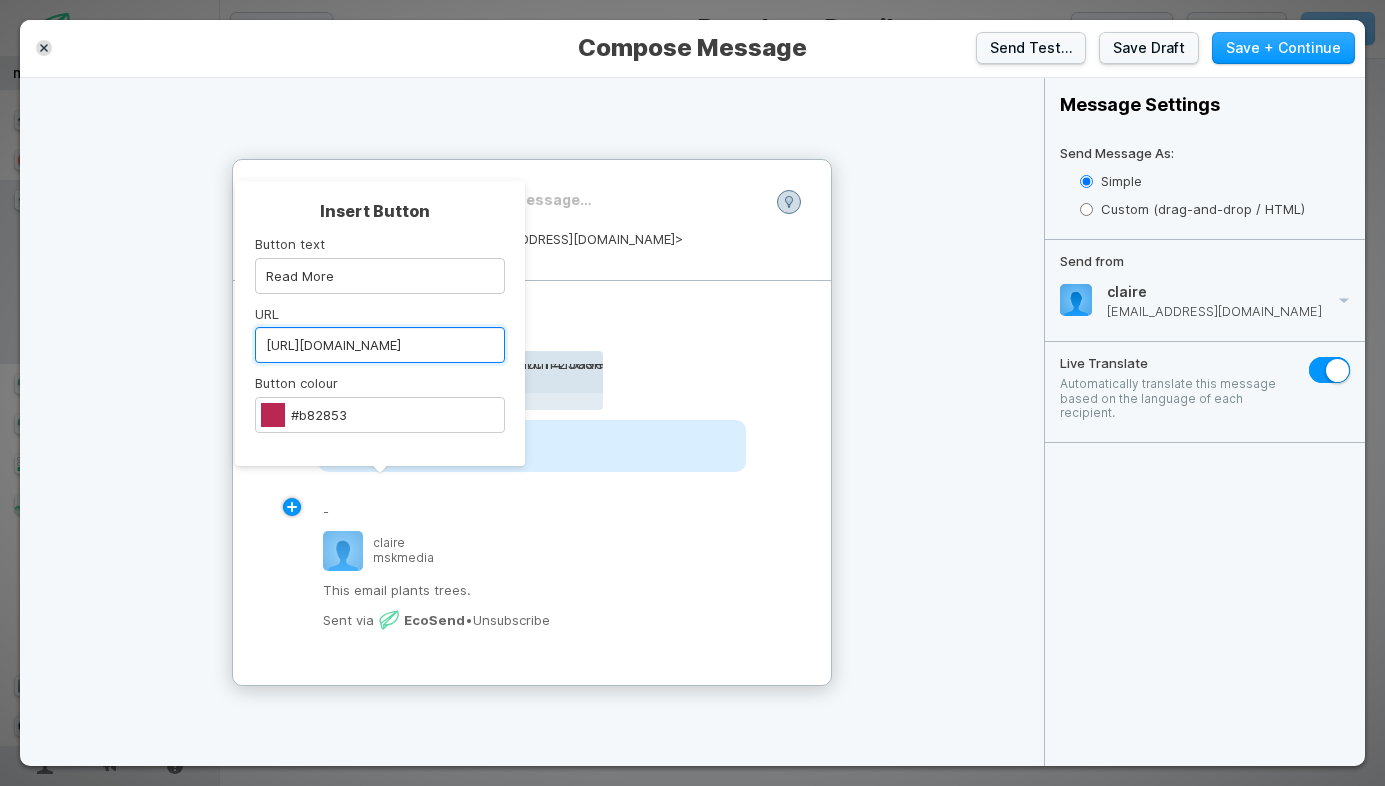 drag, startPoint x: 446, startPoint y: 347, endPoint x: 255, endPoint y: 348, distance: 191.00262 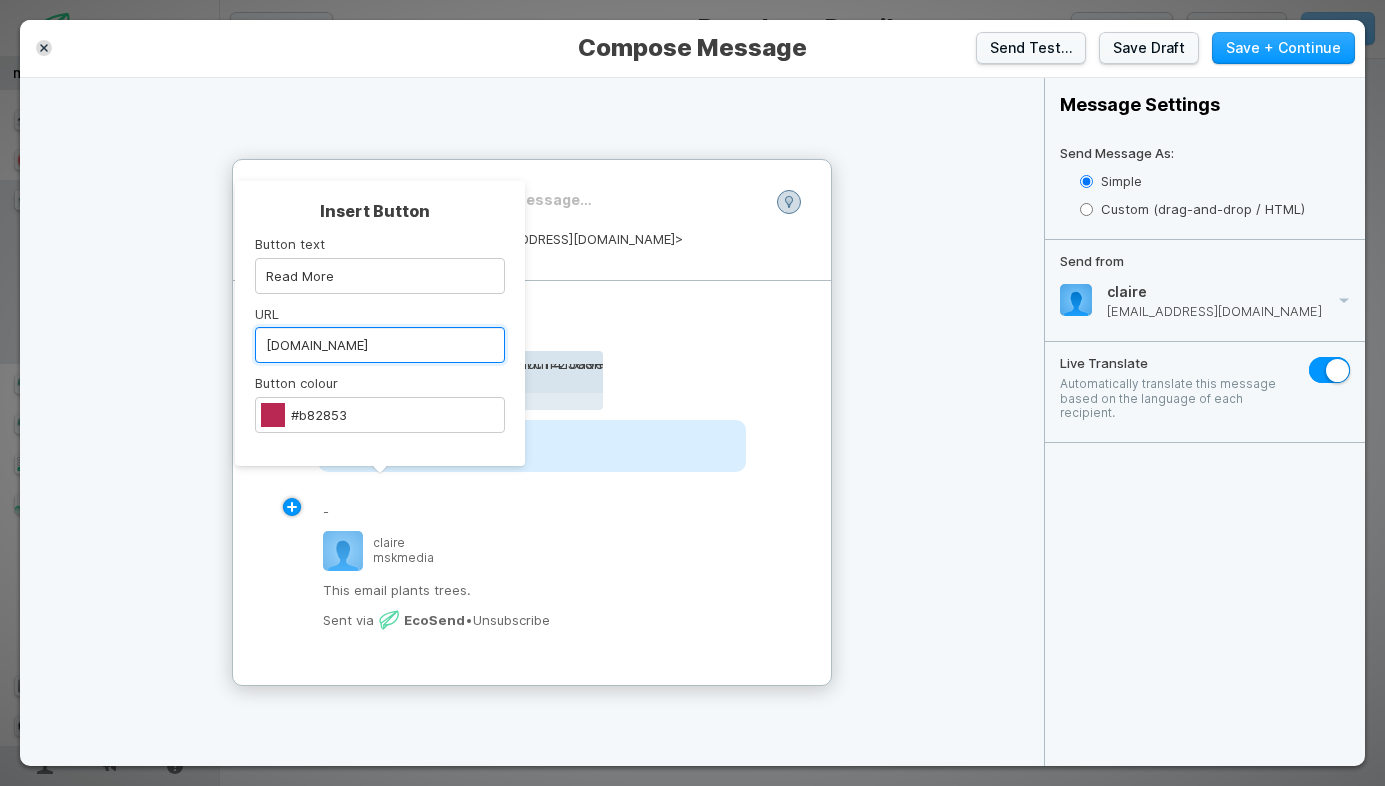 type on "[DOMAIN_NAME]" 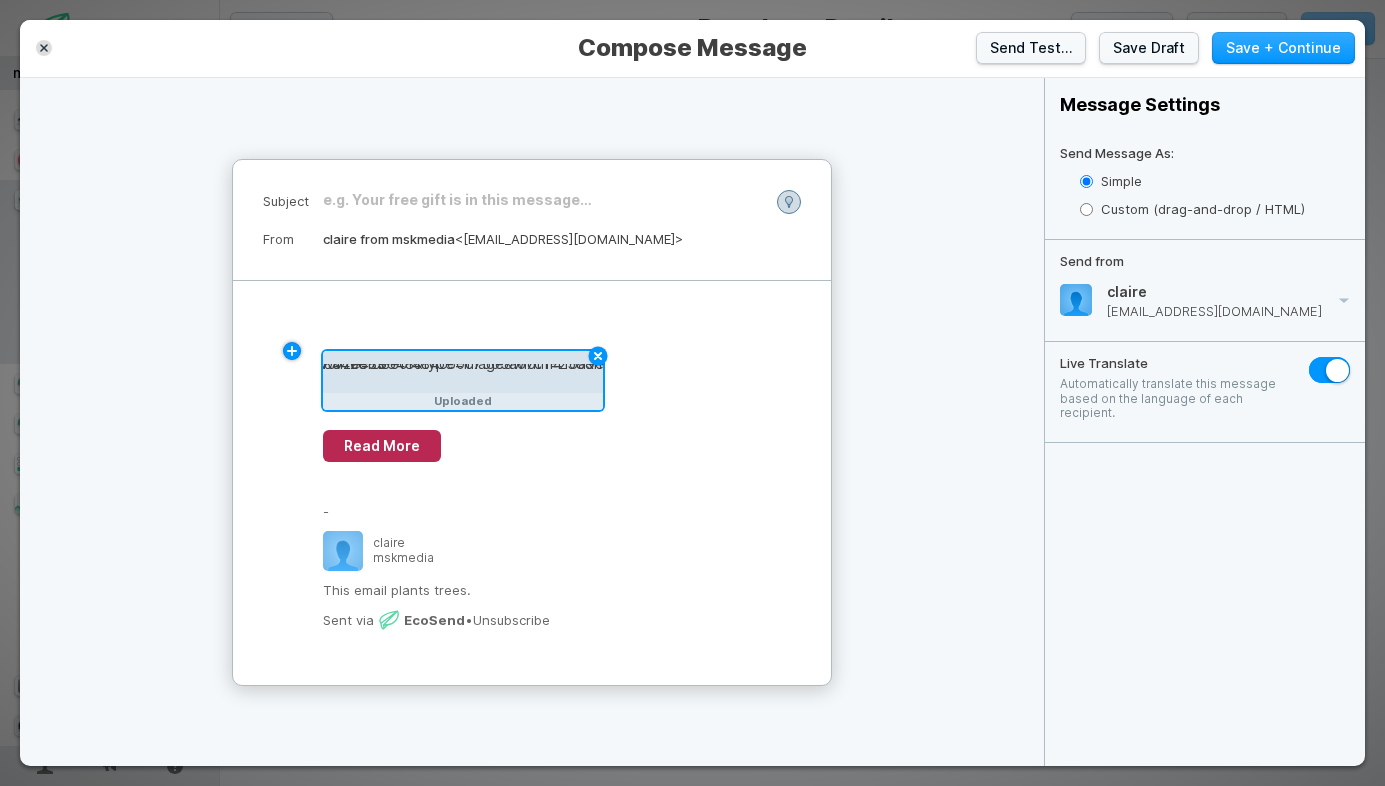 click on "Uploaded" at bounding box center [532, 380] 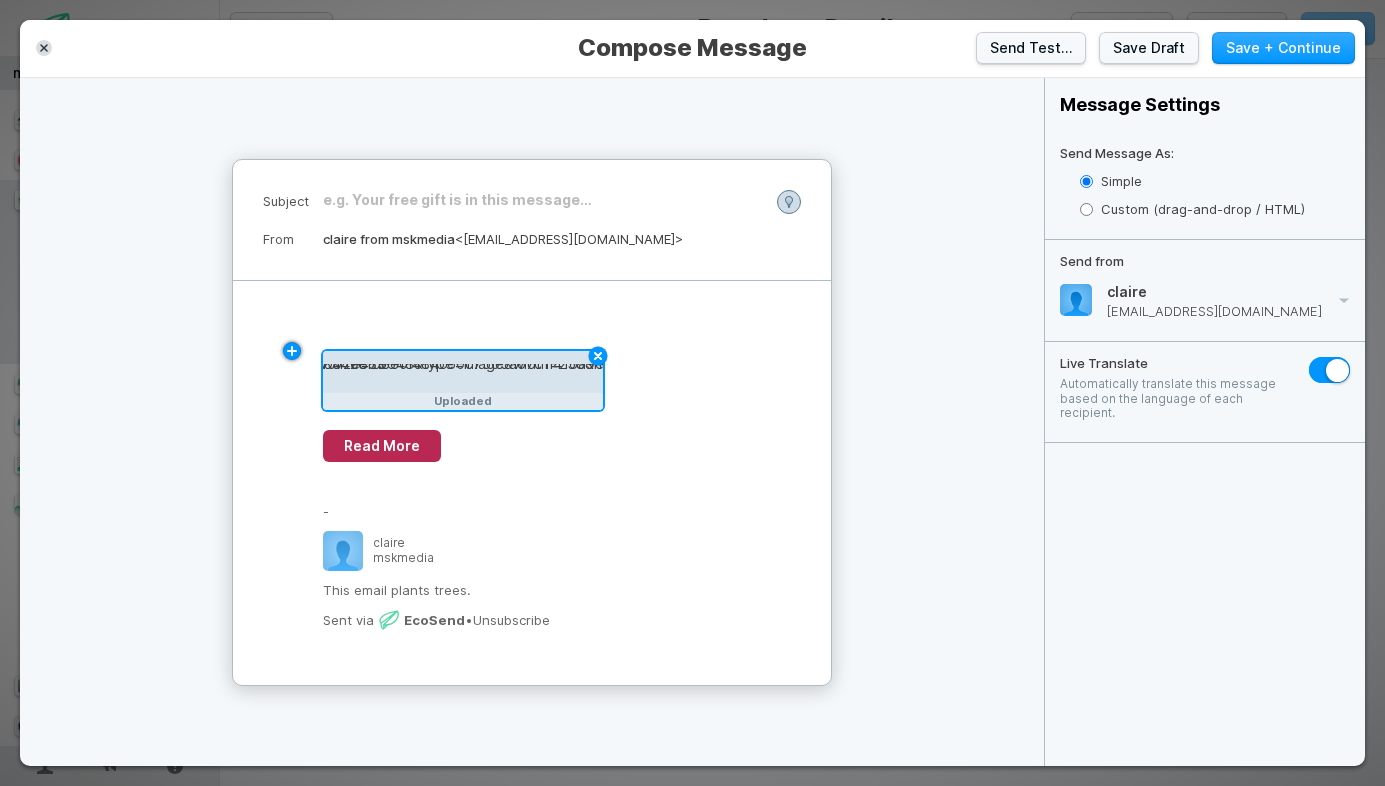 click 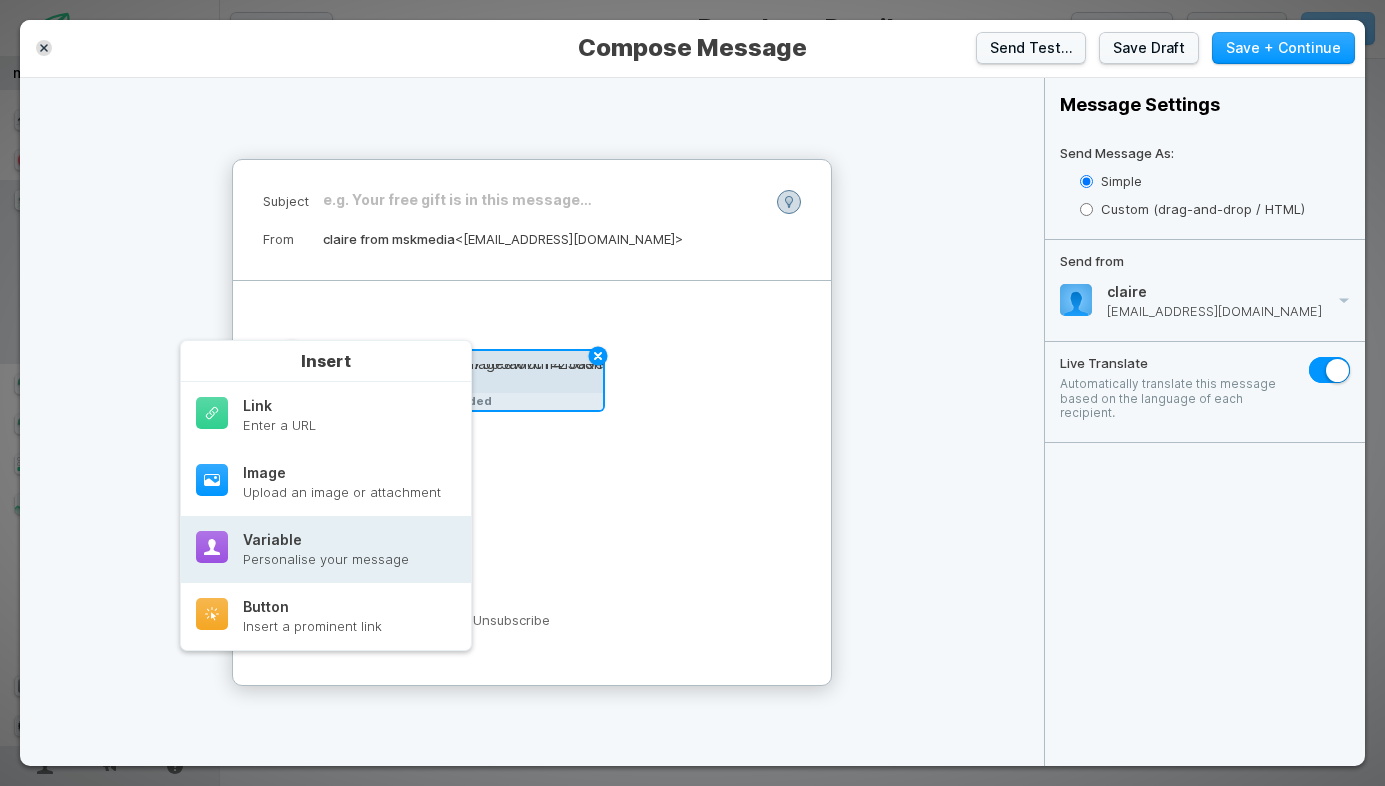 click on "Variable" at bounding box center [326, 540] 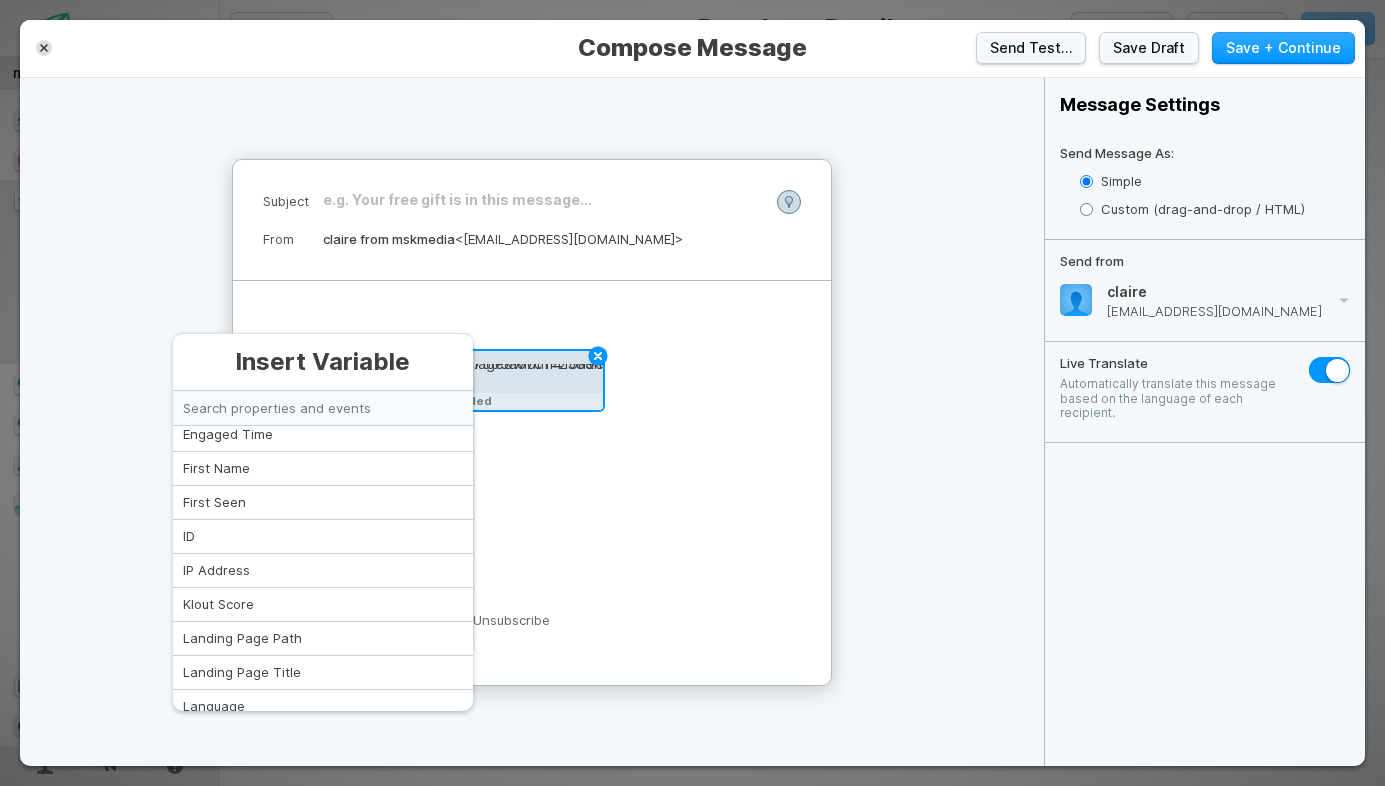 scroll, scrollTop: 317, scrollLeft: 0, axis: vertical 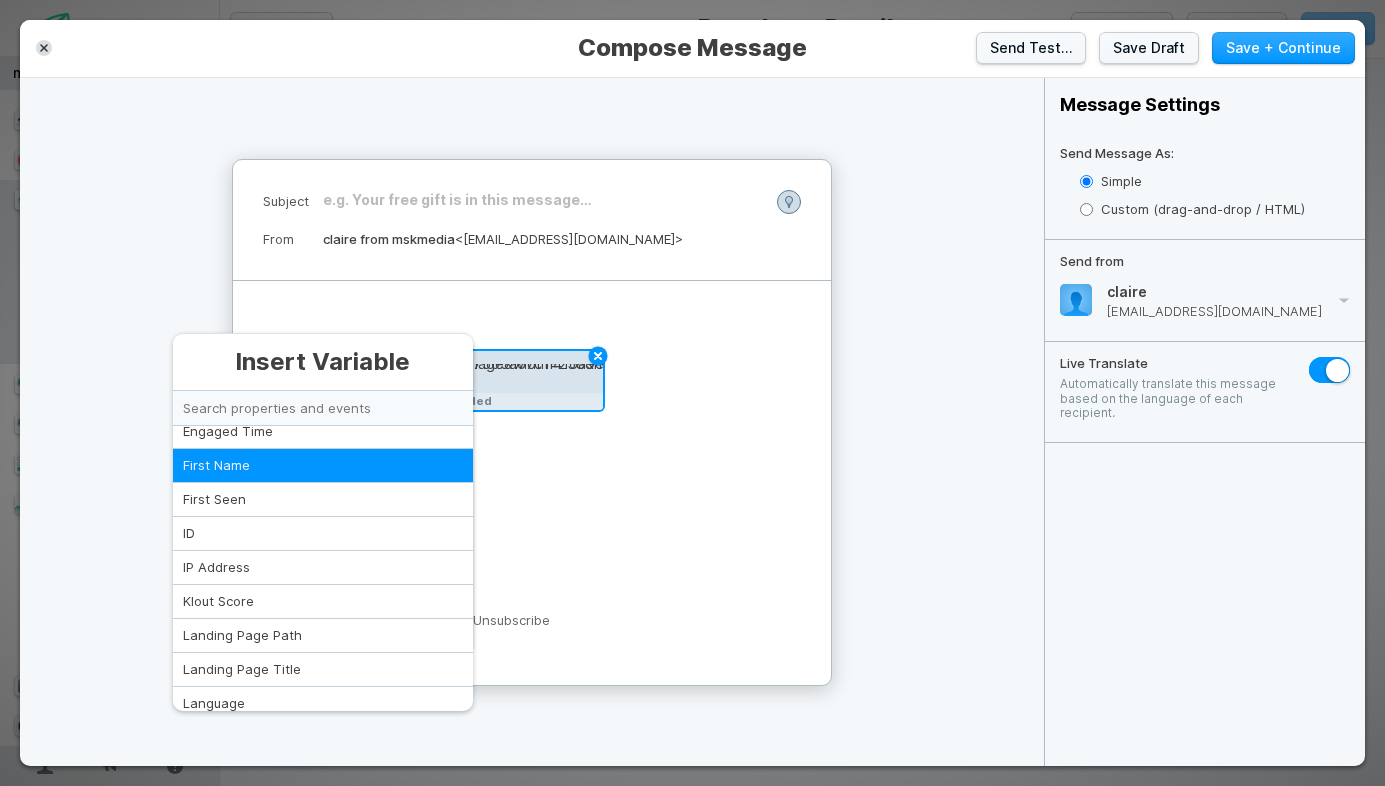 click on "First Name" at bounding box center [323, 466] 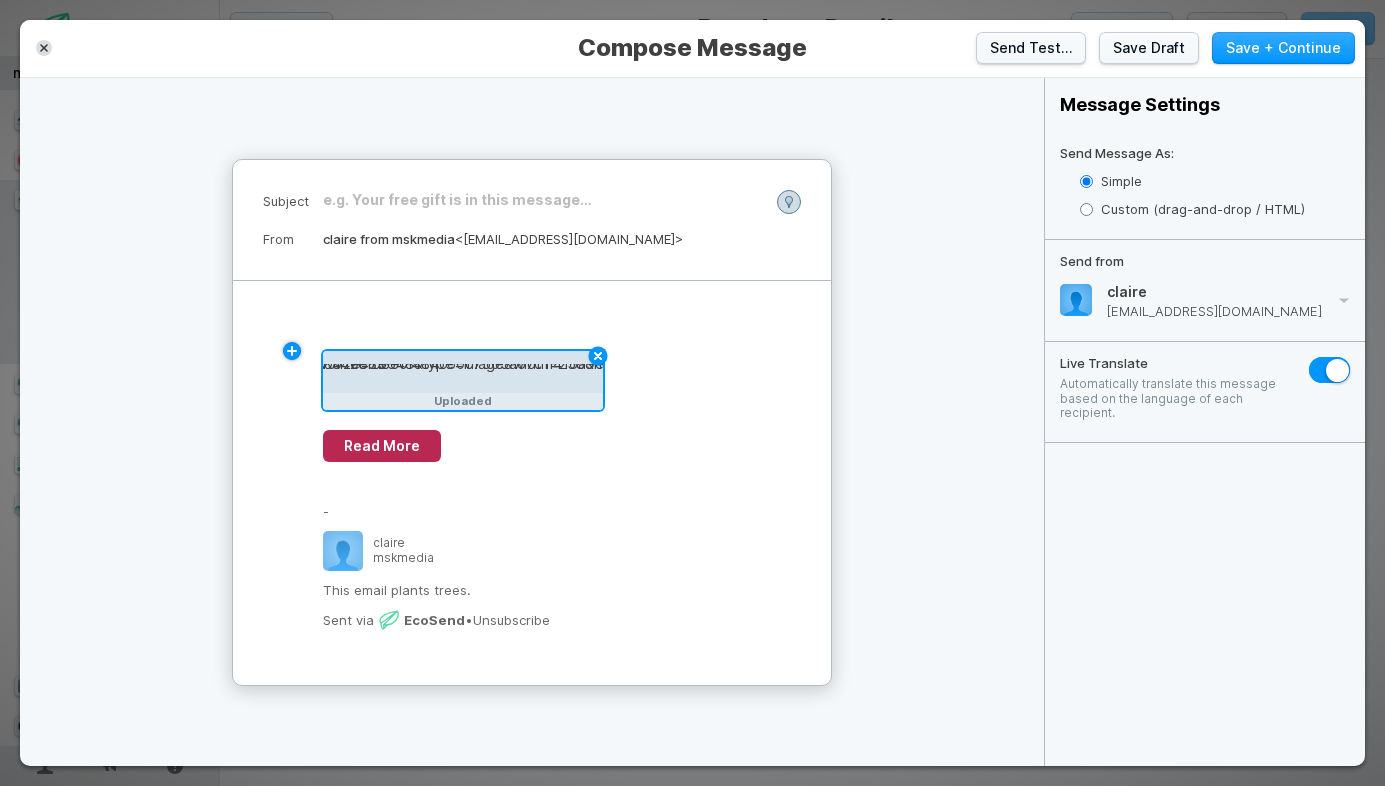 click on "Uploaded" at bounding box center (532, 380) 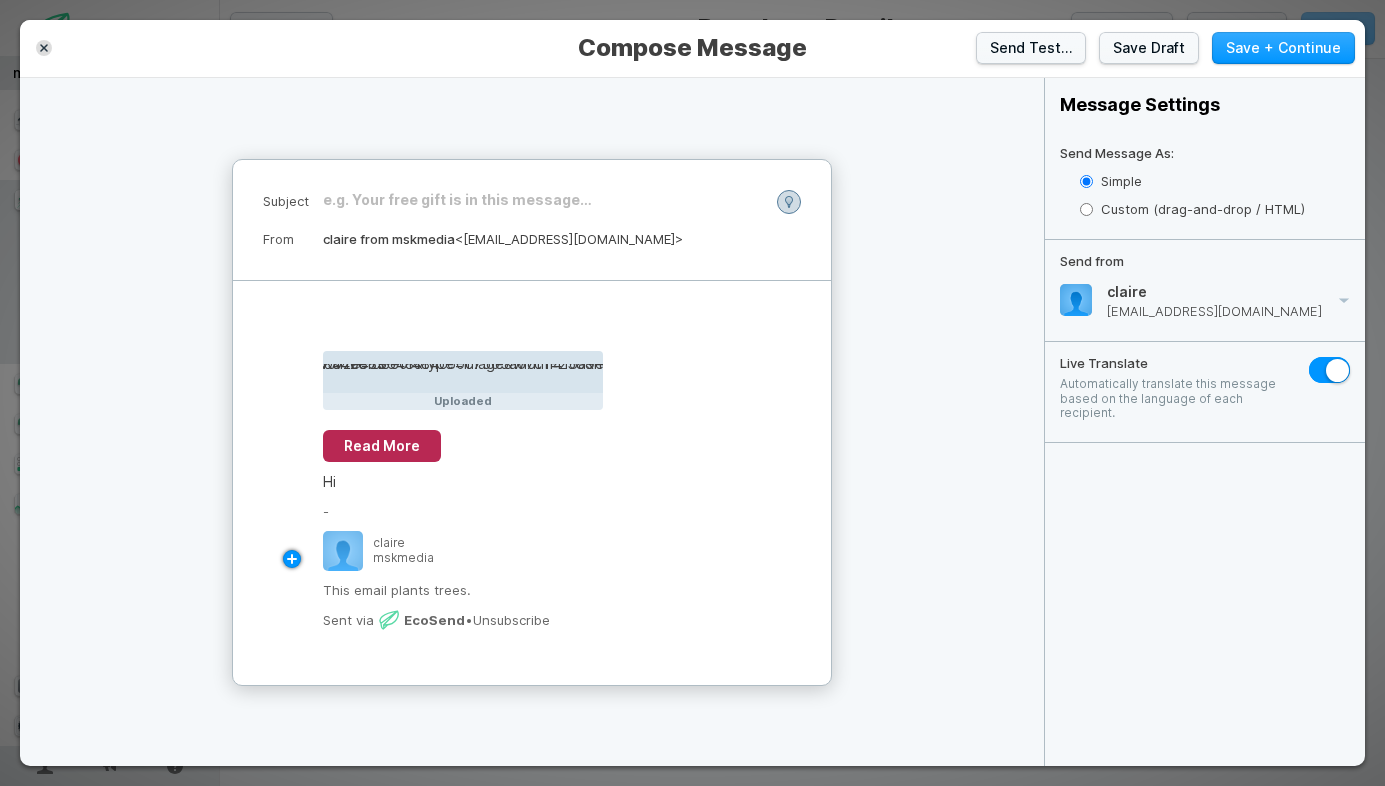 click 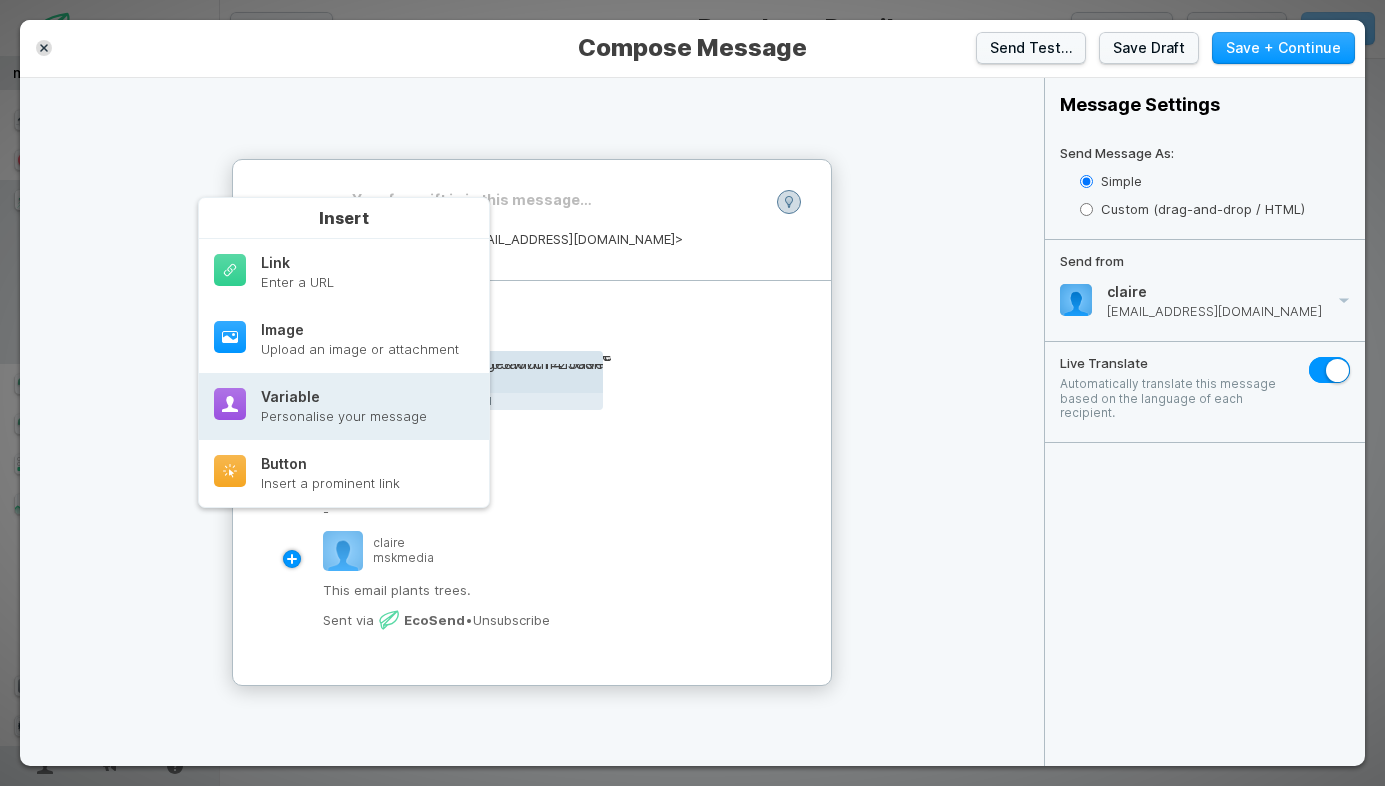 click on "Variable" at bounding box center (344, 397) 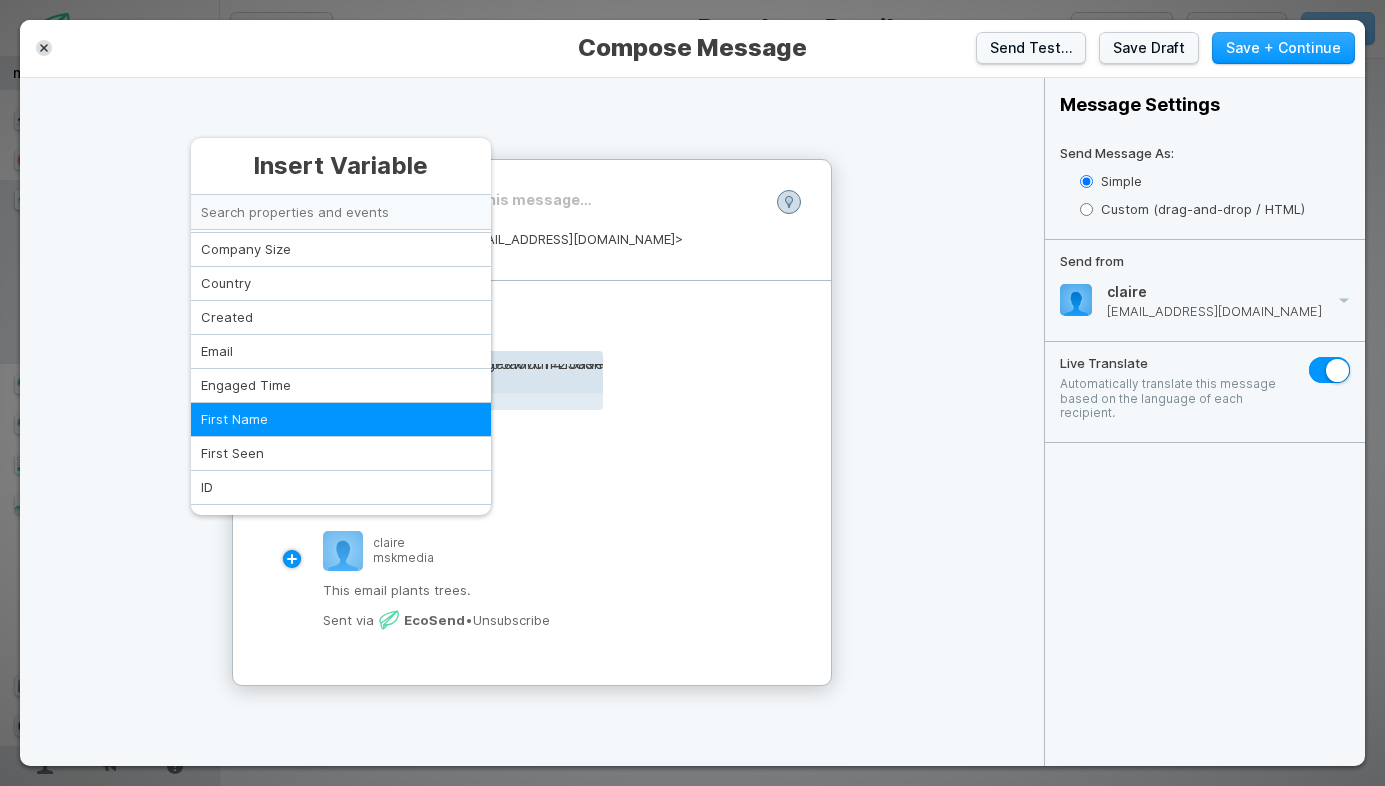 scroll, scrollTop: 169, scrollLeft: 0, axis: vertical 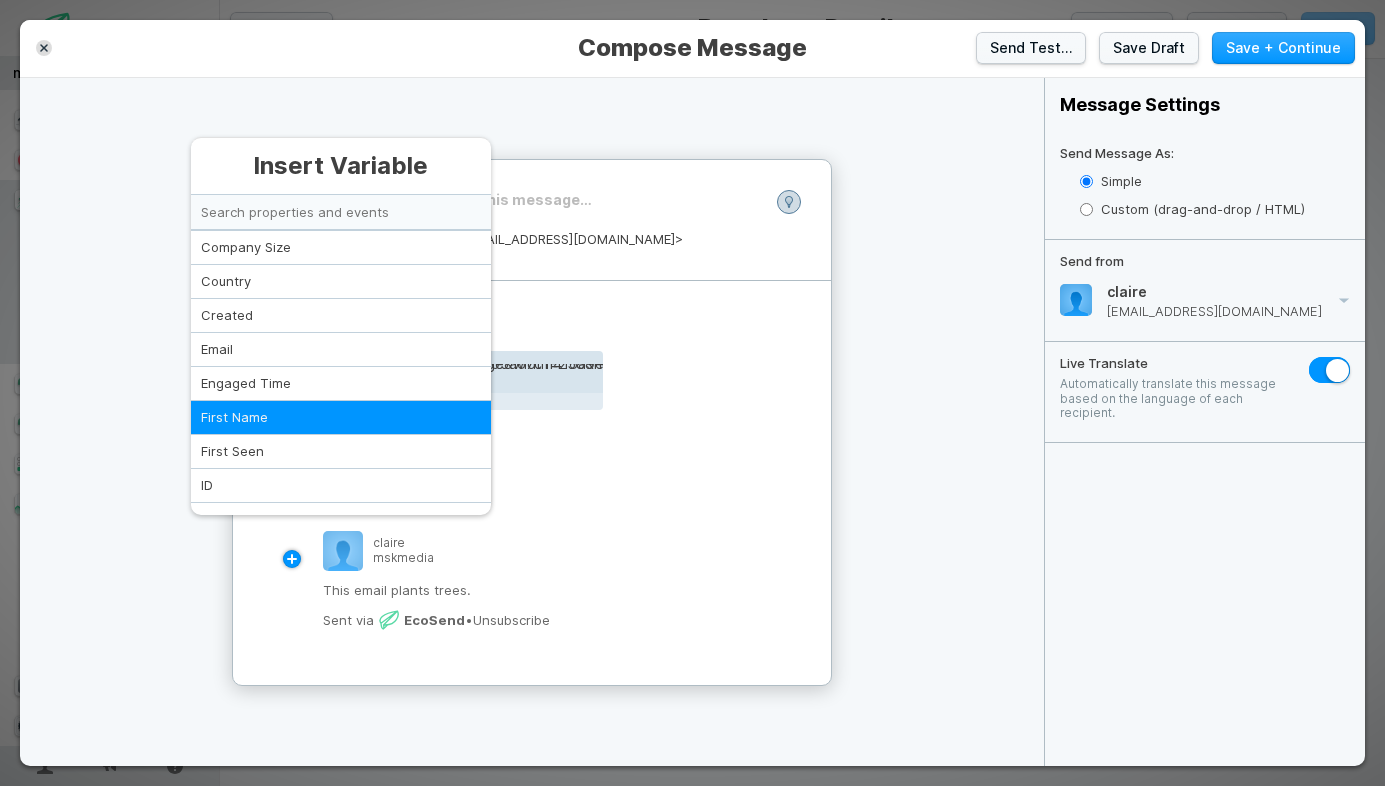 click on "First Name" at bounding box center (341, 418) 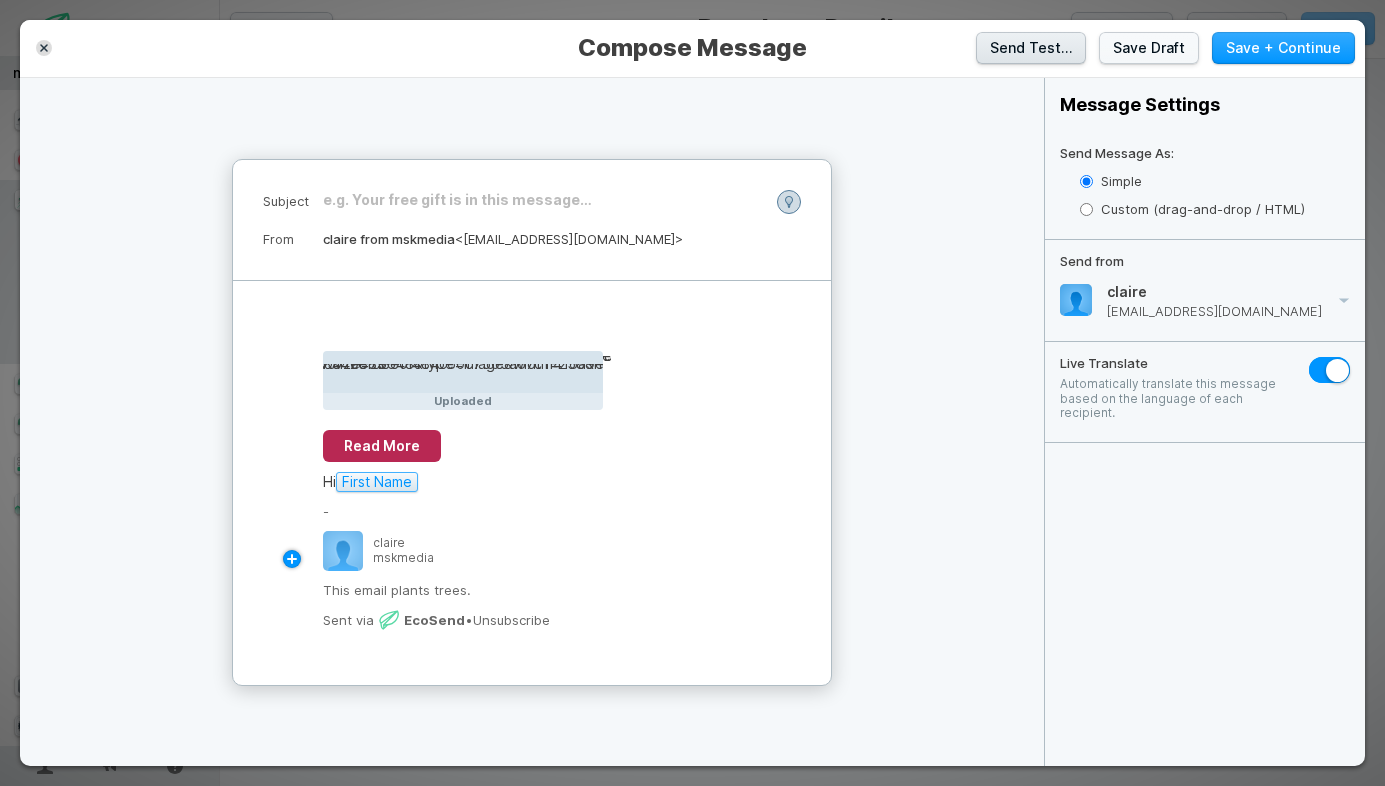 click on "Send Test…" at bounding box center (1031, 48) 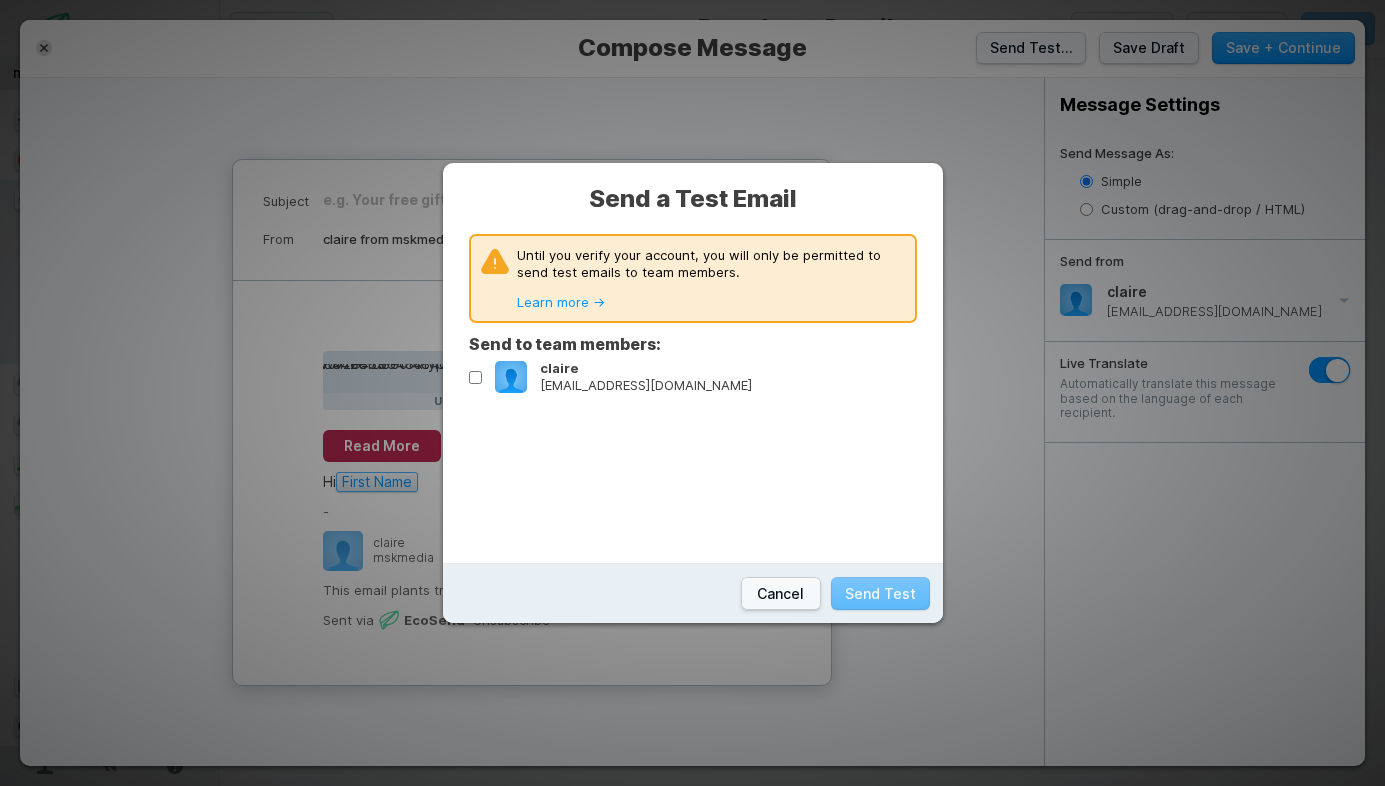 click on "[PERSON_NAME]  [PERSON_NAME][EMAIL_ADDRESS][DOMAIN_NAME]" at bounding box center (475, 377) 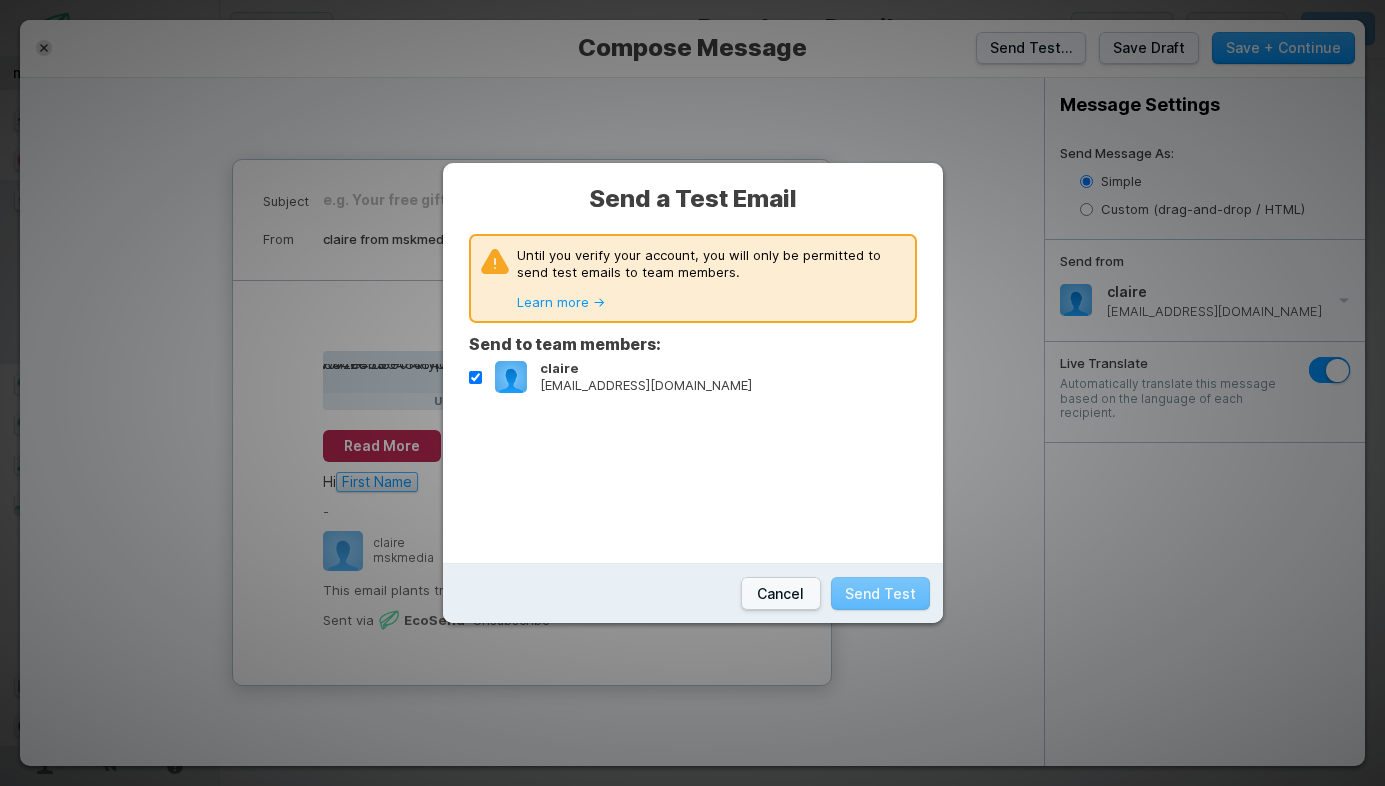 checkbox on "true" 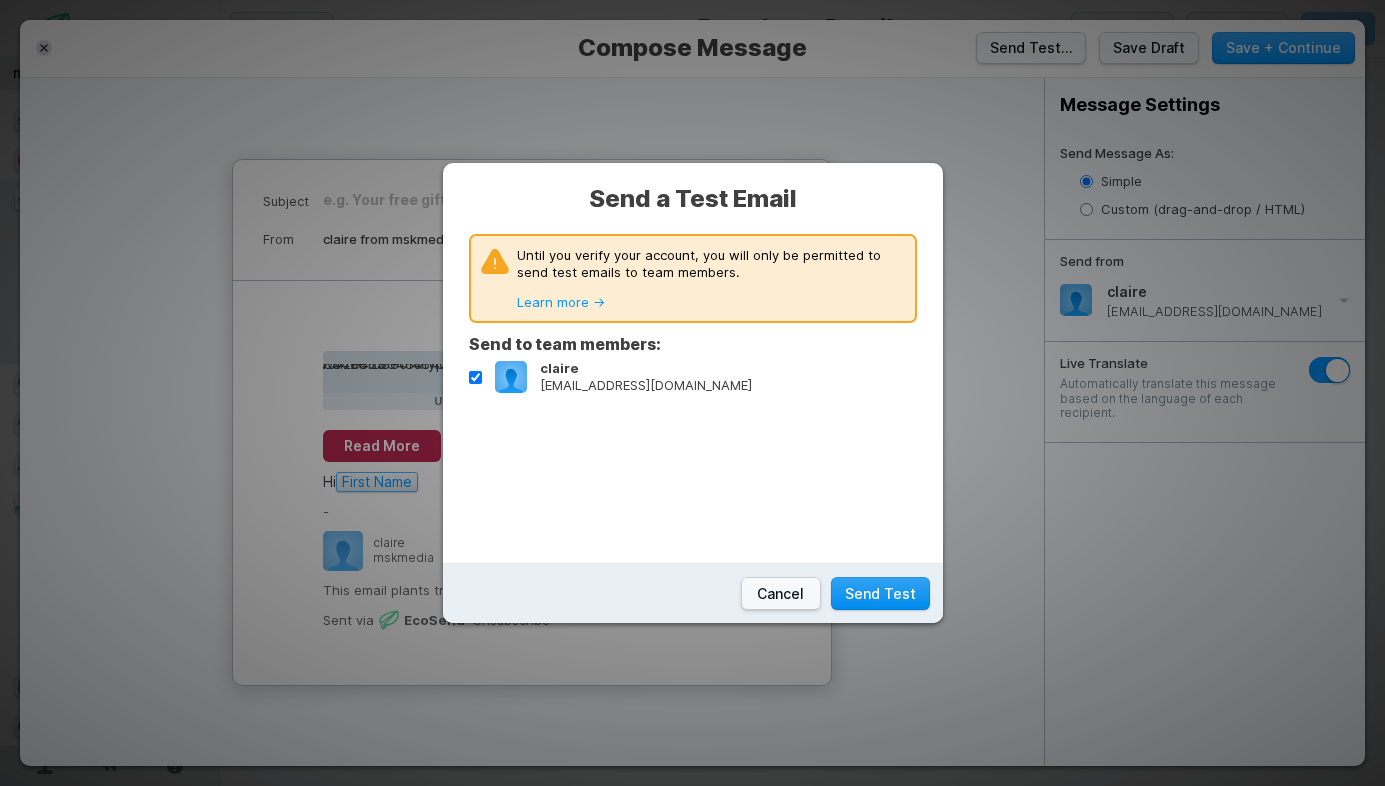 click on "Send Test" at bounding box center (880, 593) 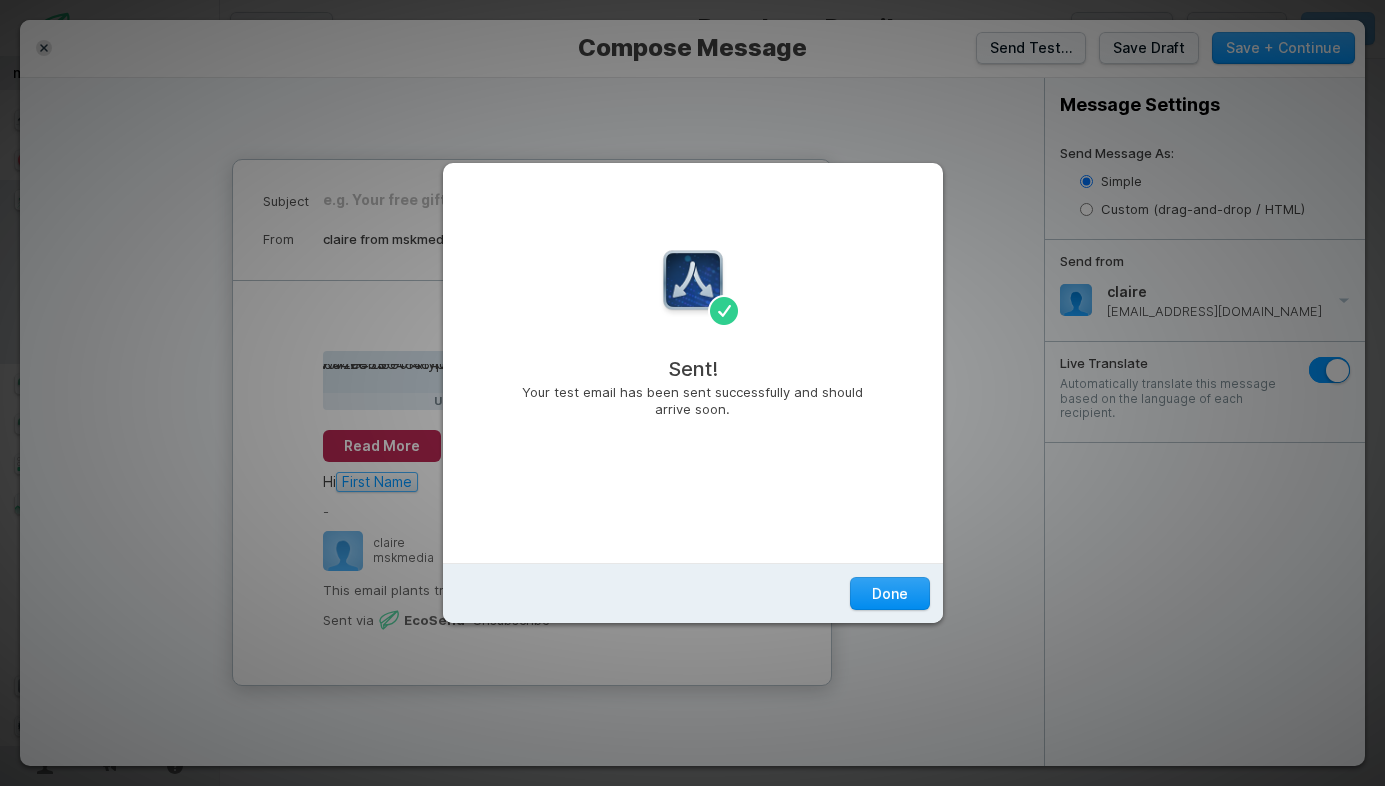 click on "Done" at bounding box center (890, 594) 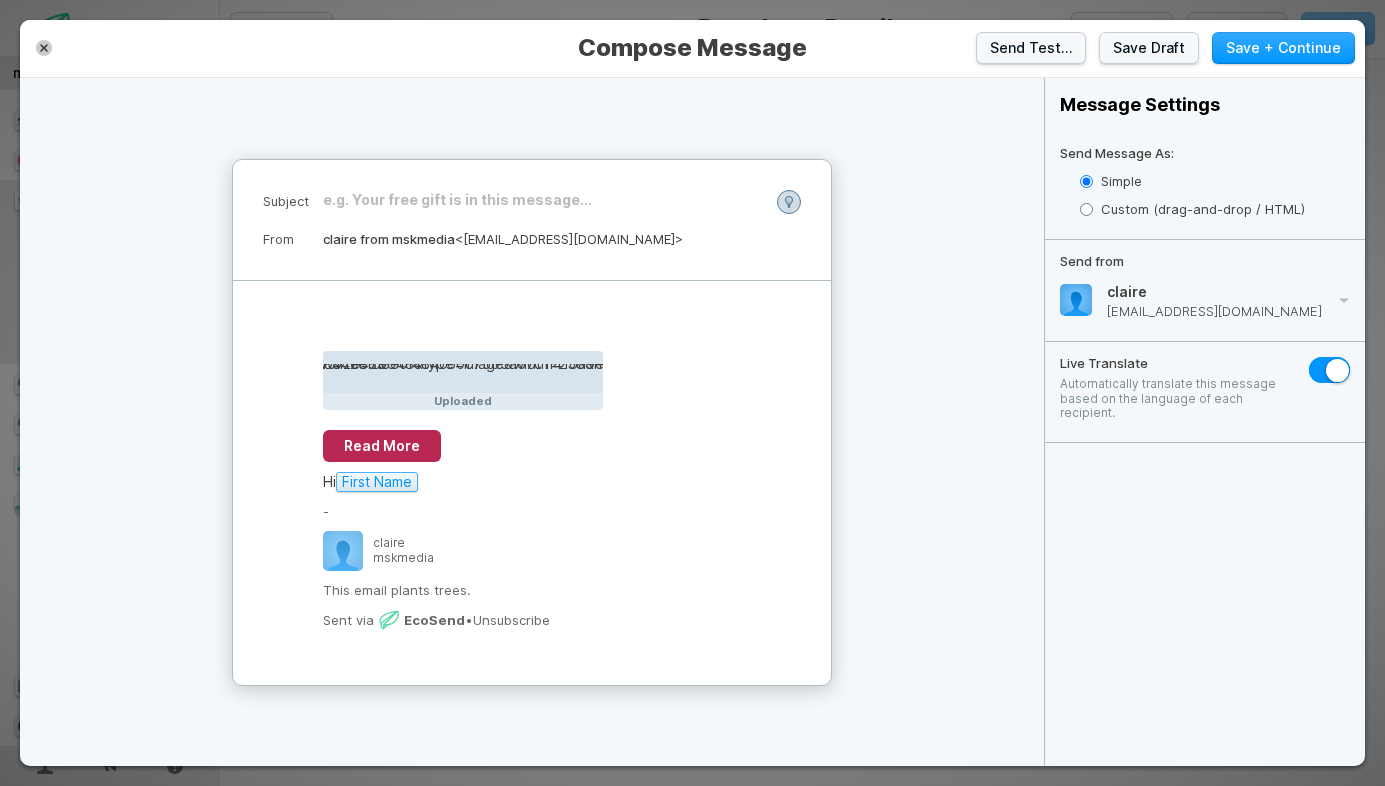 click 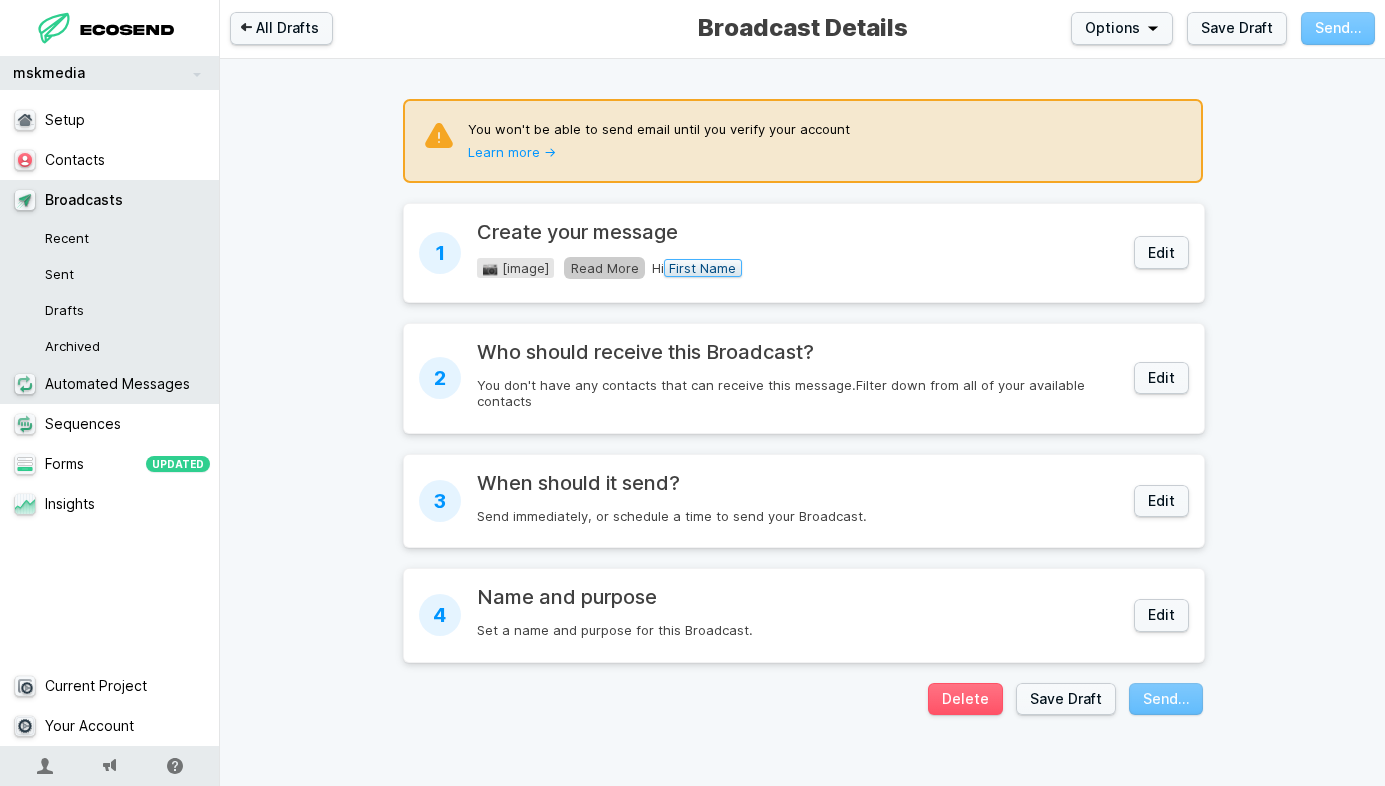 click on "Automated Messages" at bounding box center [110, 384] 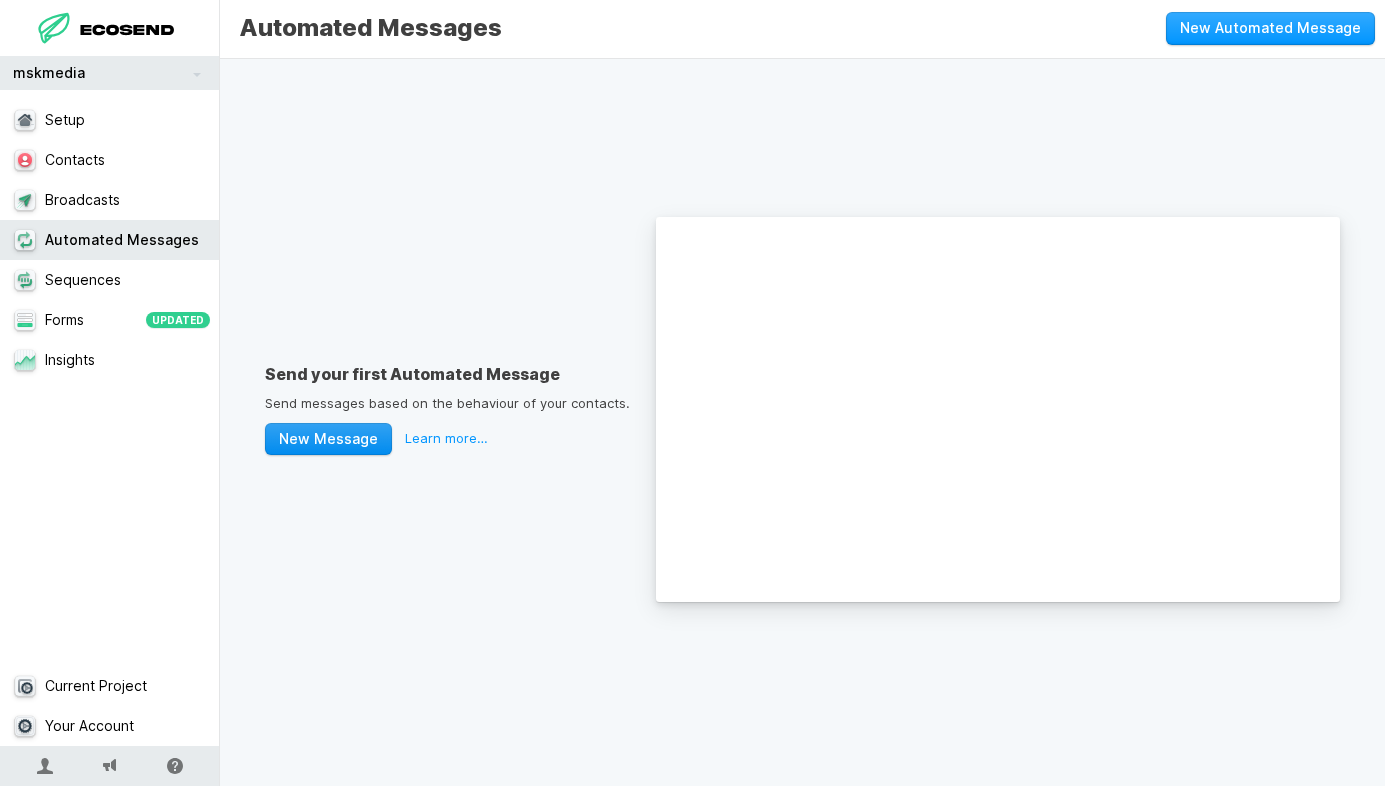 click on "New Message" at bounding box center (328, 439) 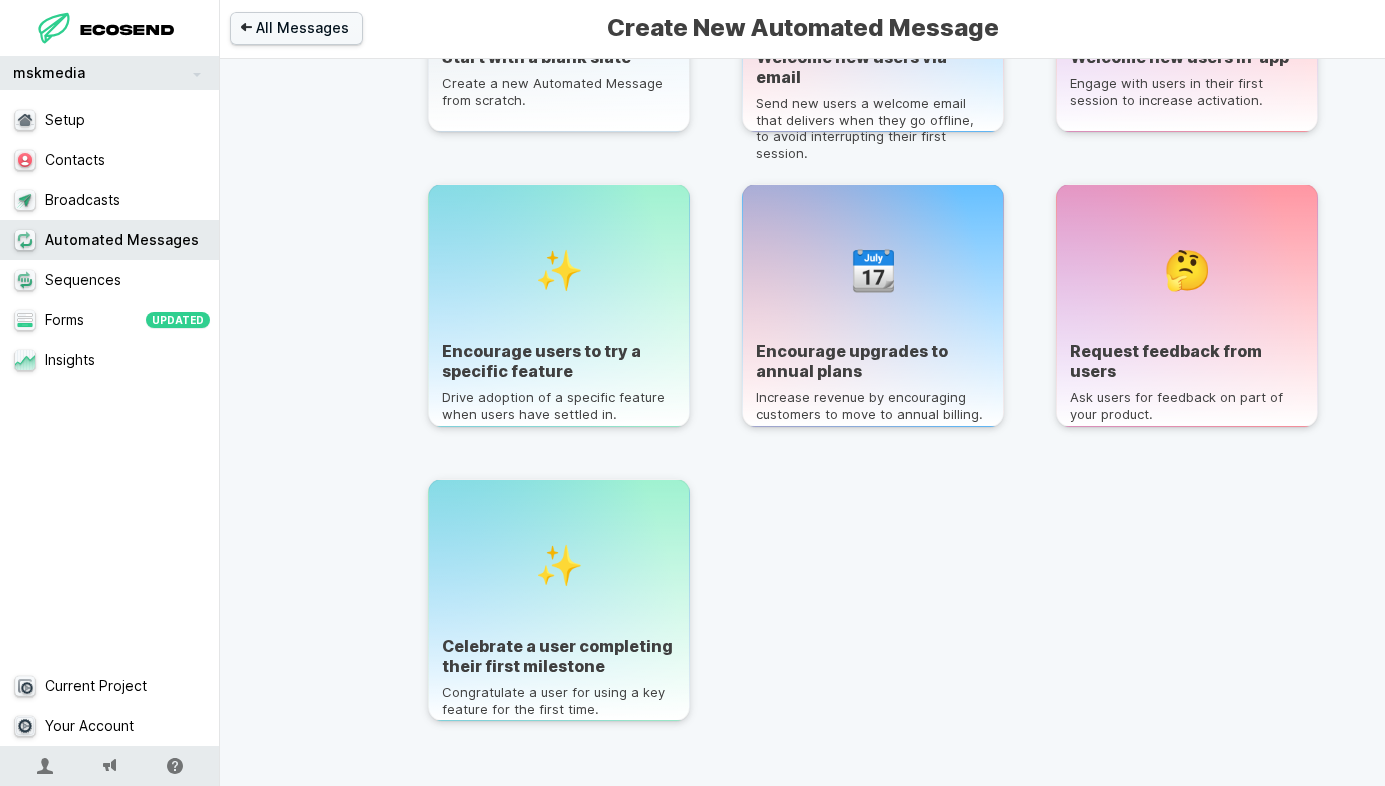 scroll, scrollTop: 0, scrollLeft: 0, axis: both 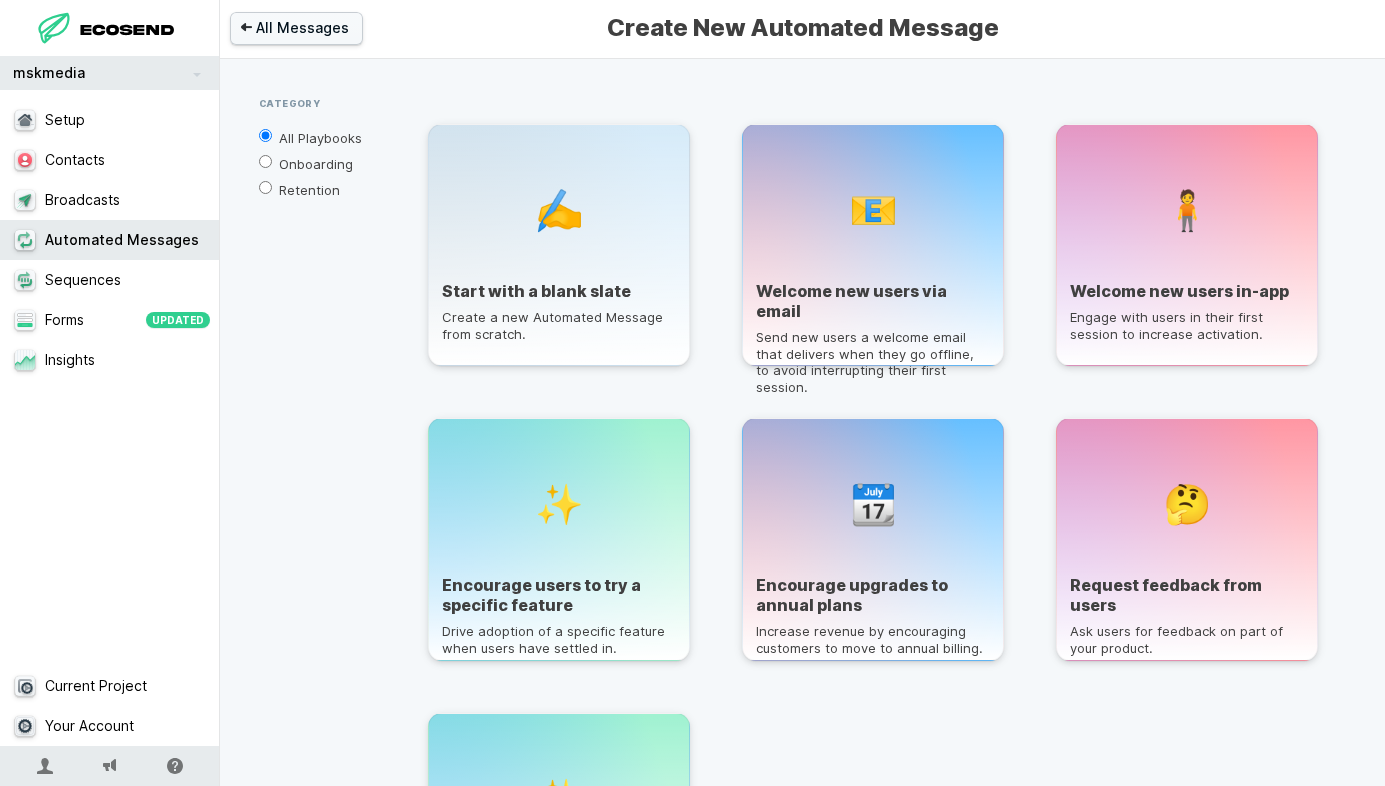 click on "Onboarding" at bounding box center [324, 162] 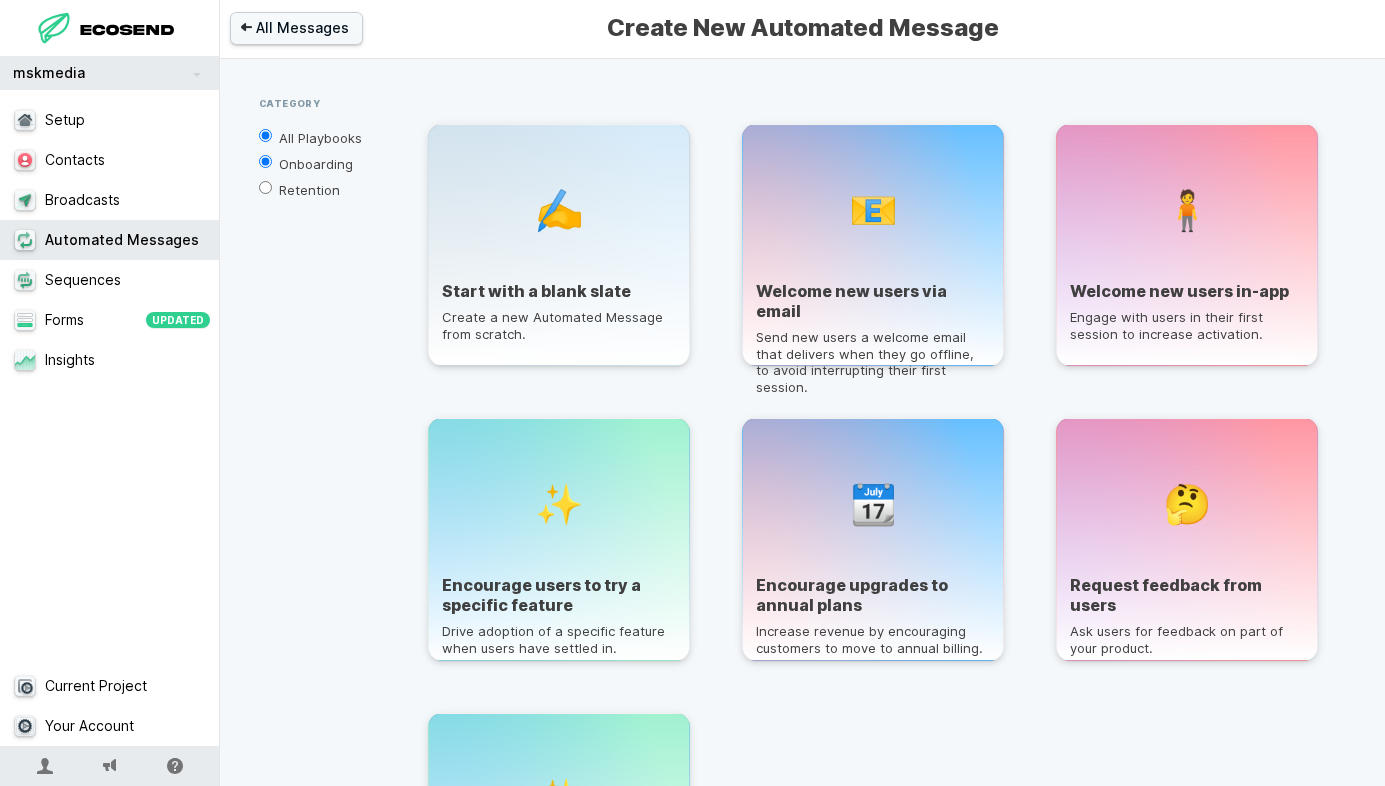 radio on "true" 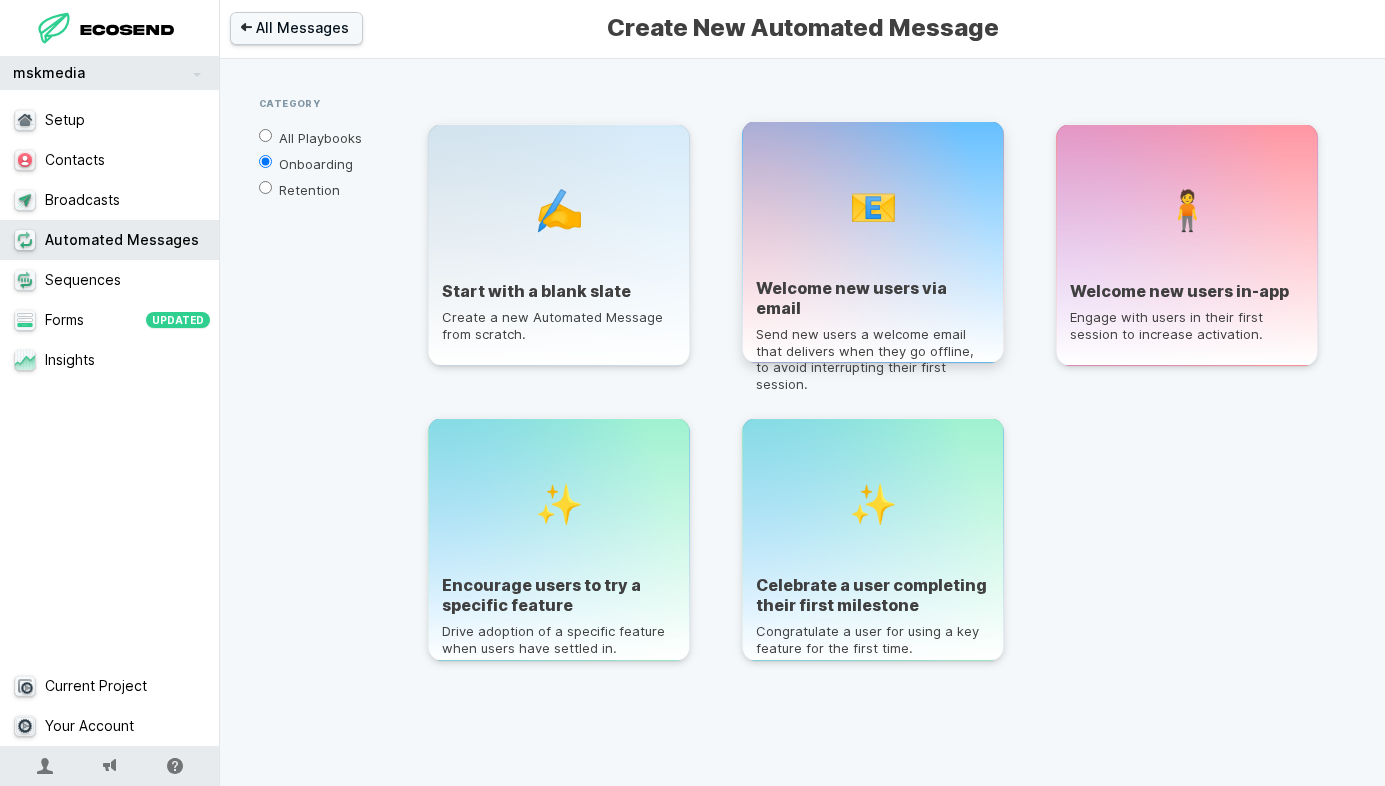 click on "📧" at bounding box center [873, 206] 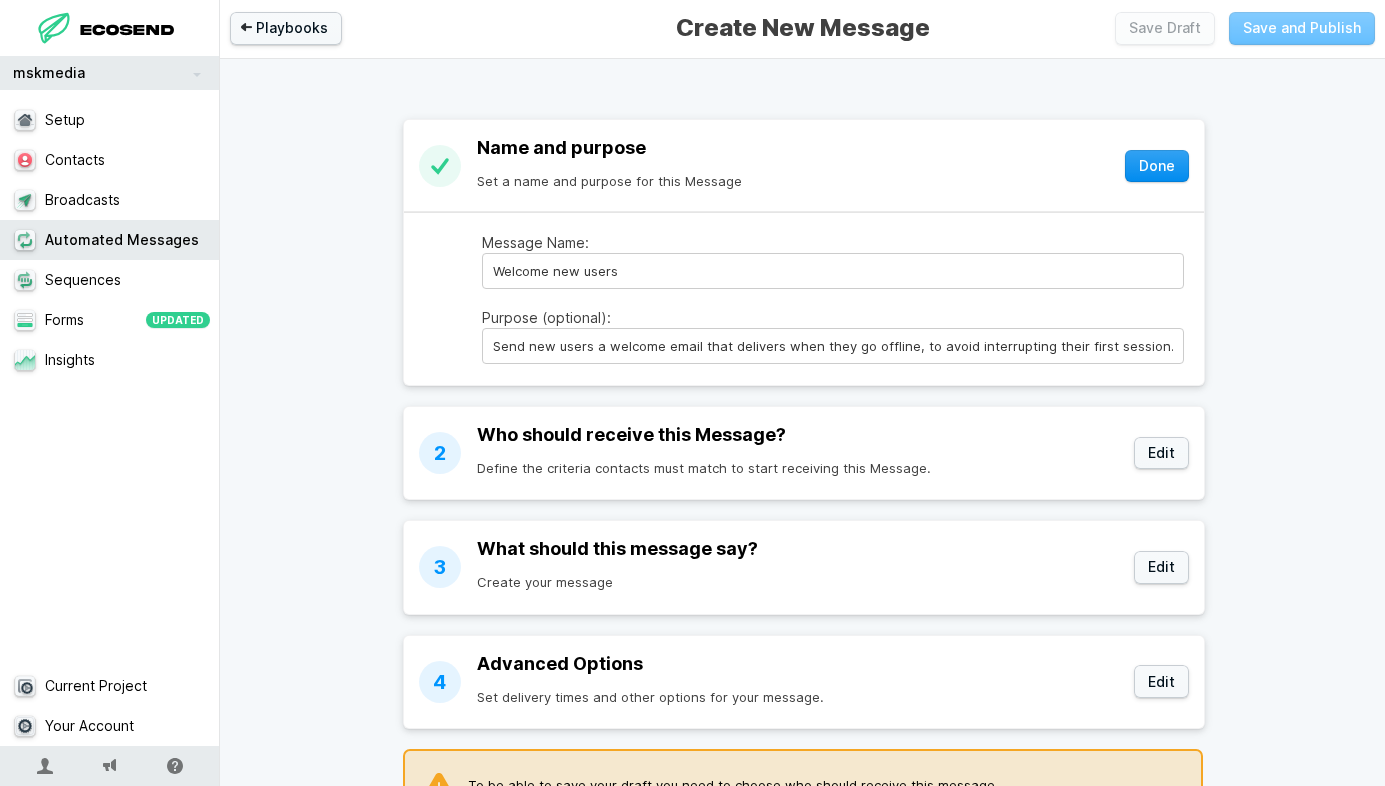click on "Done" at bounding box center (1157, 166) 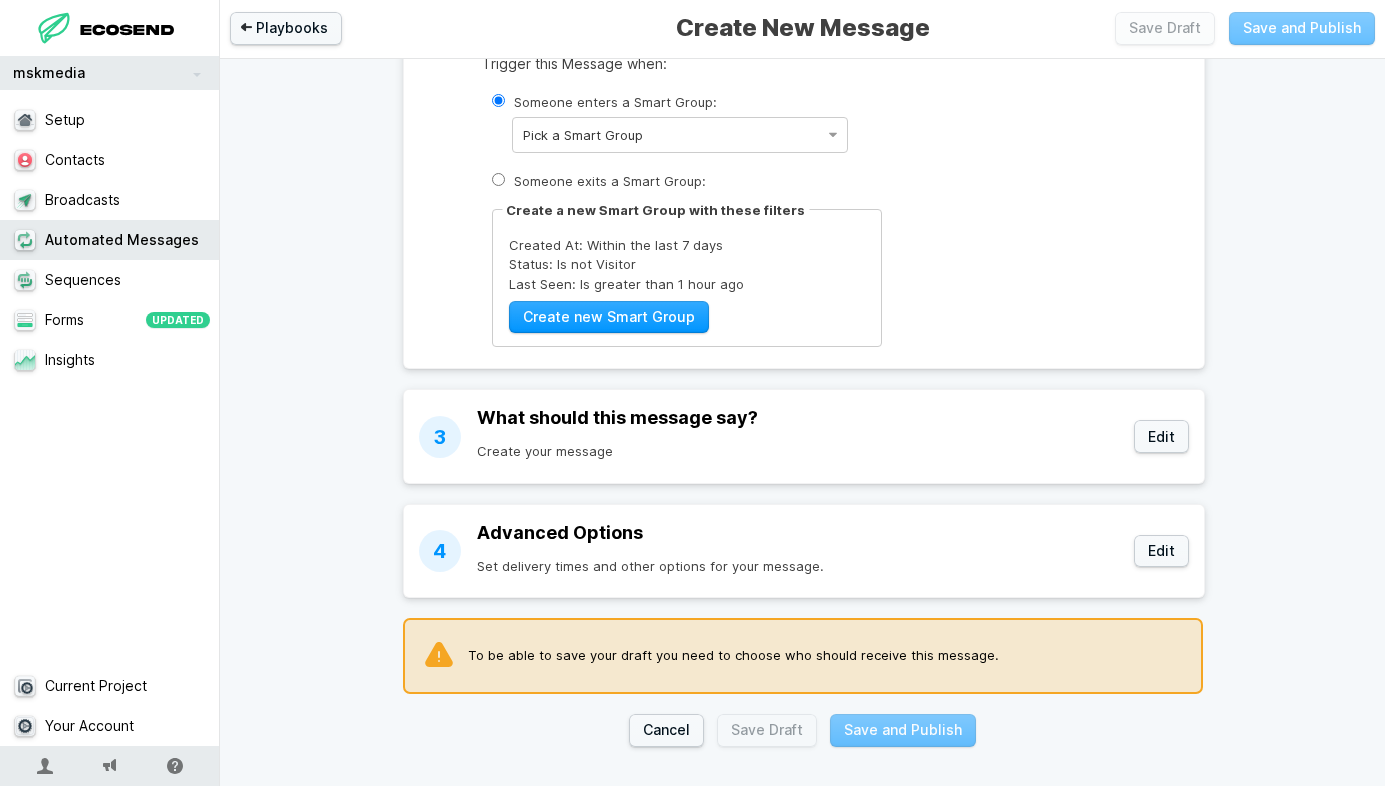 scroll, scrollTop: 164, scrollLeft: 0, axis: vertical 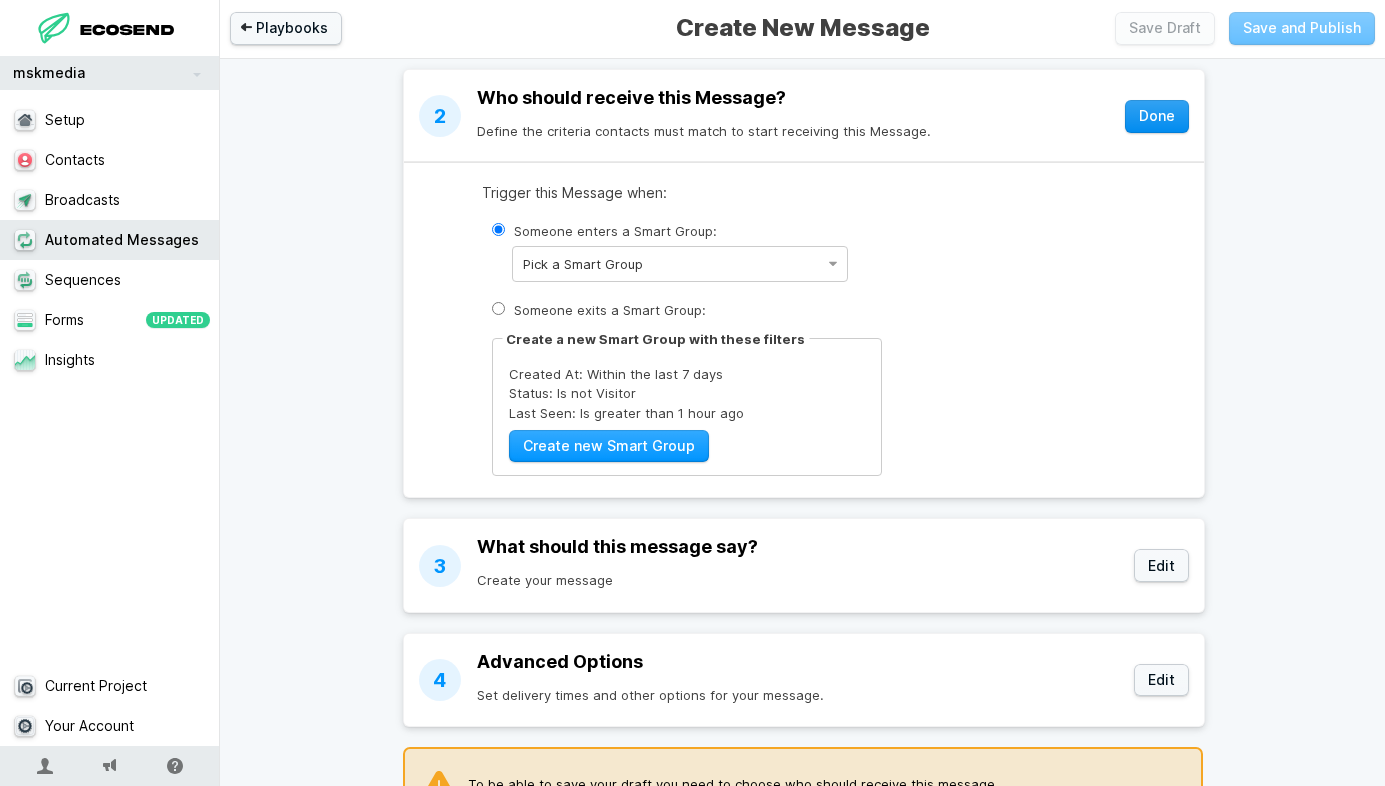 click on "Done" at bounding box center [1157, 116] 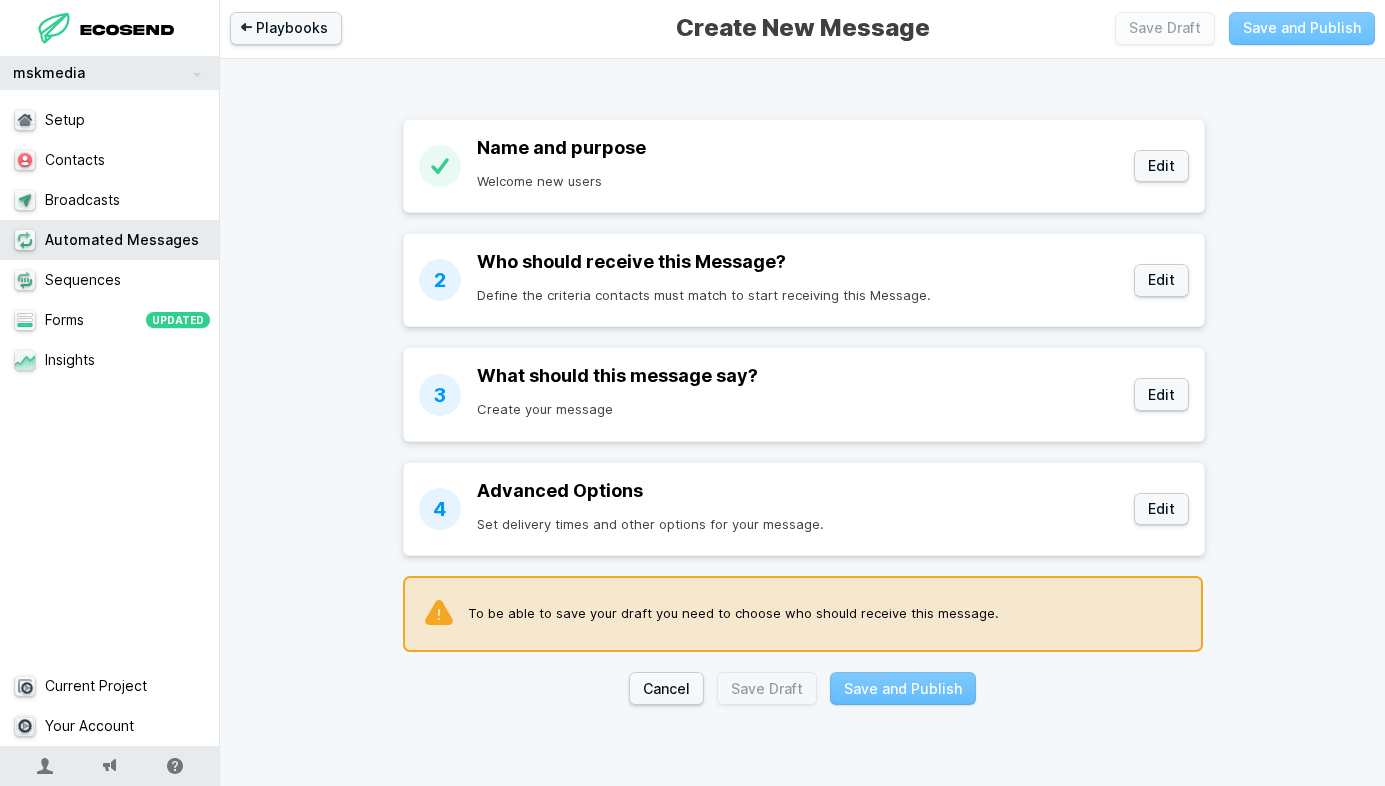 scroll, scrollTop: 0, scrollLeft: 0, axis: both 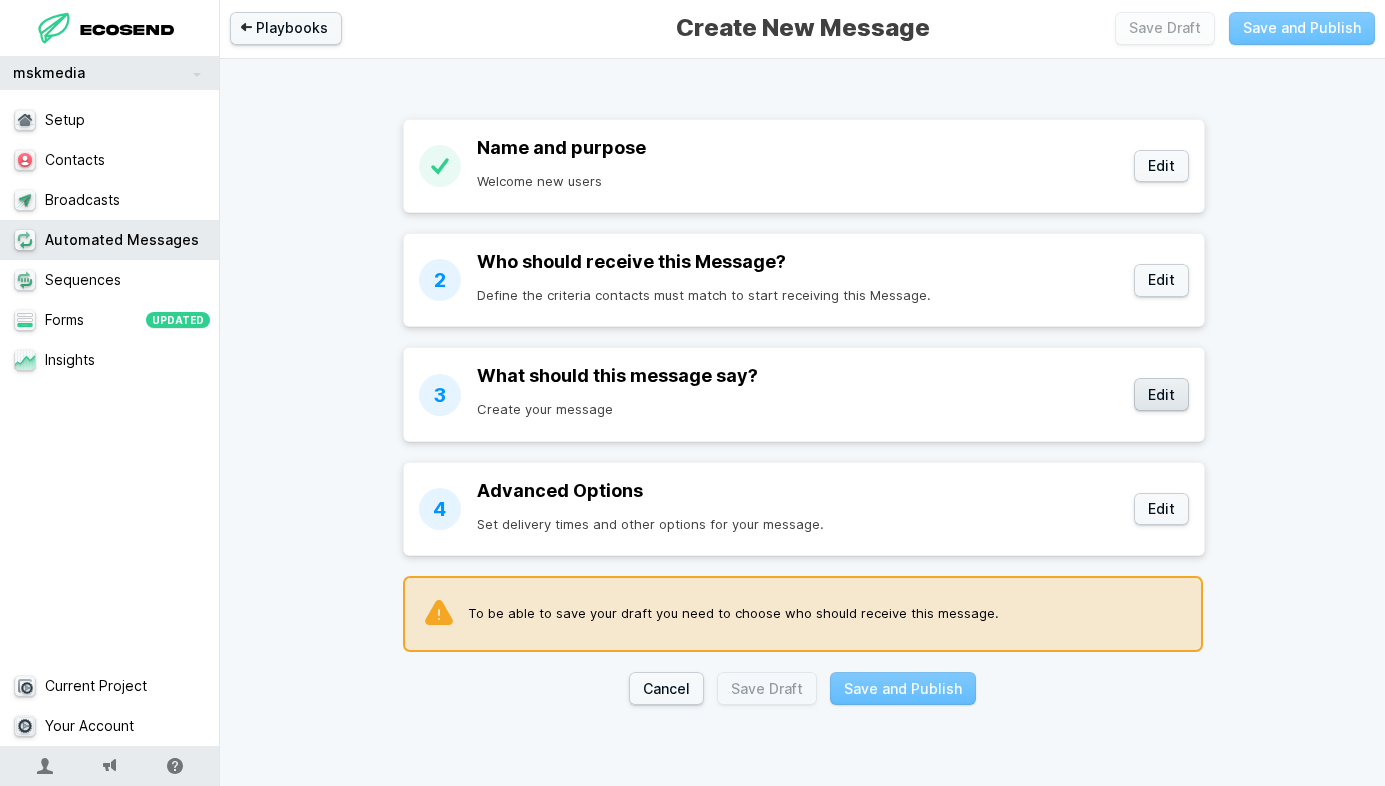 click on "Edit" at bounding box center (1161, 394) 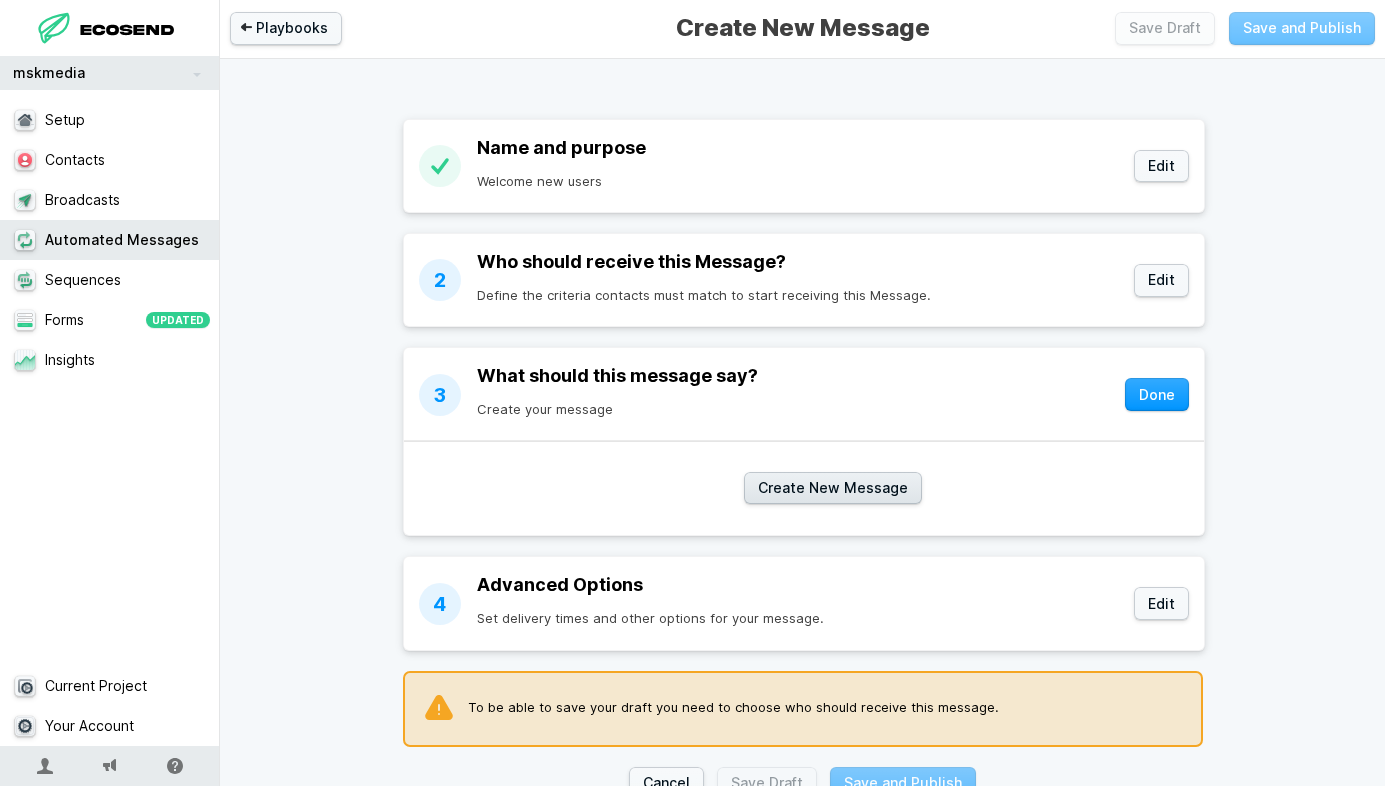 click on "Create New Message" at bounding box center [833, 488] 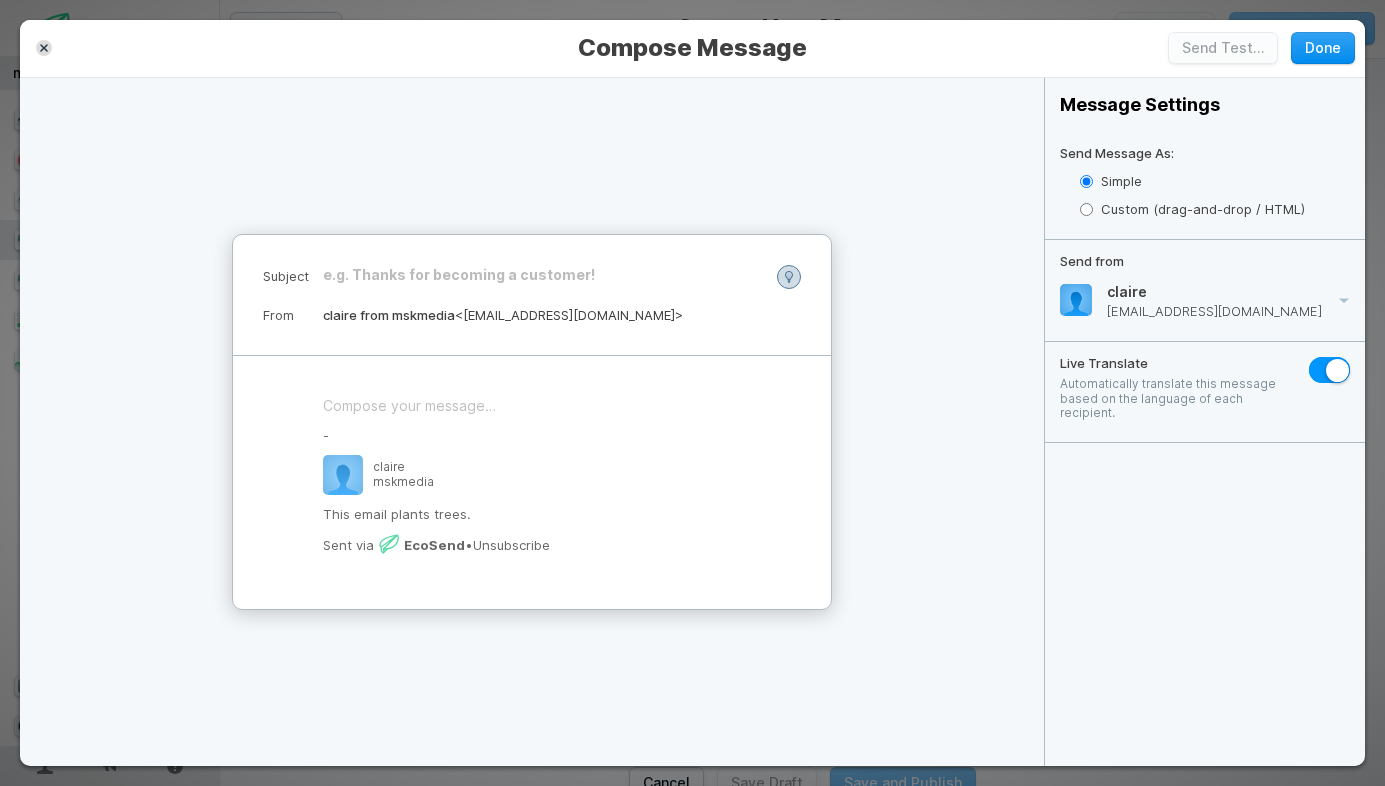 click on "Done" at bounding box center (1323, 48) 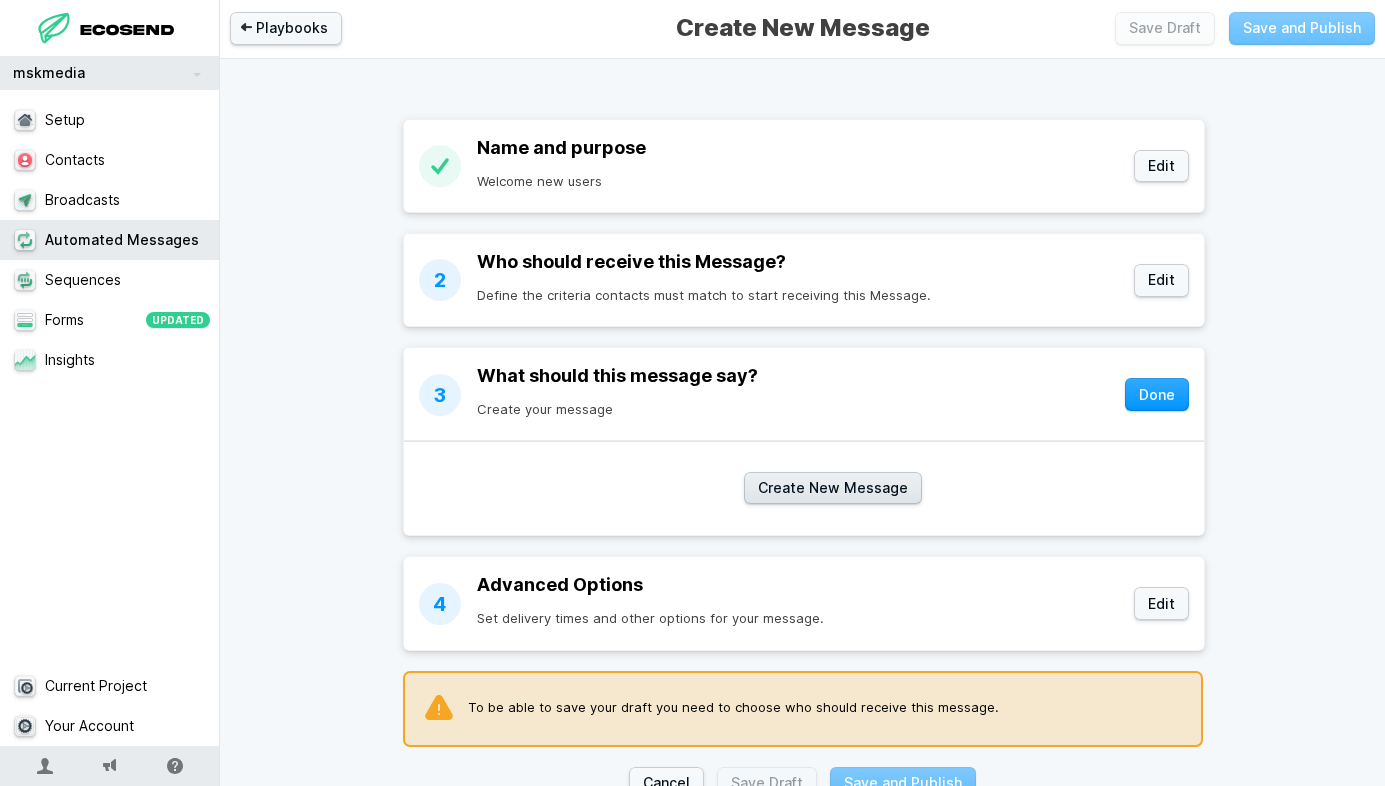 click on "Create New Message" at bounding box center (833, 488) 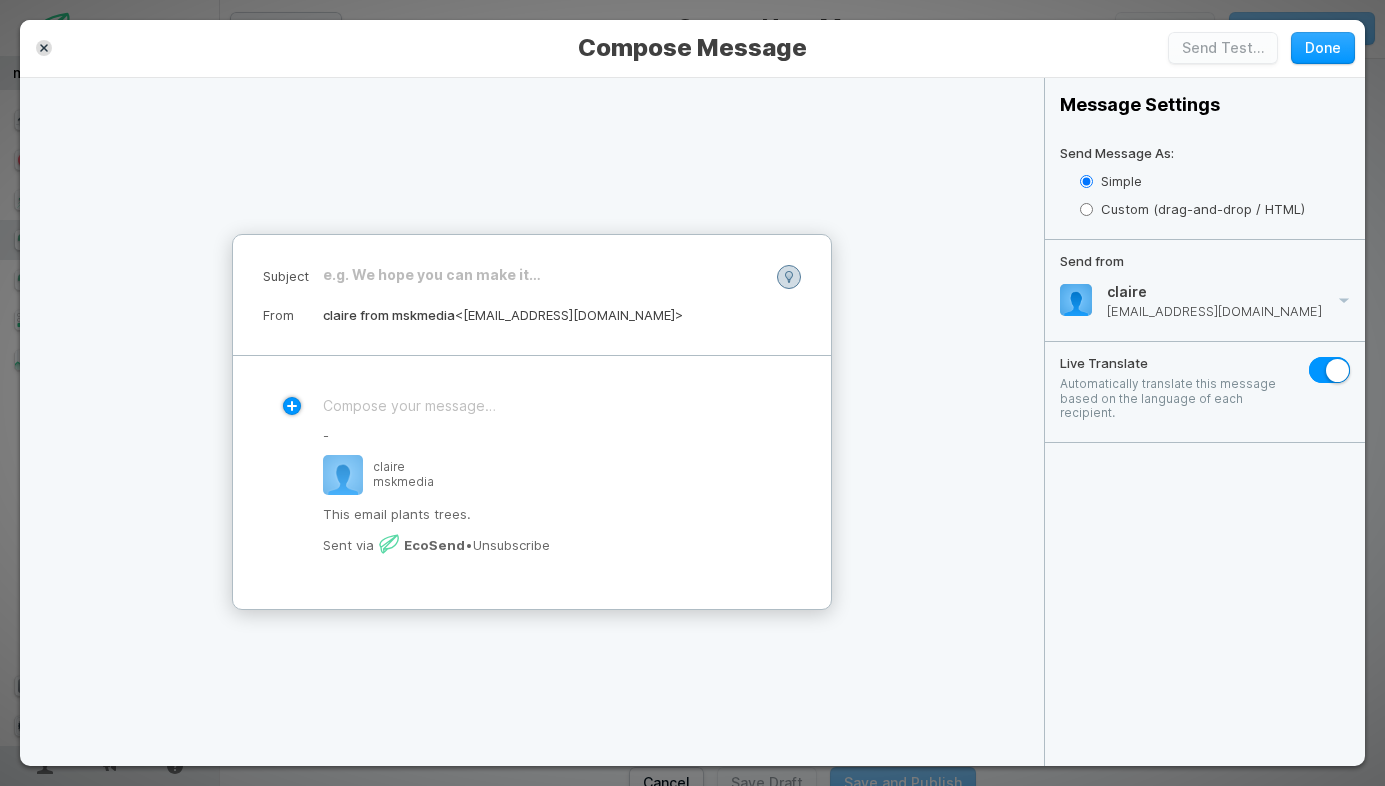 click on "﻿" at bounding box center (532, 406) 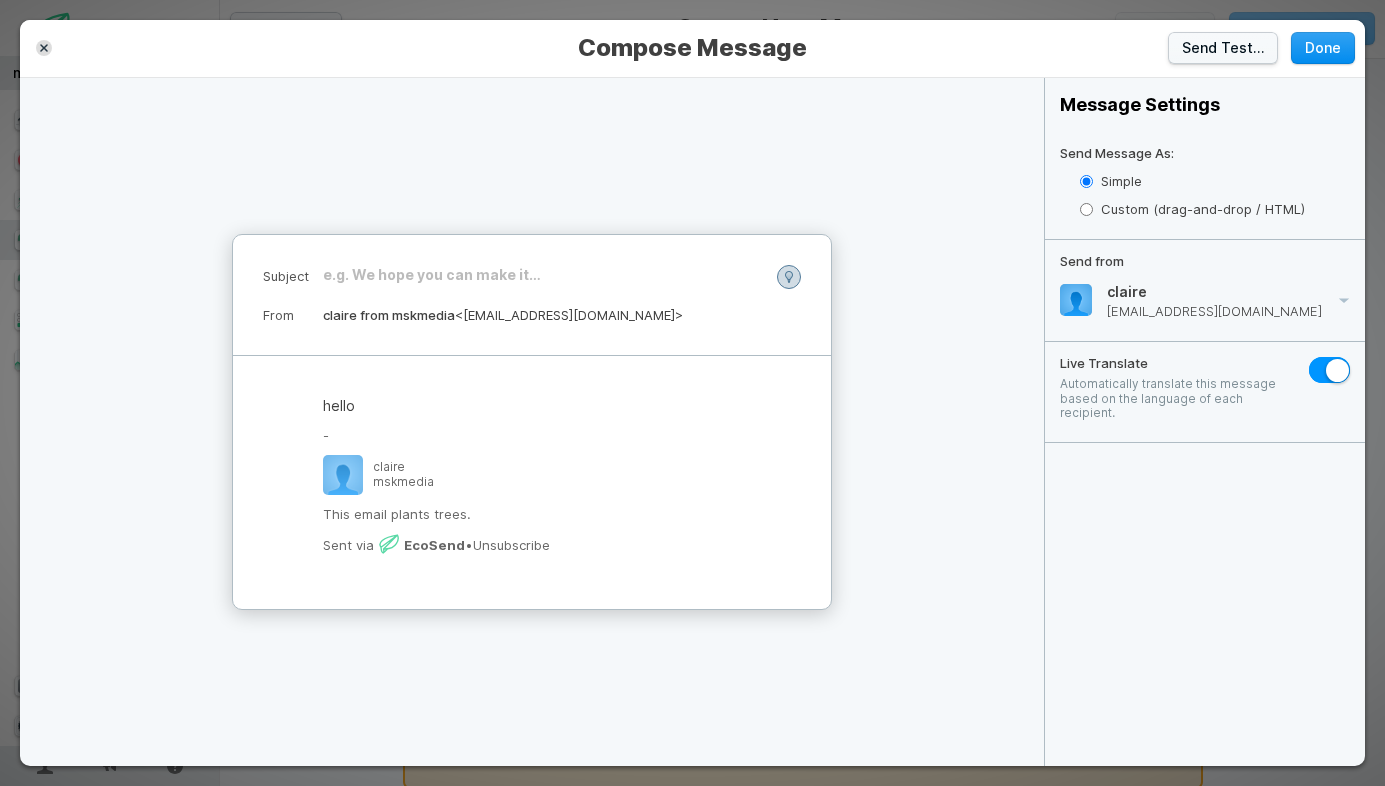 click on "Done" at bounding box center (1323, 48) 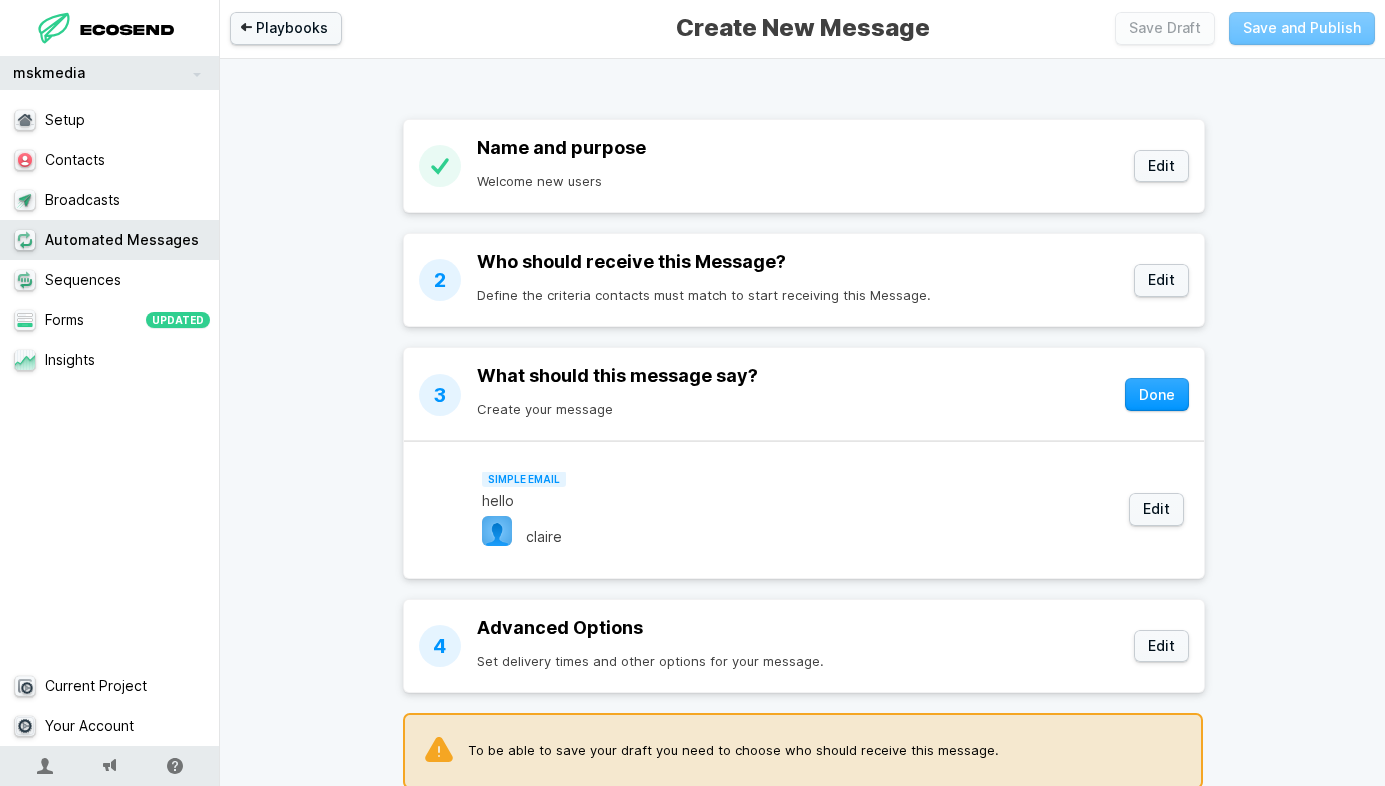 scroll, scrollTop: 95, scrollLeft: 0, axis: vertical 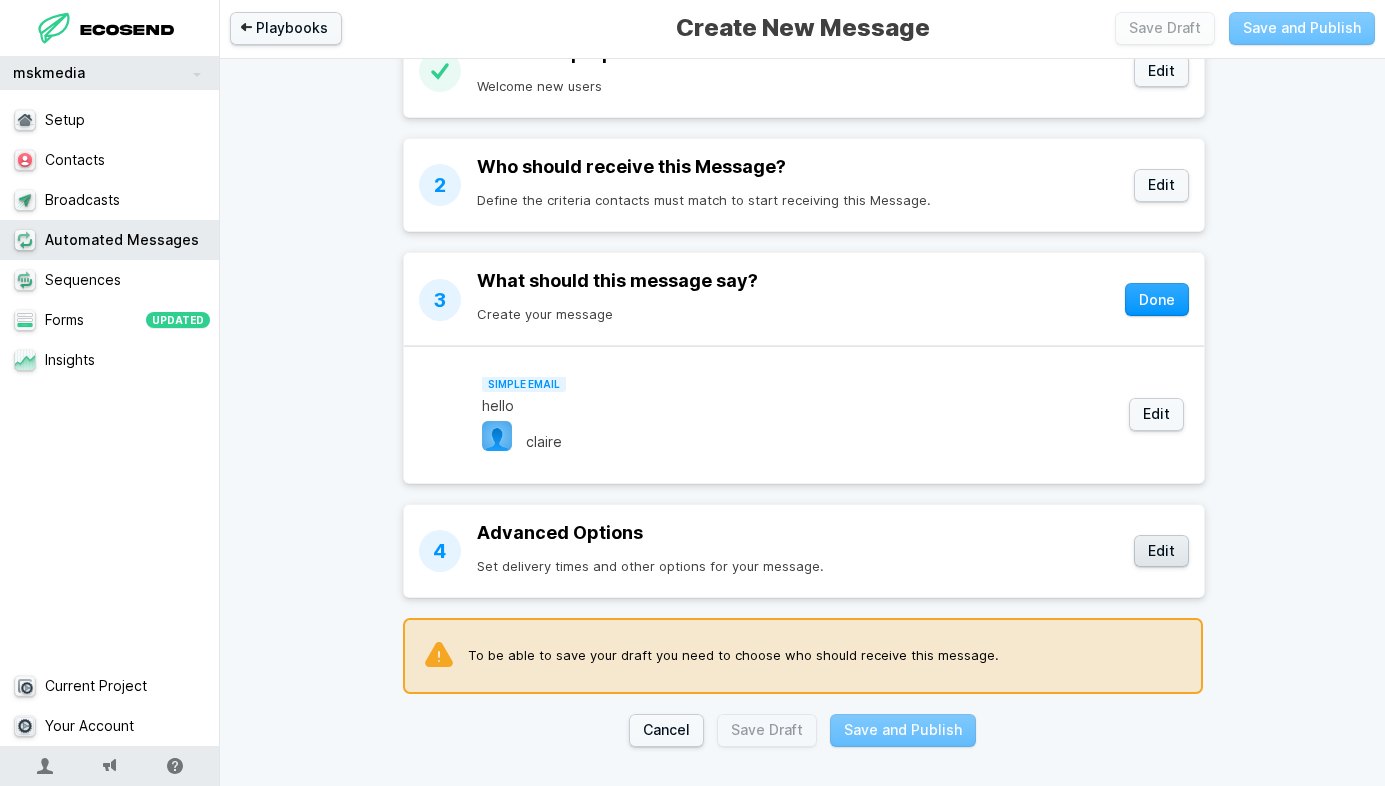 click on "Edit" at bounding box center [1161, 551] 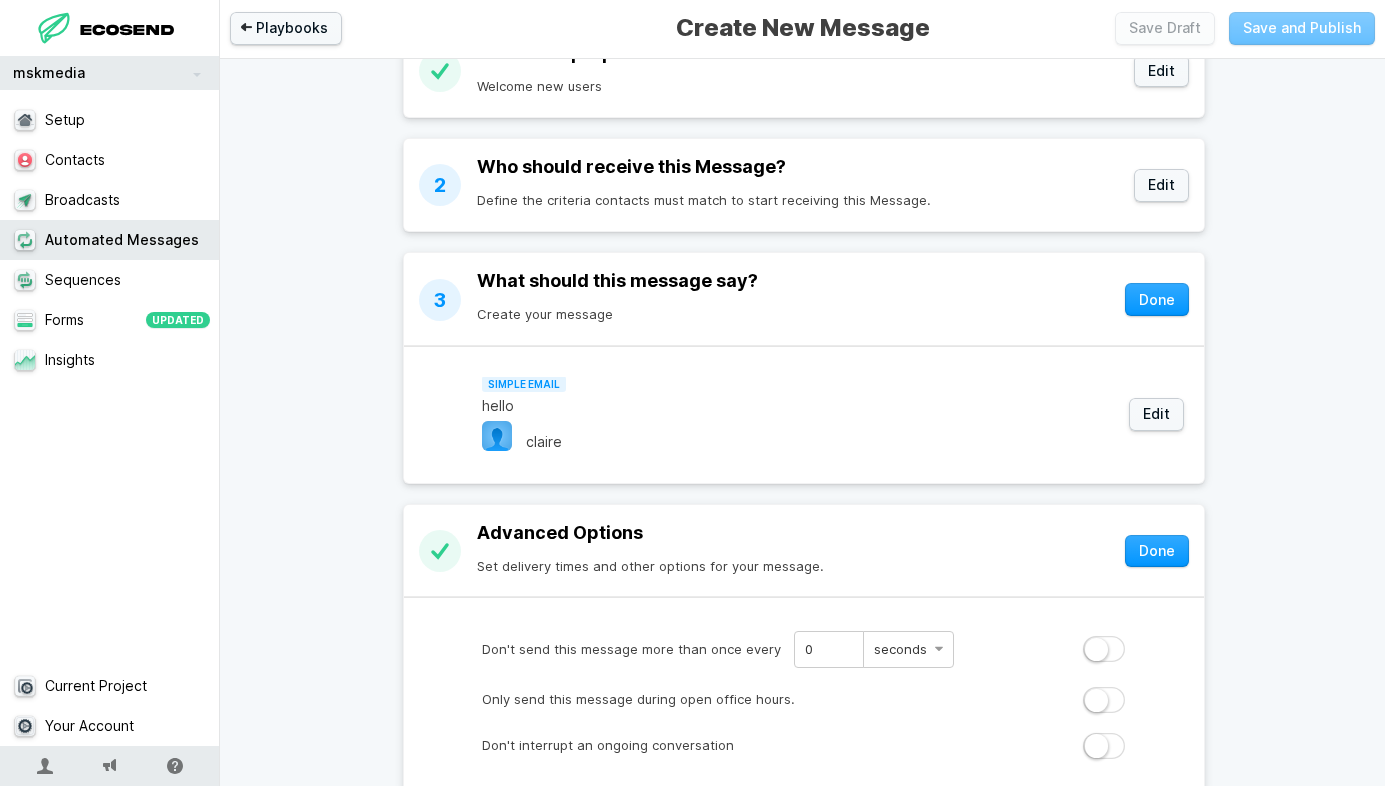 scroll, scrollTop: 291, scrollLeft: 0, axis: vertical 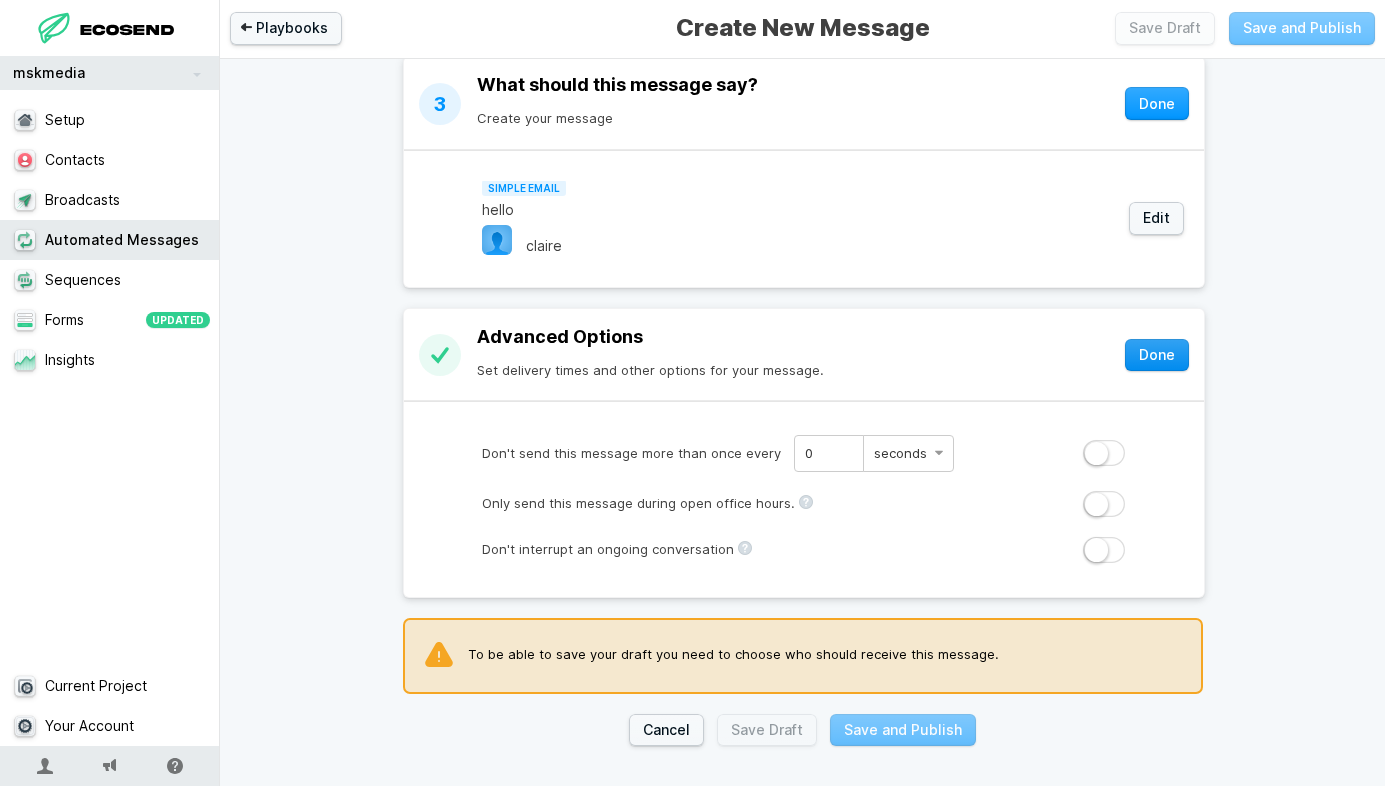 click on "Done" at bounding box center [1157, 355] 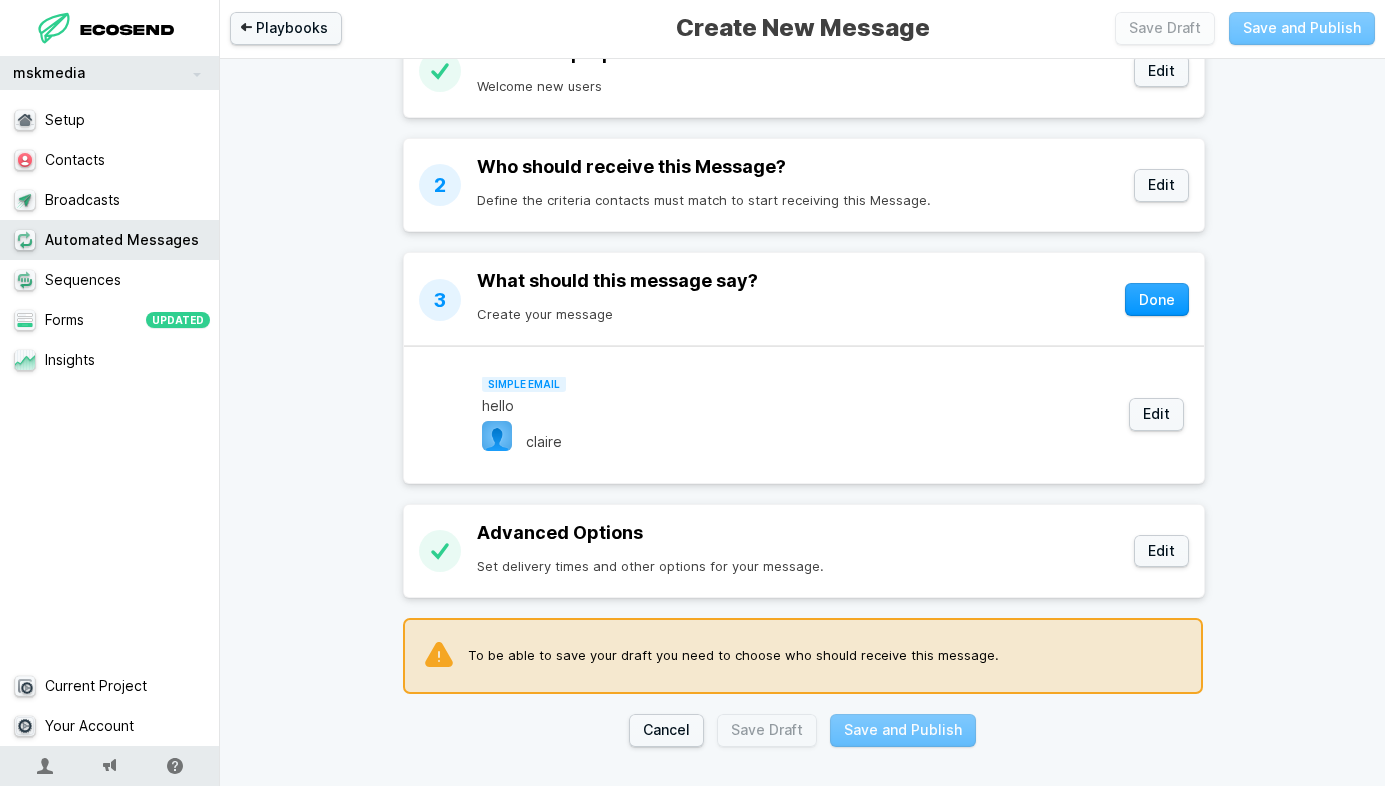 scroll, scrollTop: 0, scrollLeft: 0, axis: both 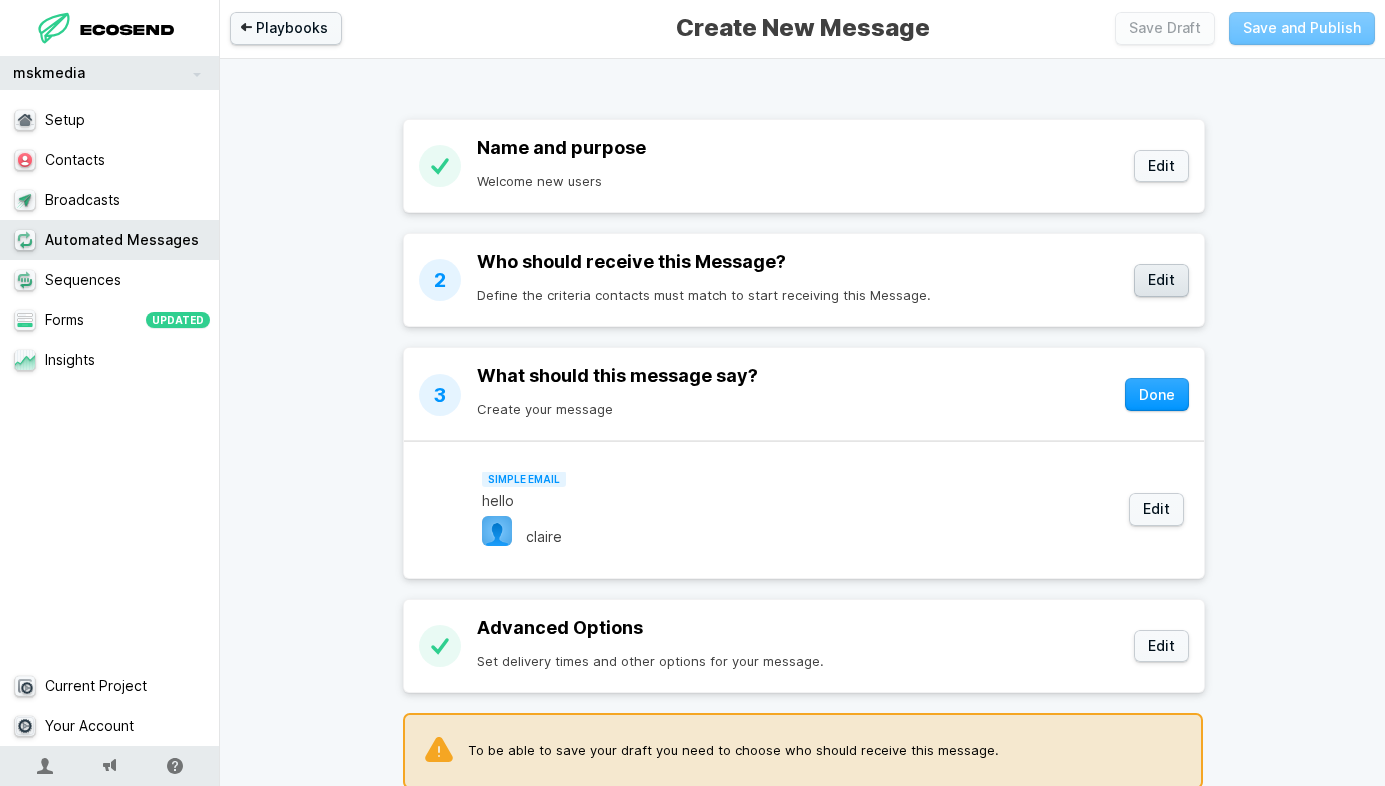 click on "Edit" at bounding box center (1161, 280) 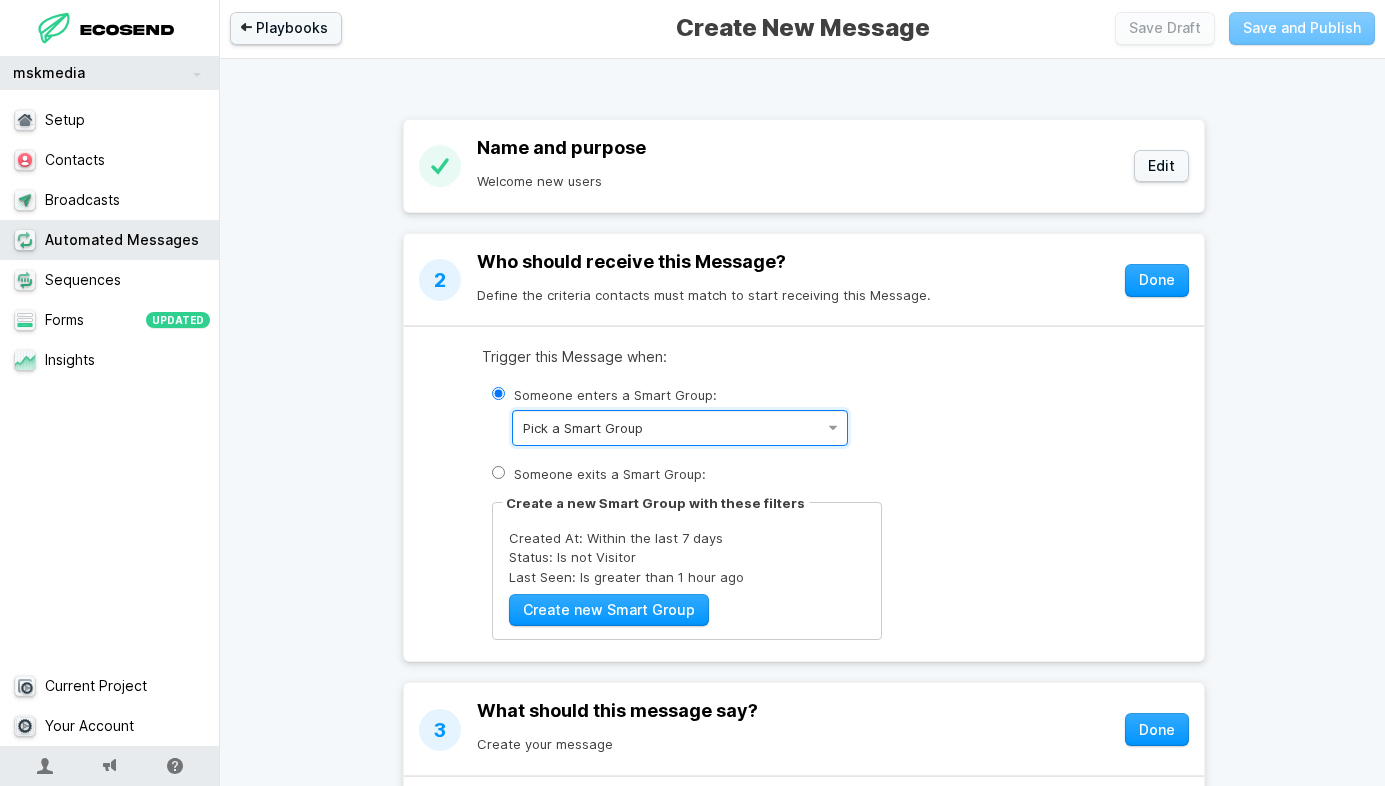 click on "Pick a Smart Group New Contacts Unsubscribed Contacts" at bounding box center (680, 428) 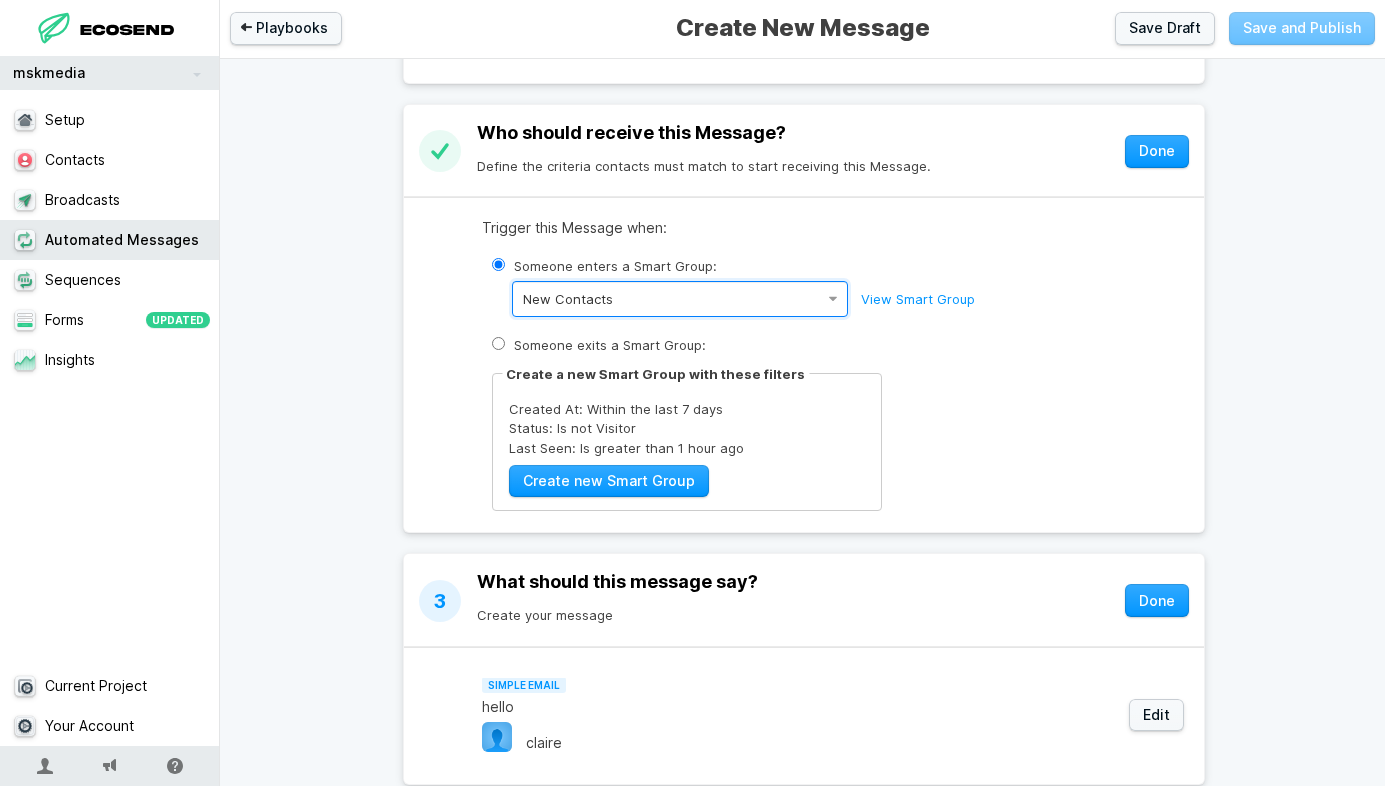 scroll, scrollTop: 90, scrollLeft: 0, axis: vertical 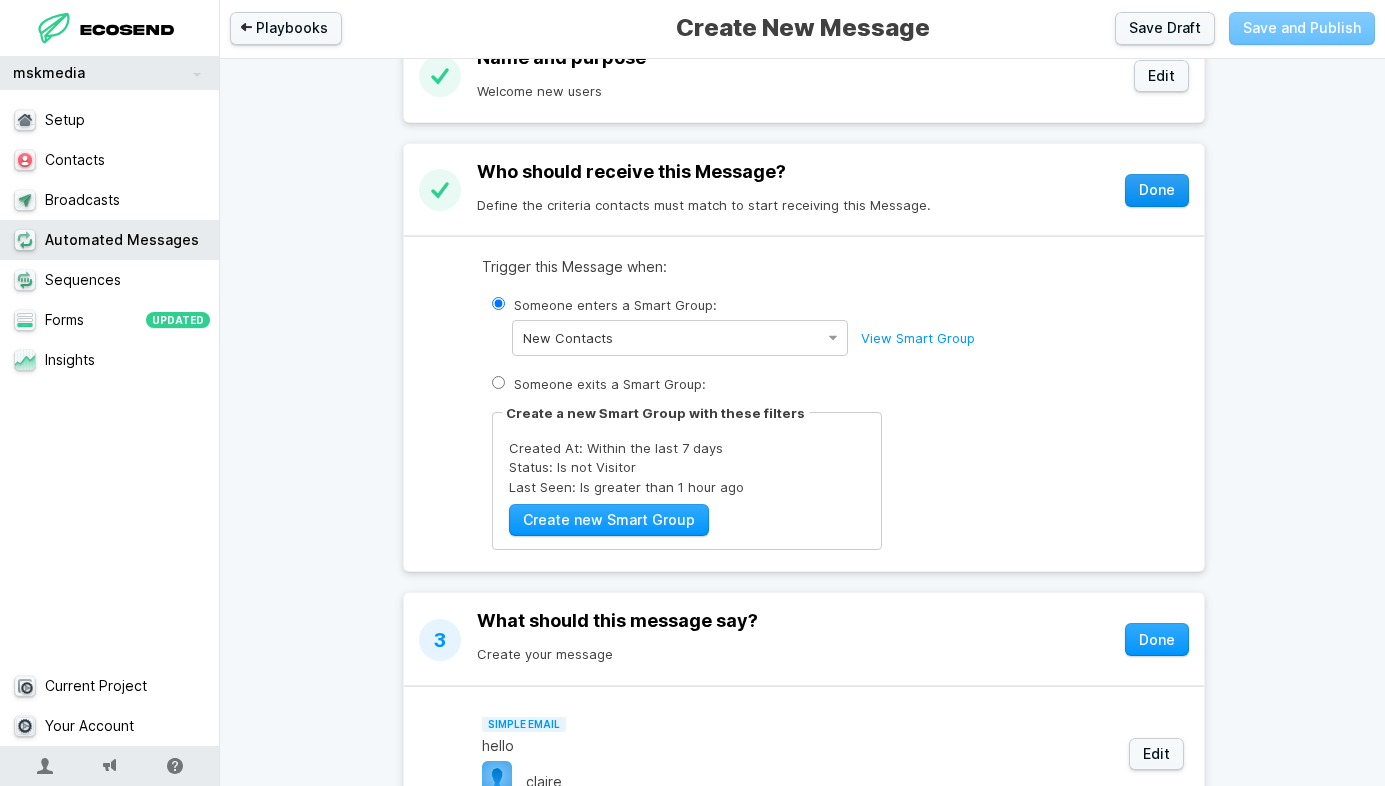 click on "Done" at bounding box center [1157, 190] 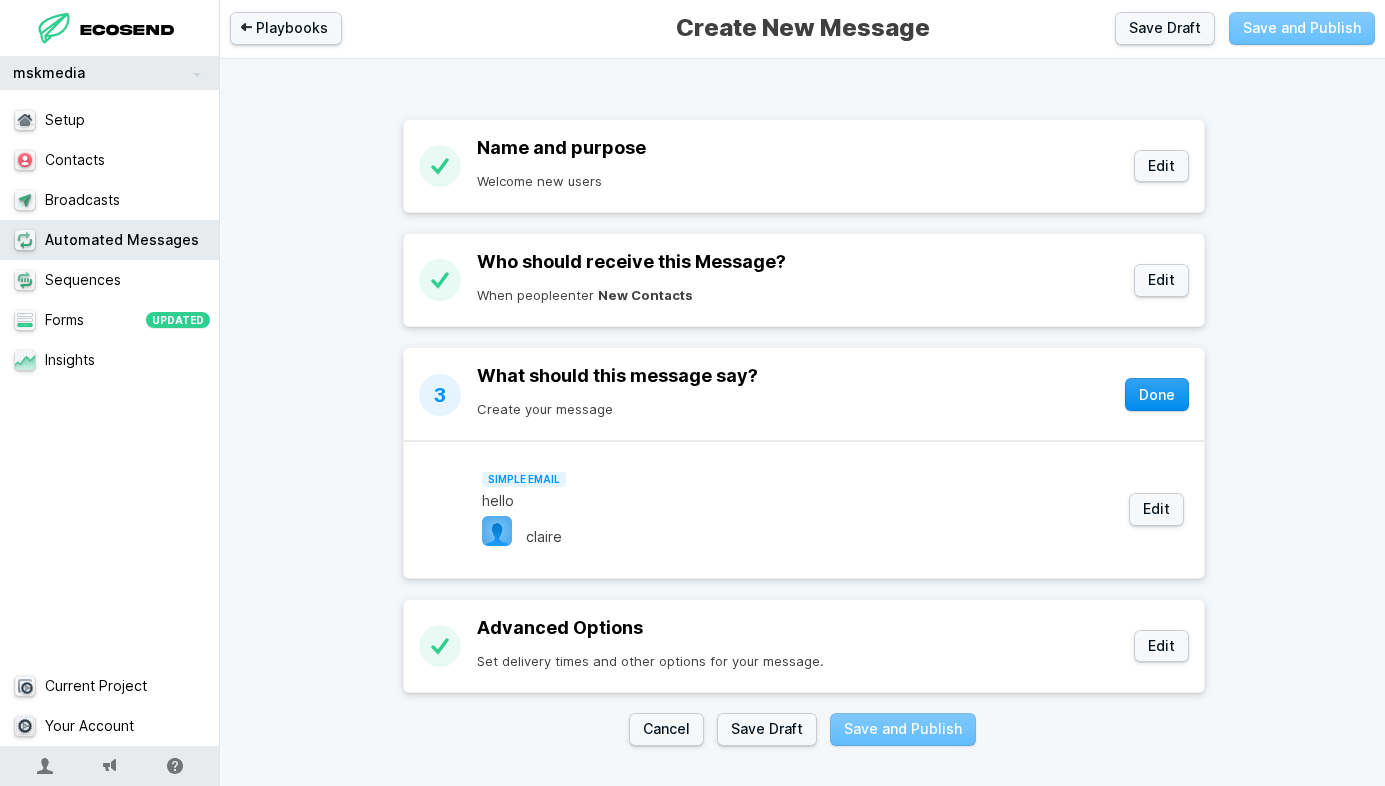 click on "Done" at bounding box center (1157, 394) 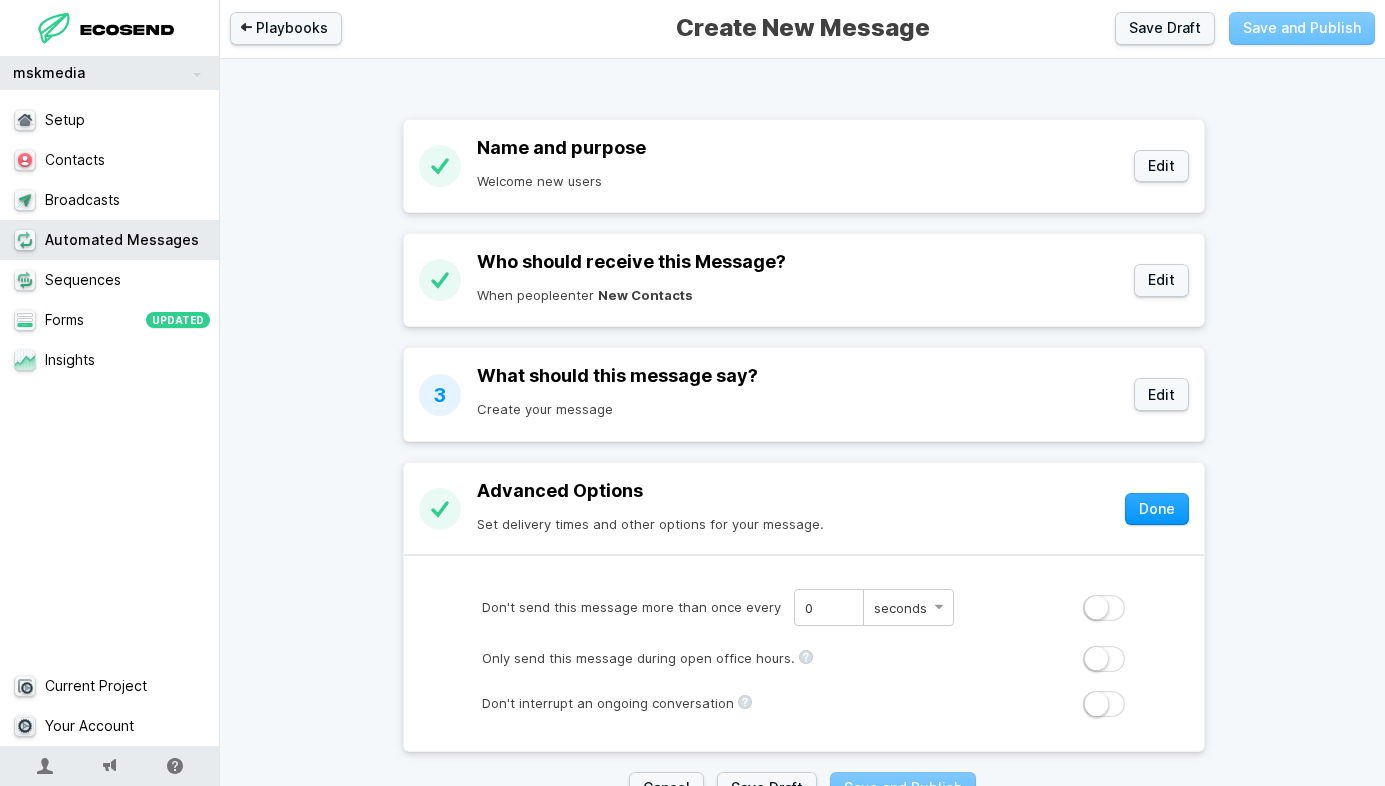 scroll, scrollTop: 58, scrollLeft: 0, axis: vertical 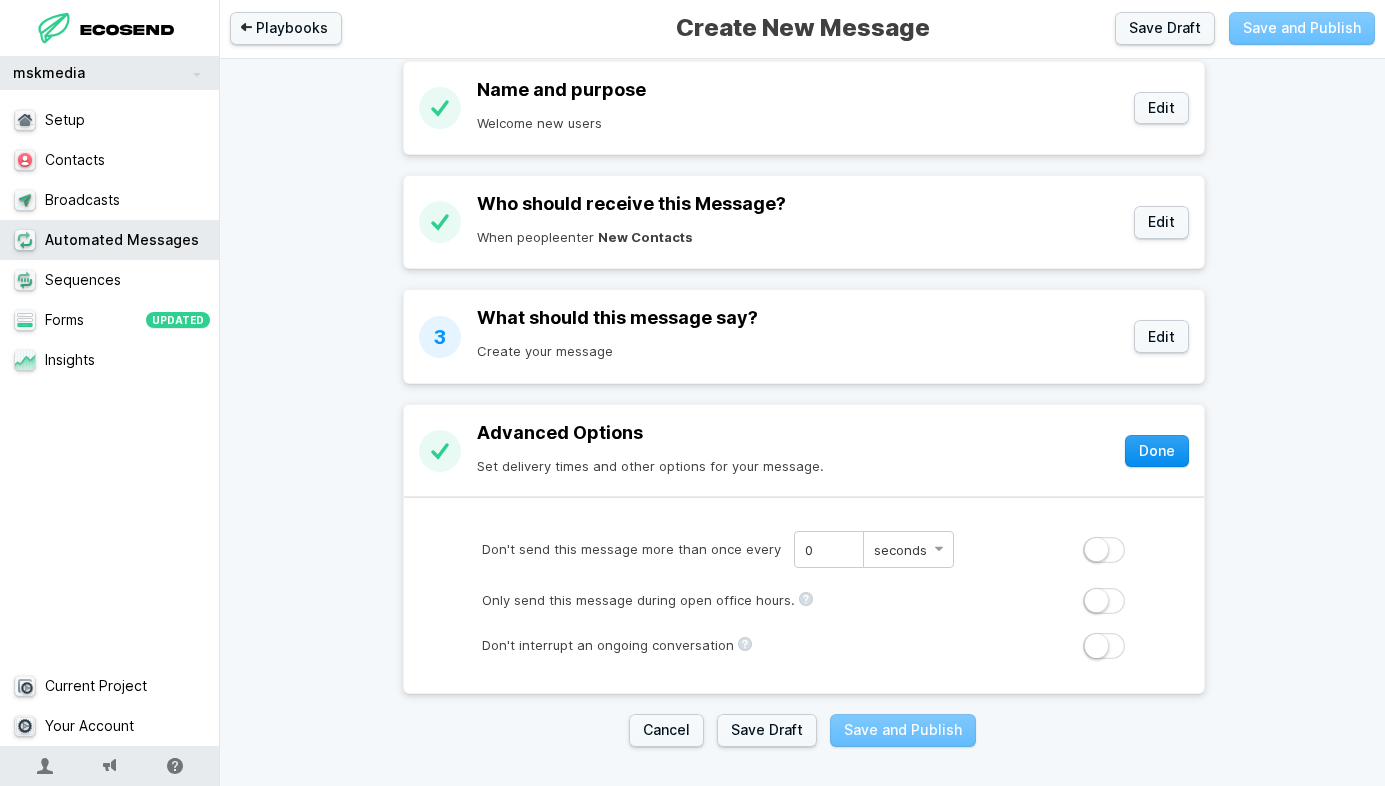 click on "Done" at bounding box center (1157, 451) 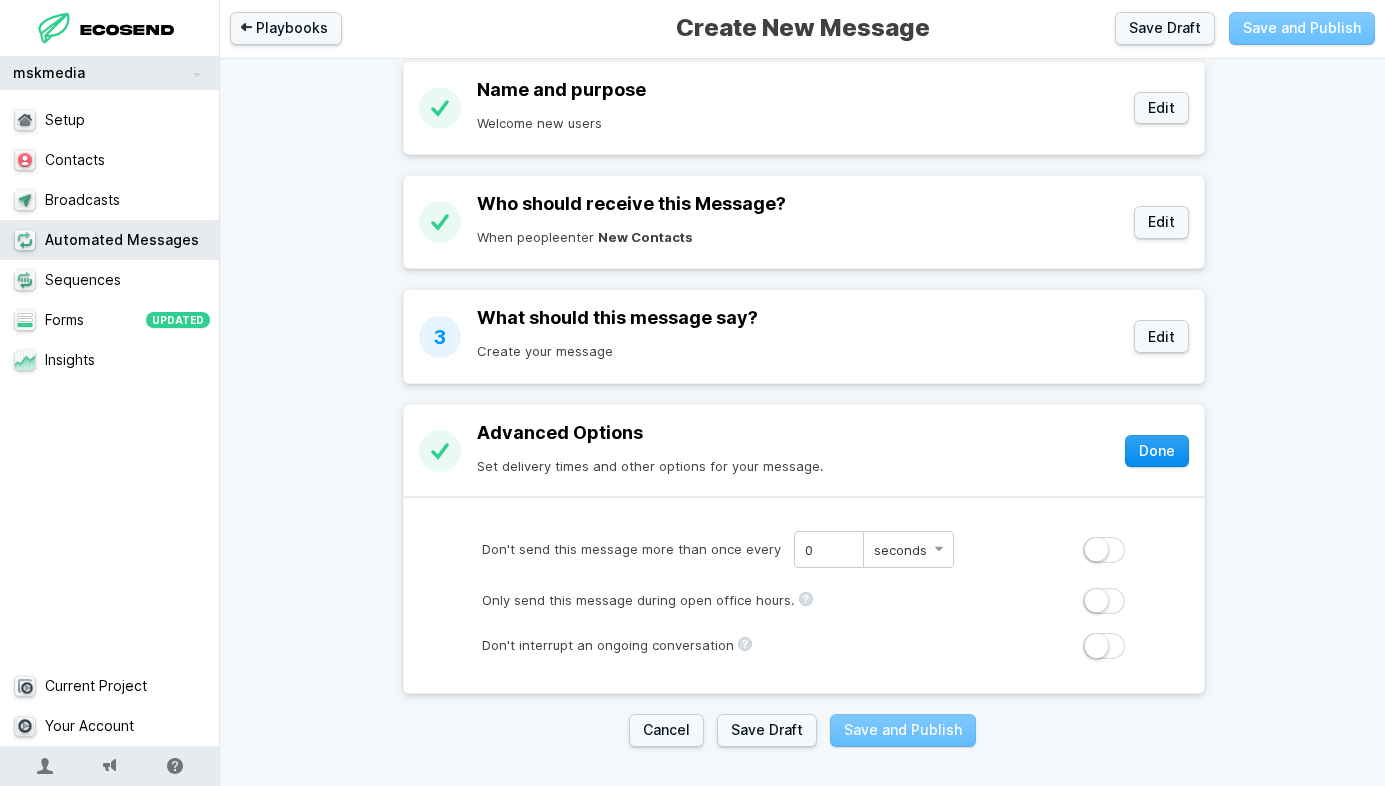 scroll, scrollTop: 0, scrollLeft: 0, axis: both 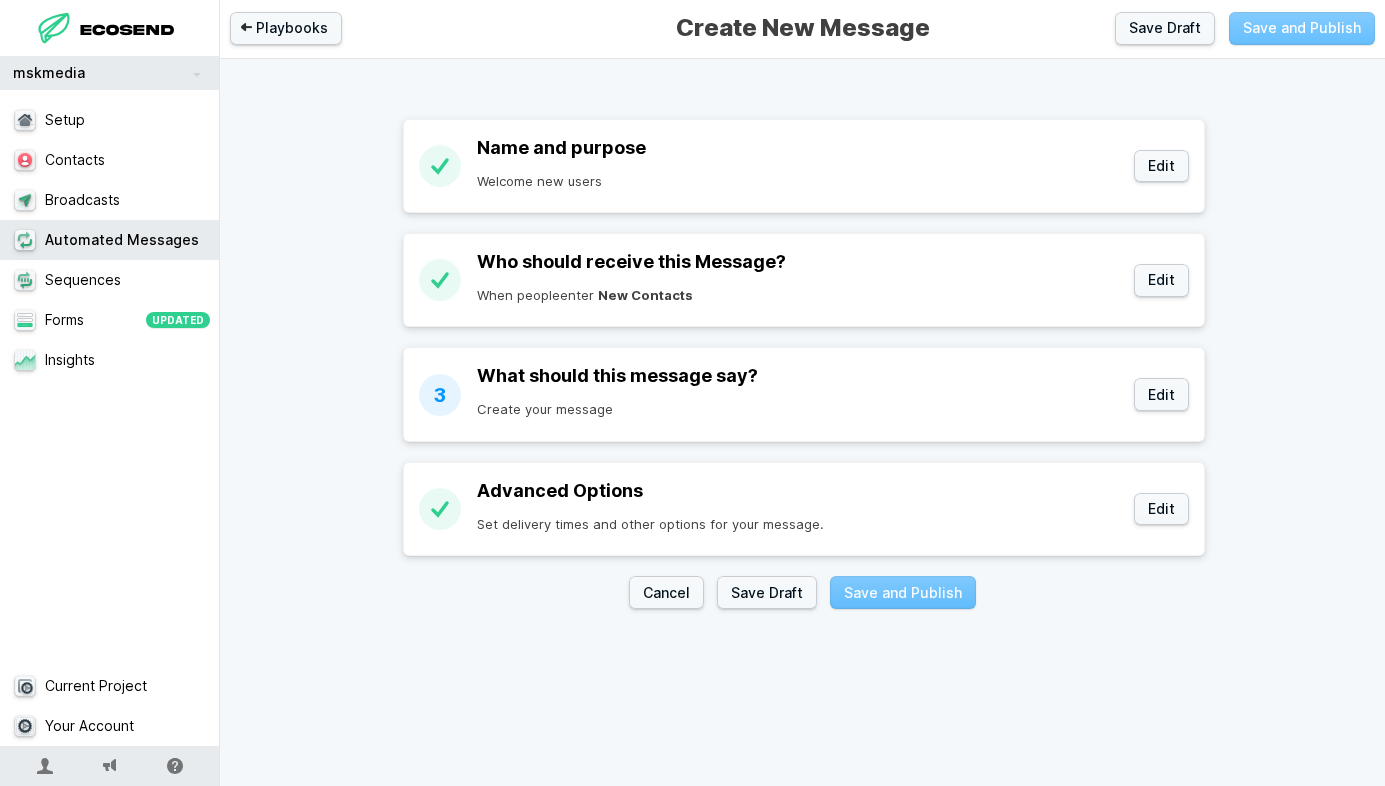 click on "Cancel Save Draft Save and Publish" at bounding box center (803, 592) 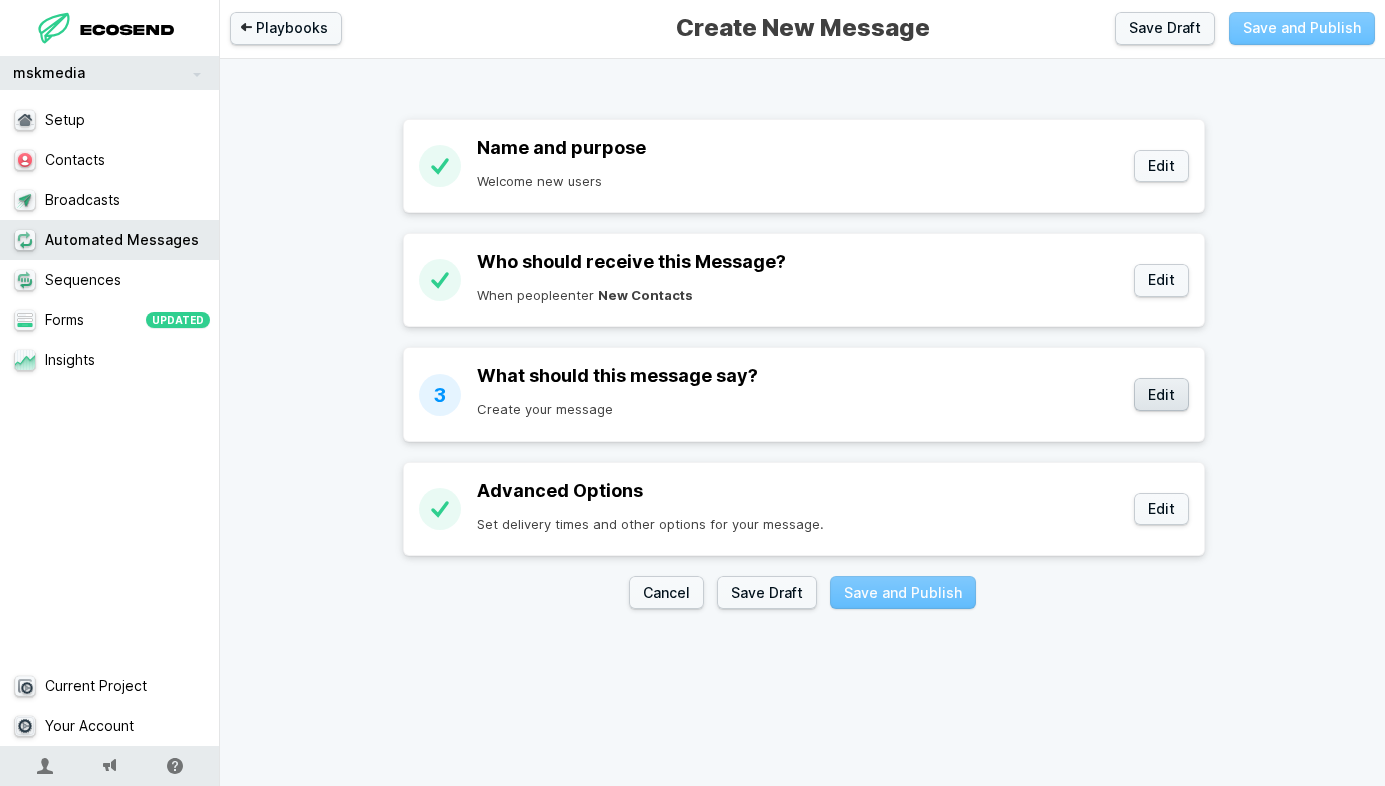click on "Edit" at bounding box center (1161, 394) 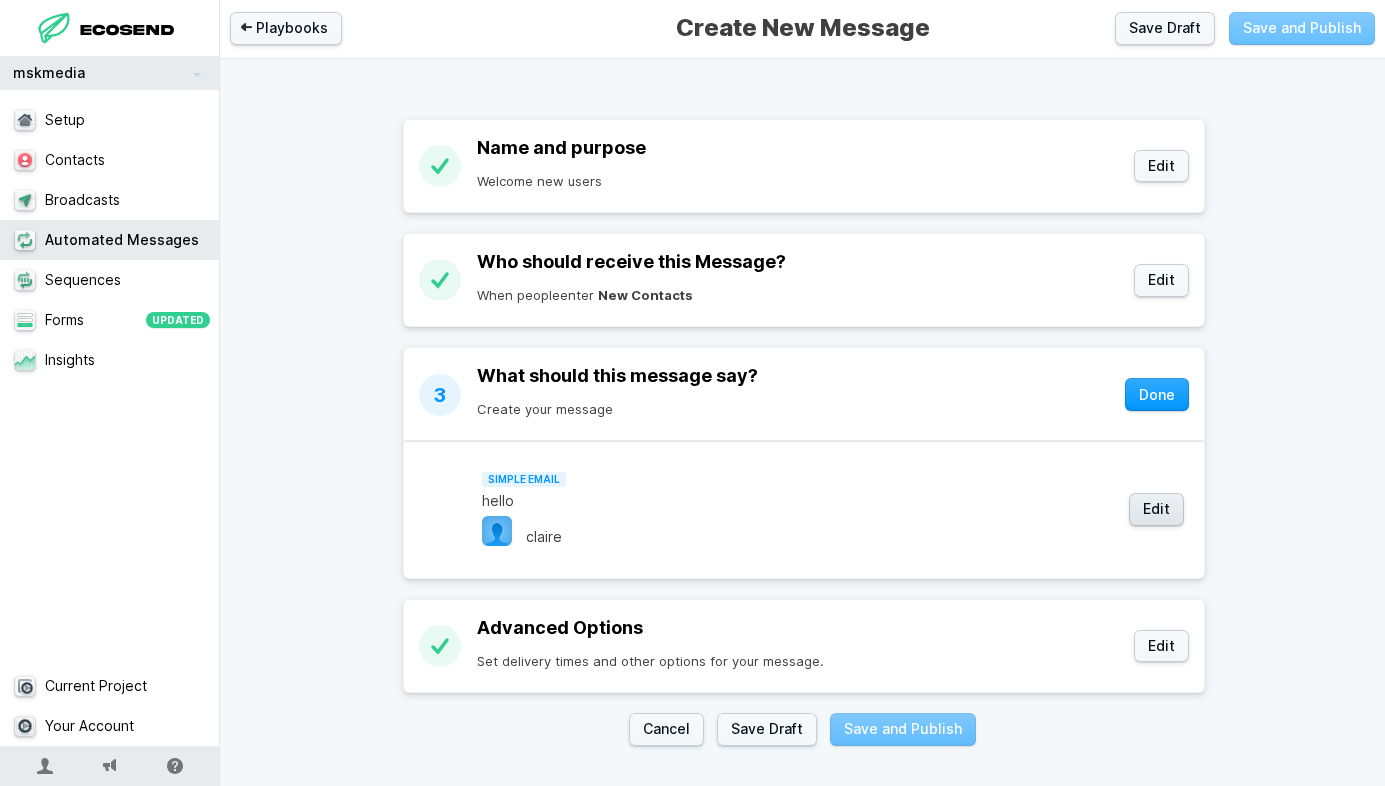 click on "Edit" at bounding box center [1156, 509] 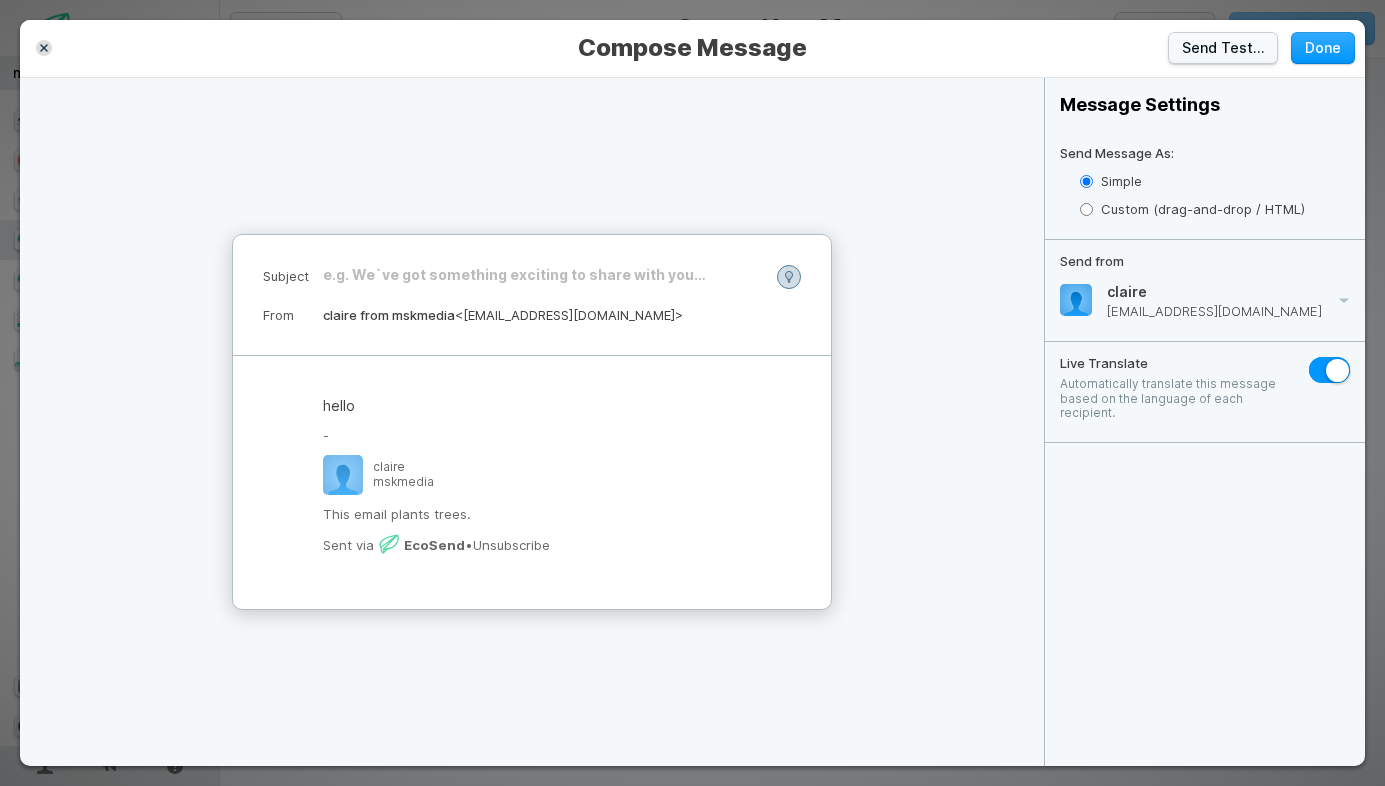 click on "hello - claire mskmedia  This email plants trees. Sent via   EcoSend  •  Unsubscribe" at bounding box center [532, 482] 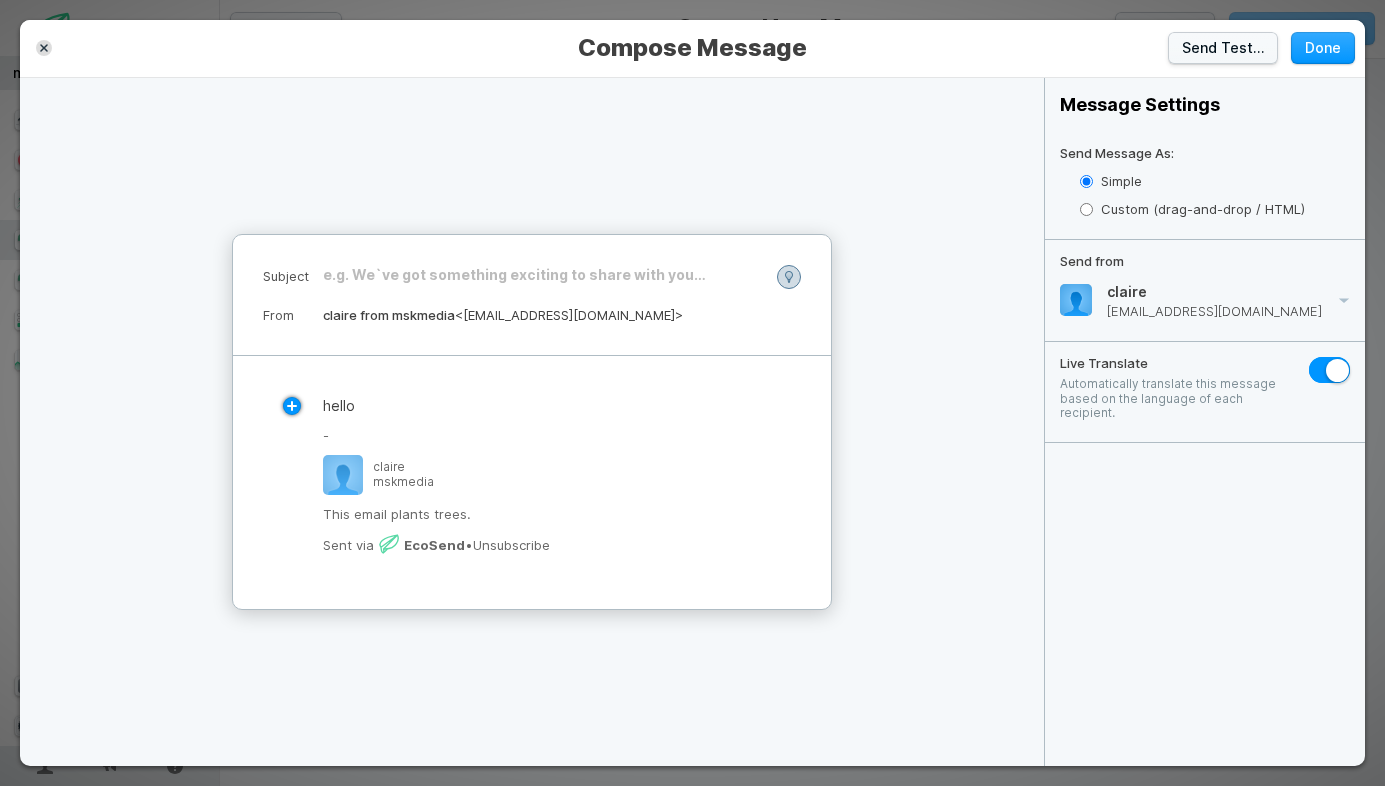 click 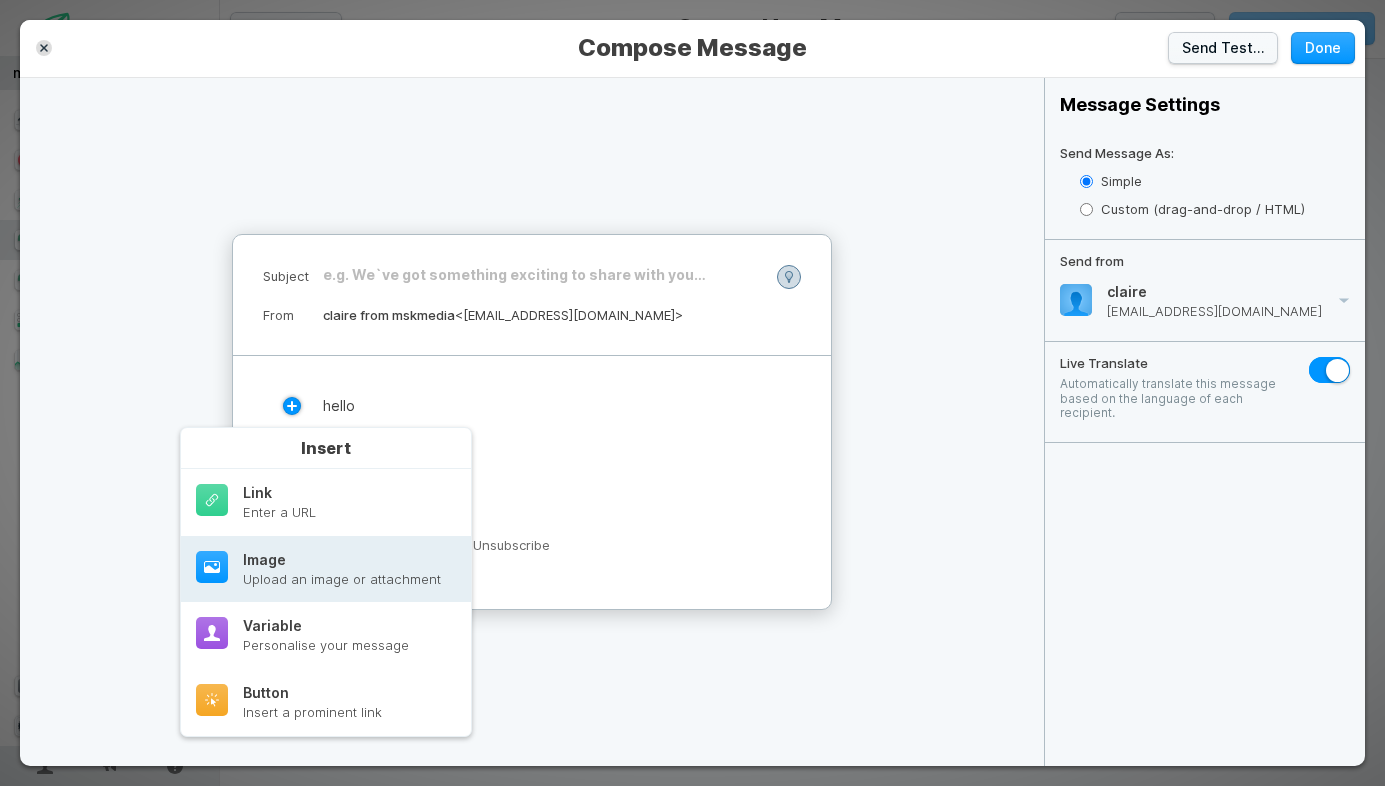 click on "Image" at bounding box center (342, 560) 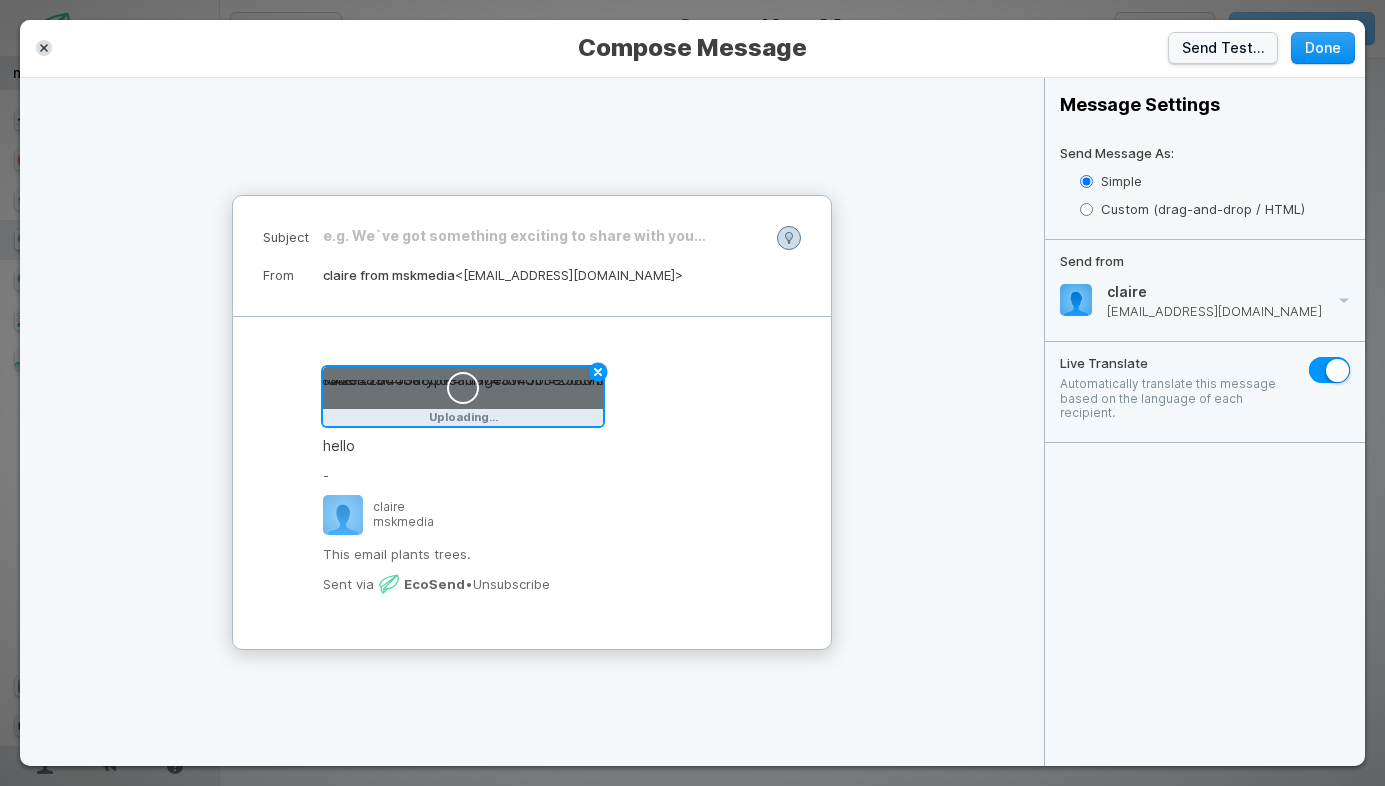 click on "Done" at bounding box center [1323, 48] 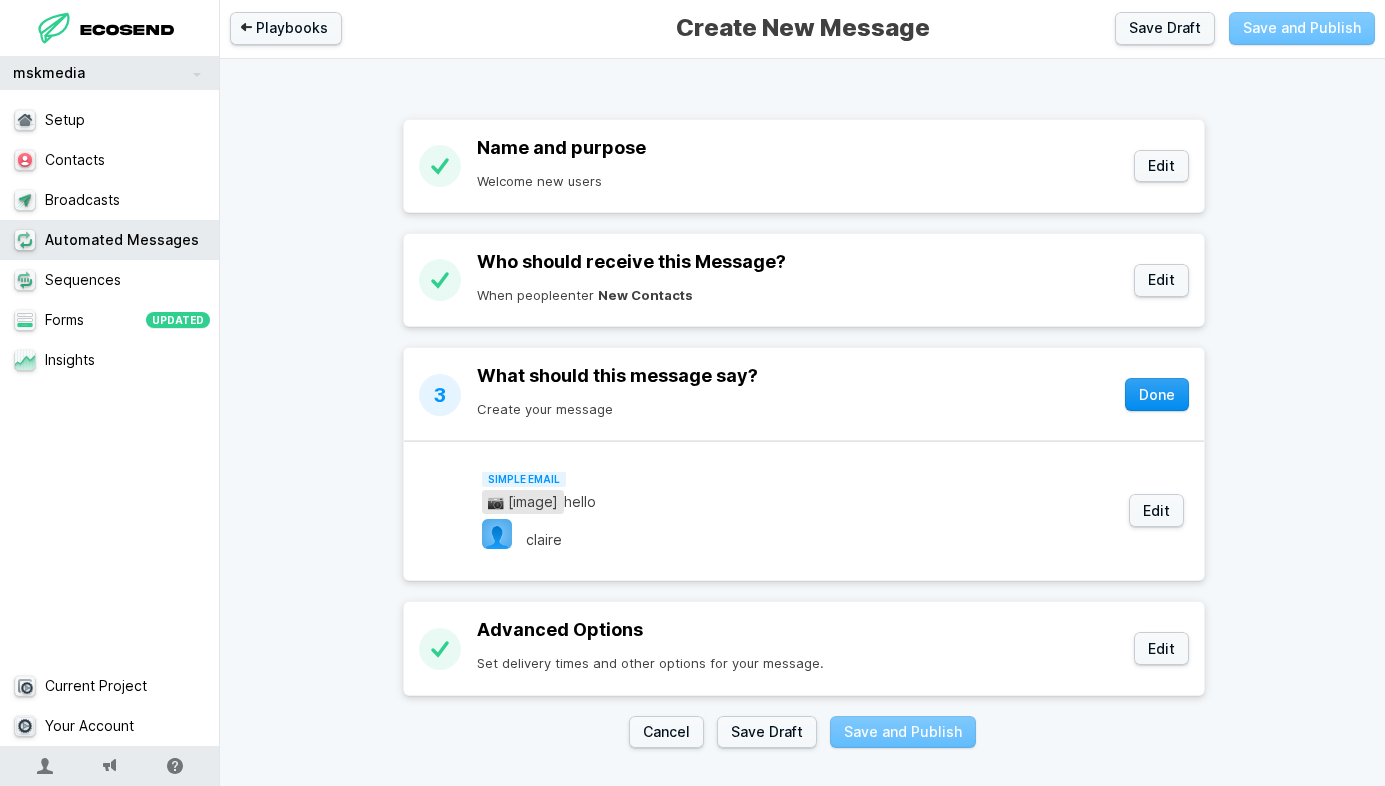 click on "Done" at bounding box center (1157, 394) 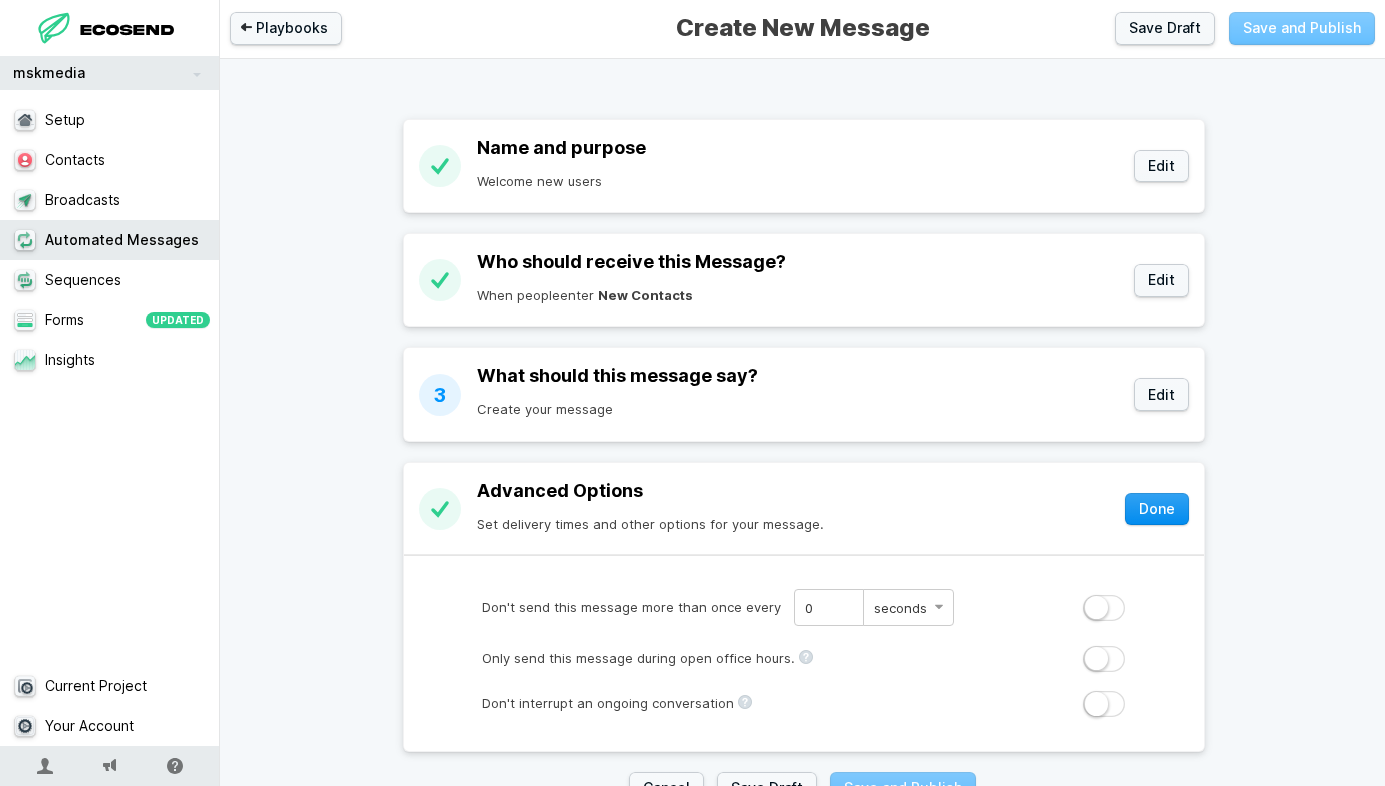 click on "Done" at bounding box center (1157, 509) 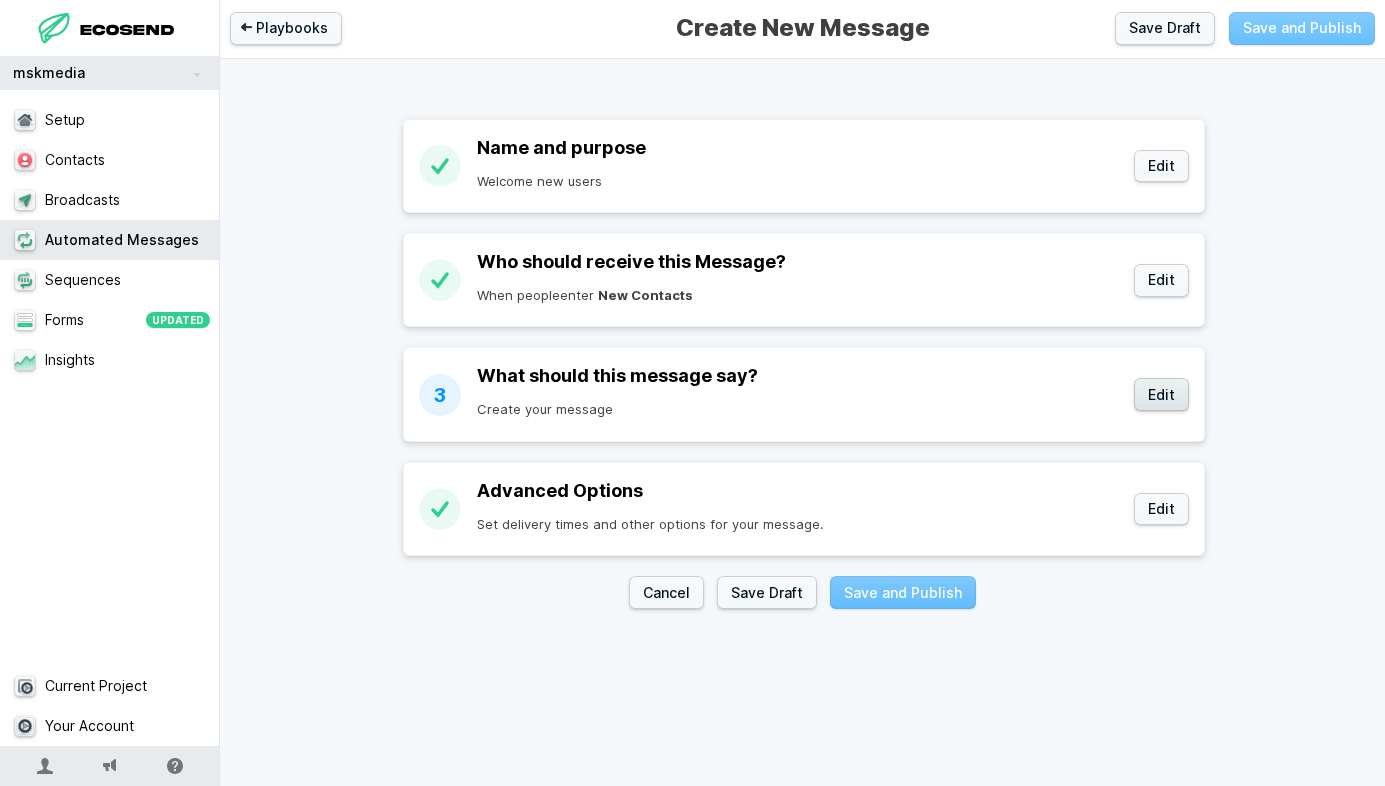 click on "Edit" at bounding box center (1161, 394) 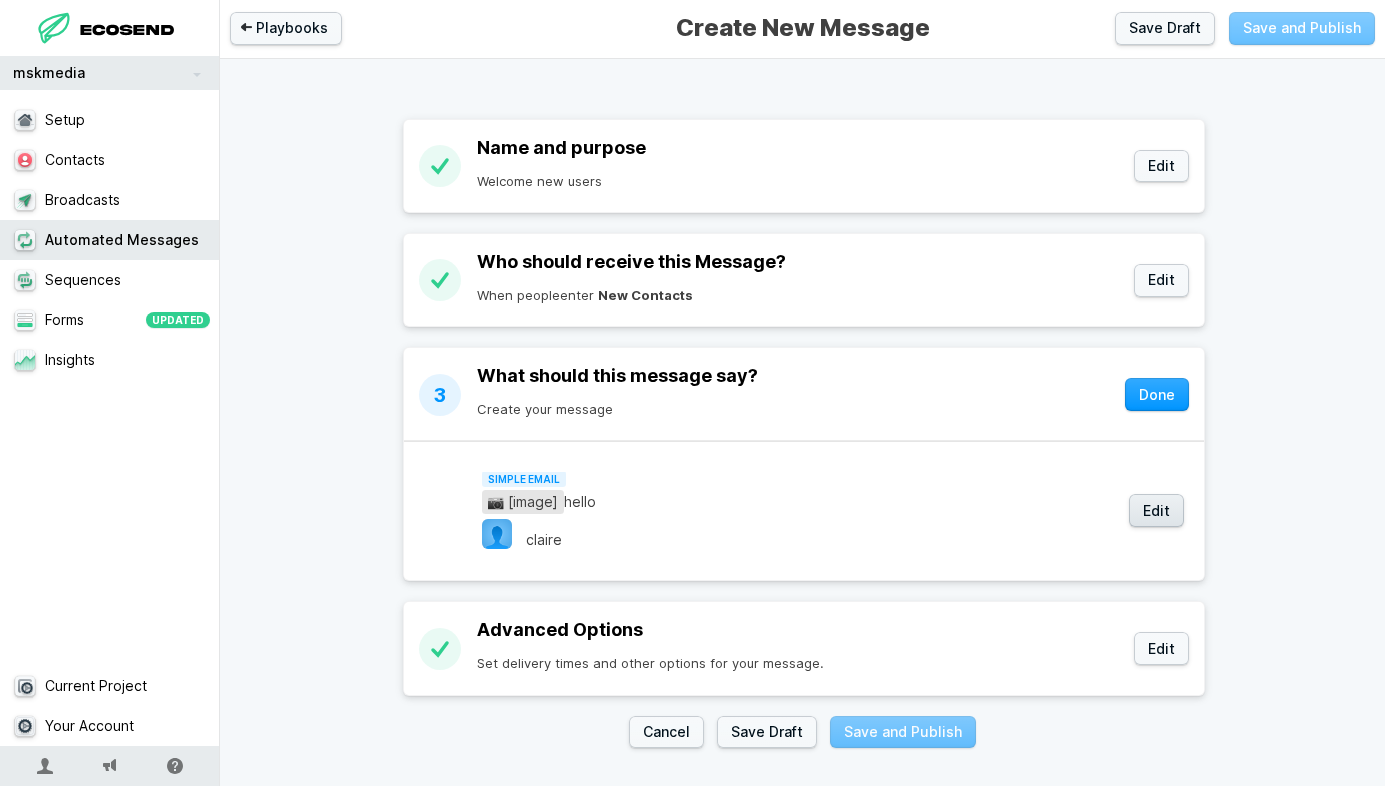 click on "Edit" at bounding box center [1156, 510] 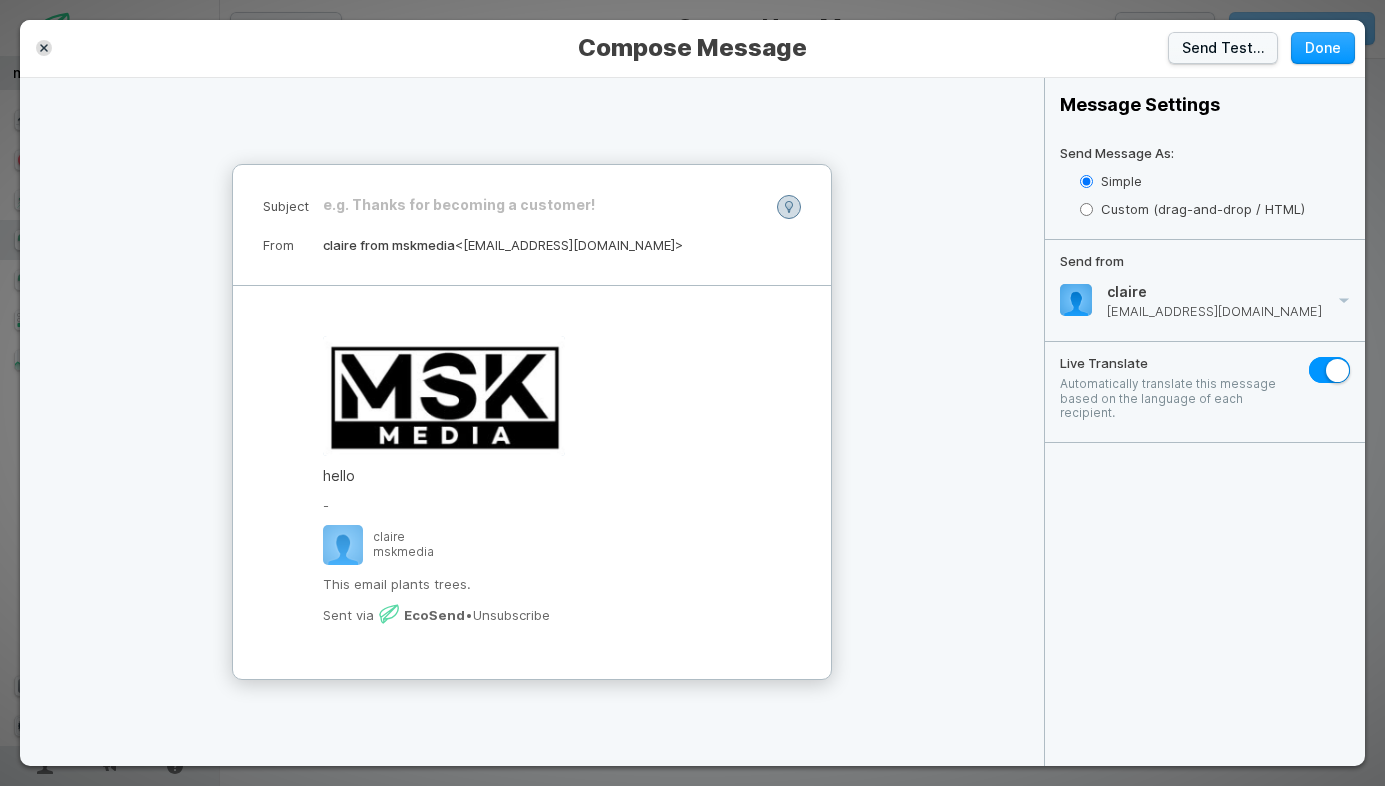 click on "﻿" at bounding box center (543, 205) 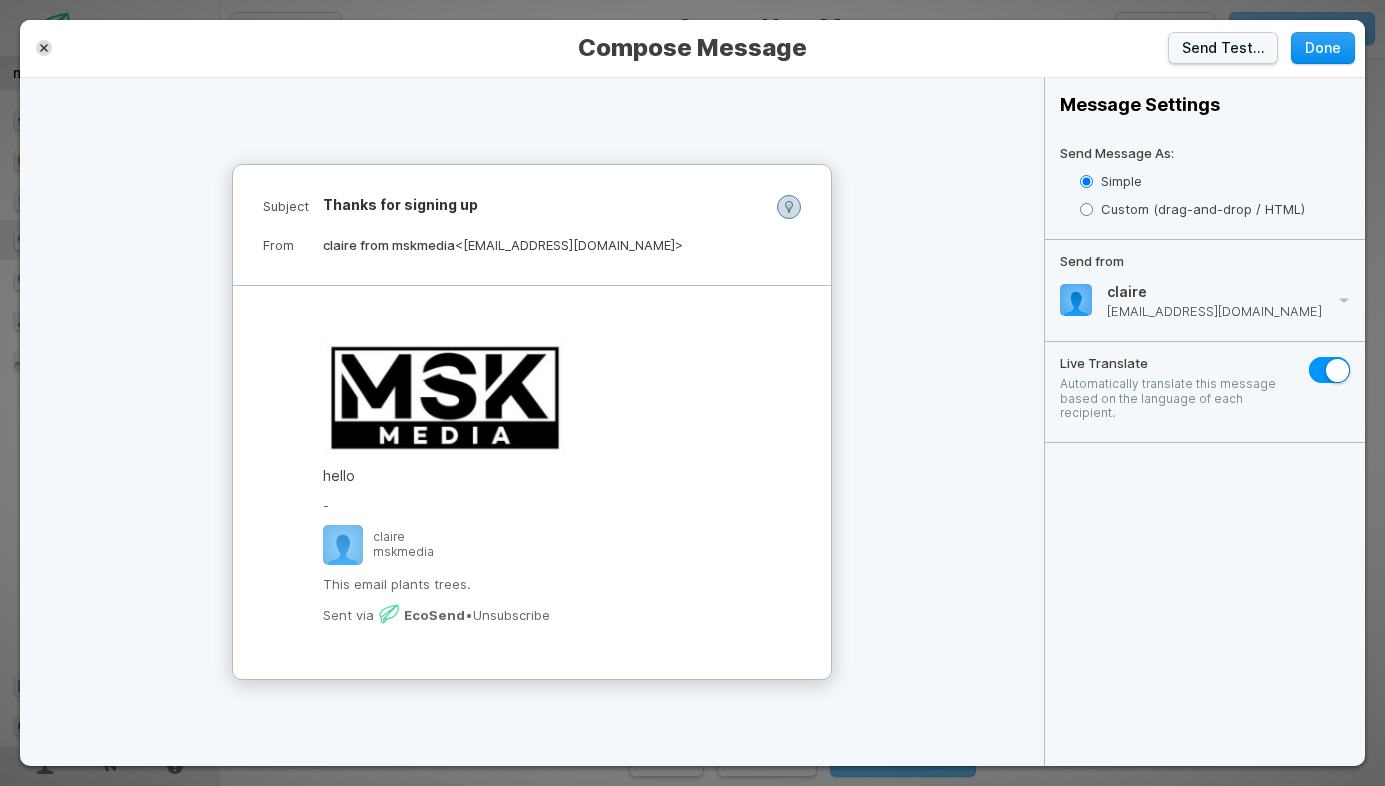 click on "Done" at bounding box center (1323, 48) 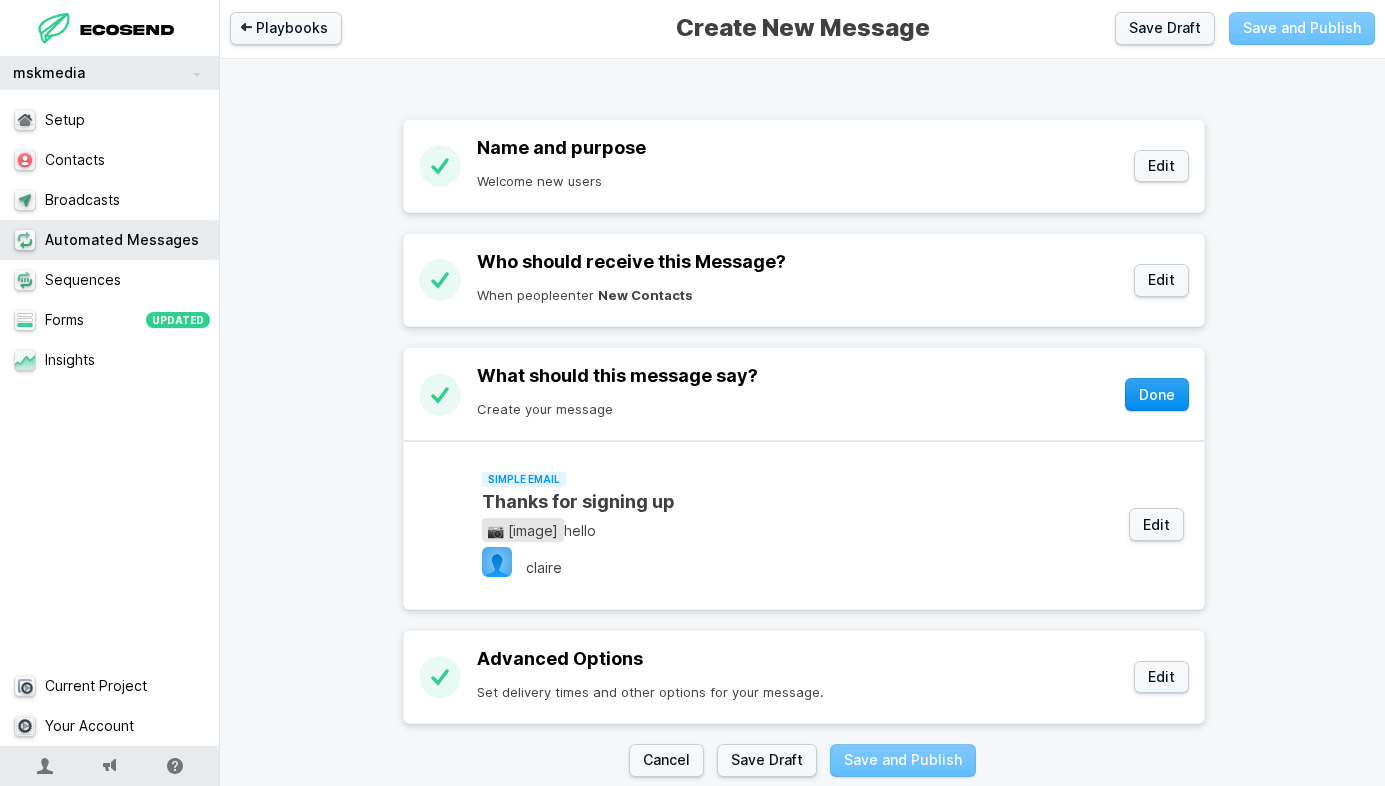 click on "Done" at bounding box center [1157, 394] 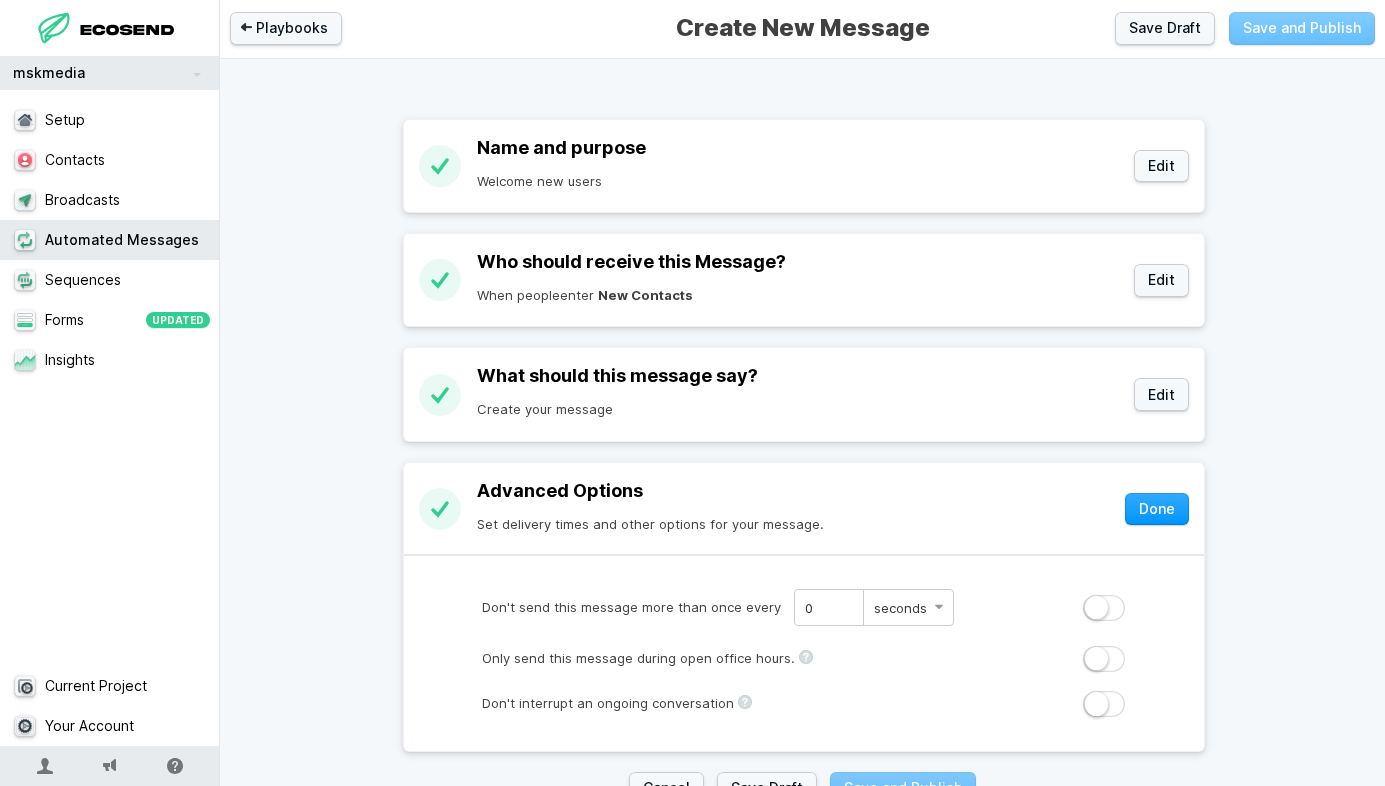 scroll, scrollTop: 58, scrollLeft: 0, axis: vertical 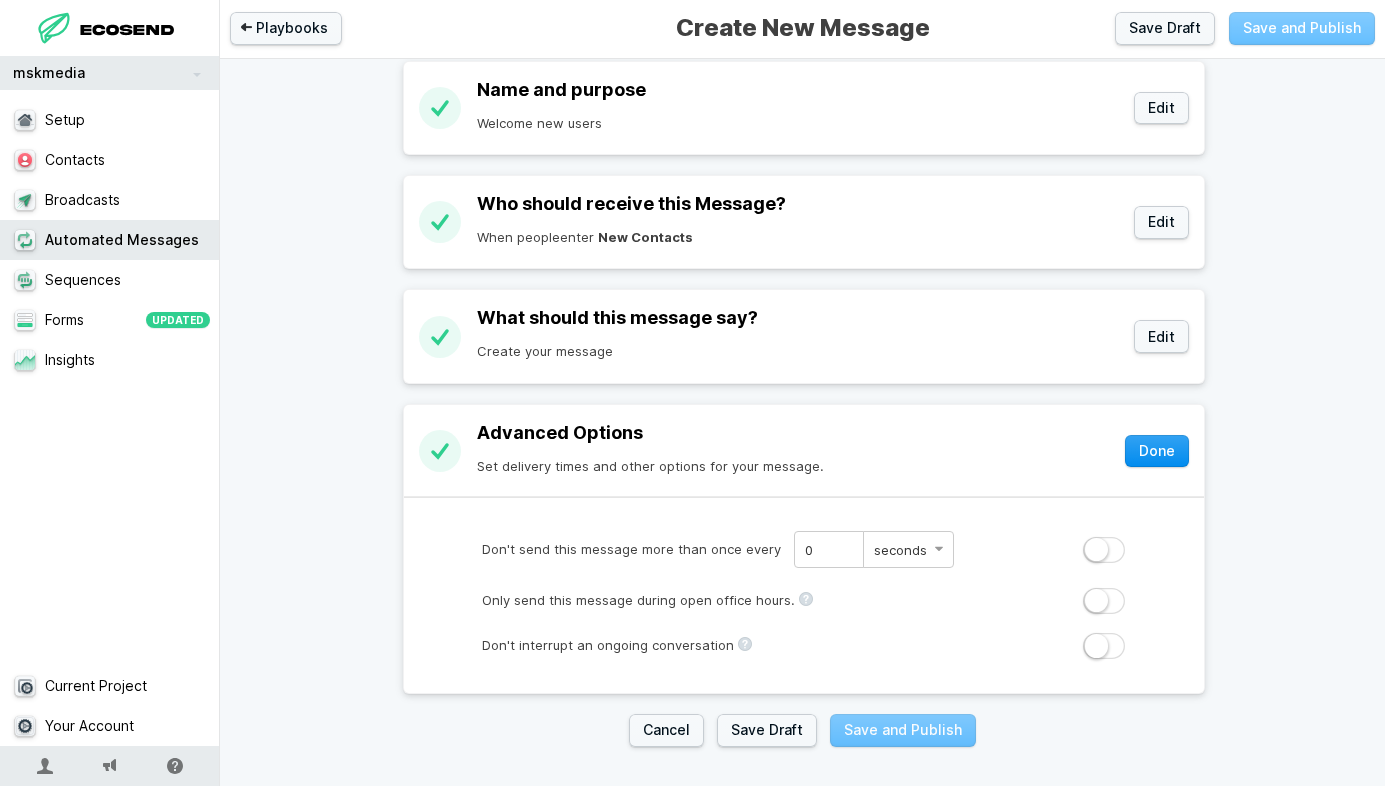 click on "Done" at bounding box center (1157, 451) 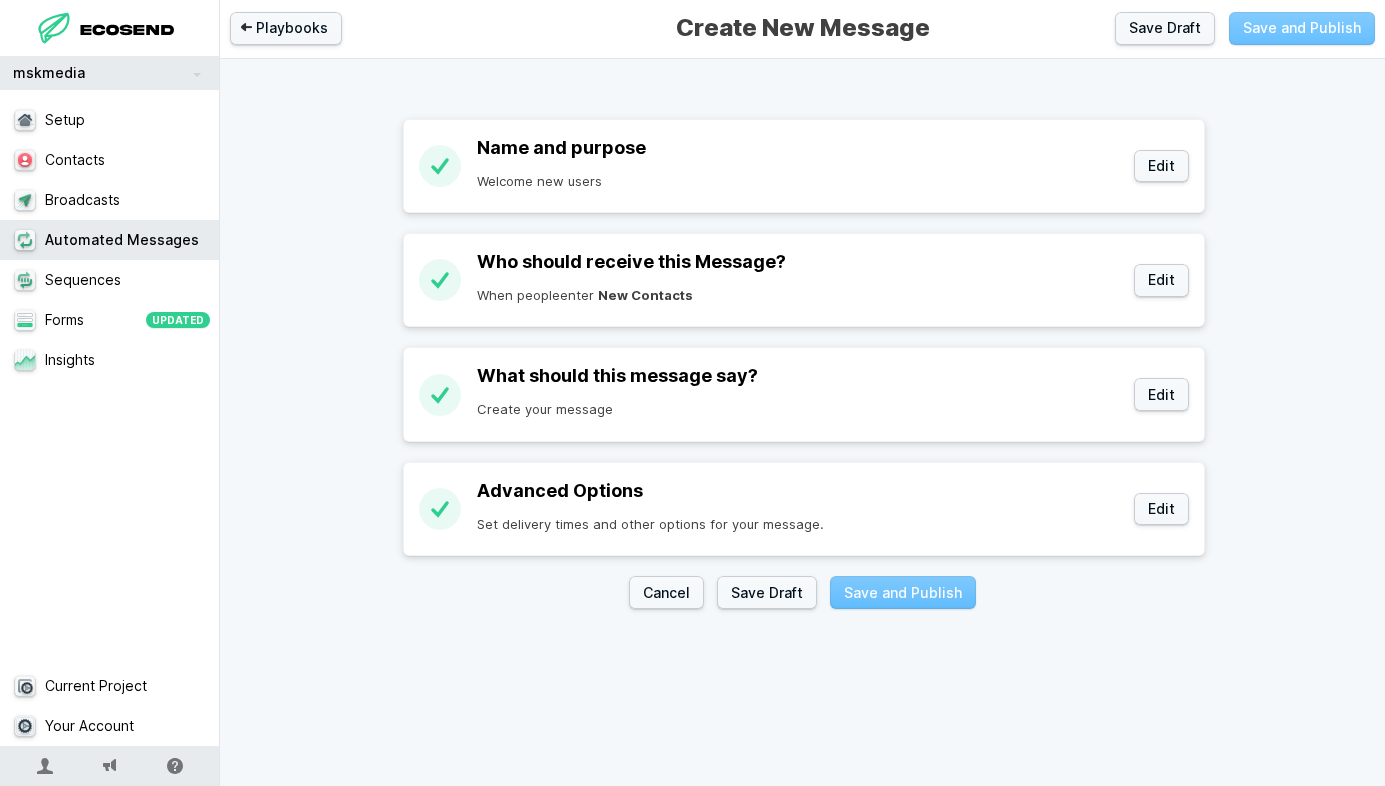 scroll, scrollTop: 0, scrollLeft: 0, axis: both 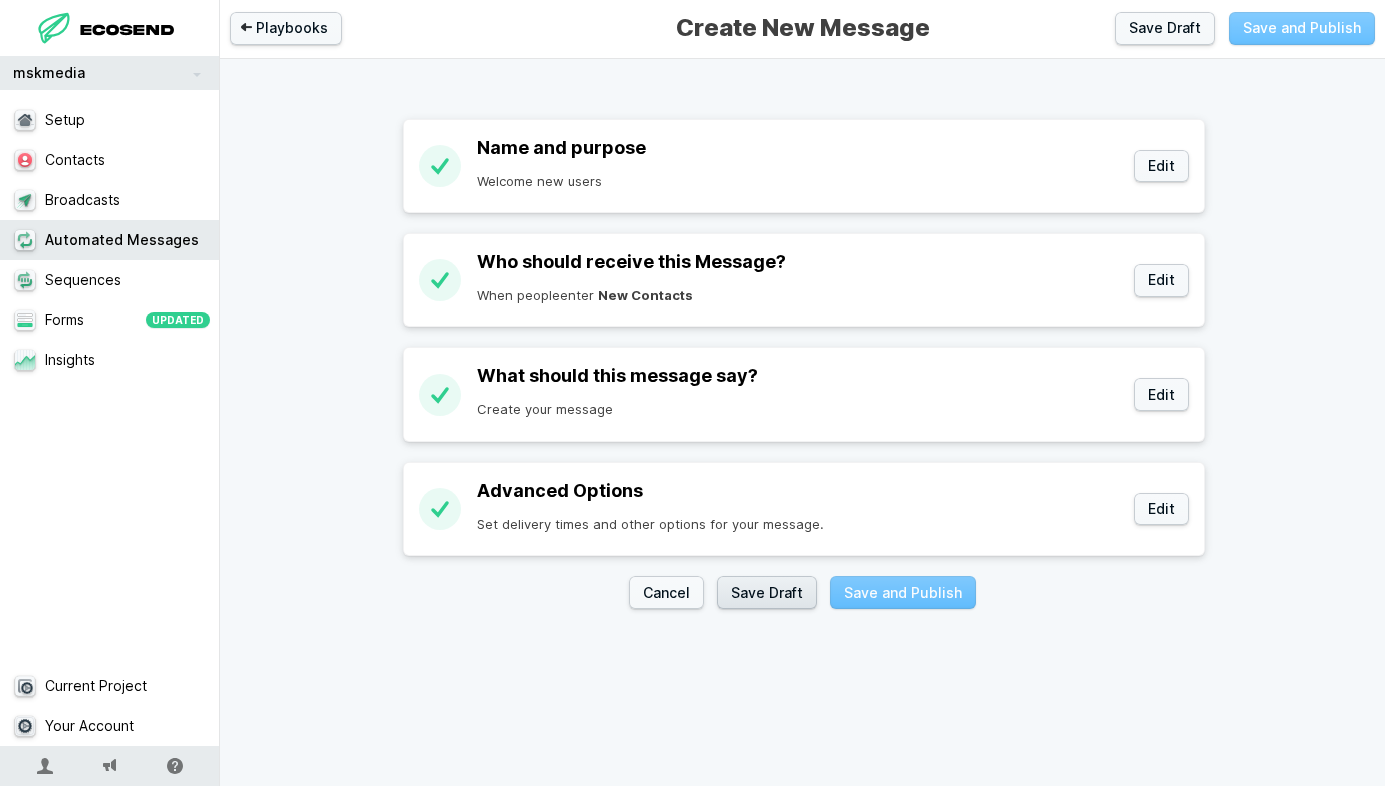 click on "Save Draft" at bounding box center (767, 592) 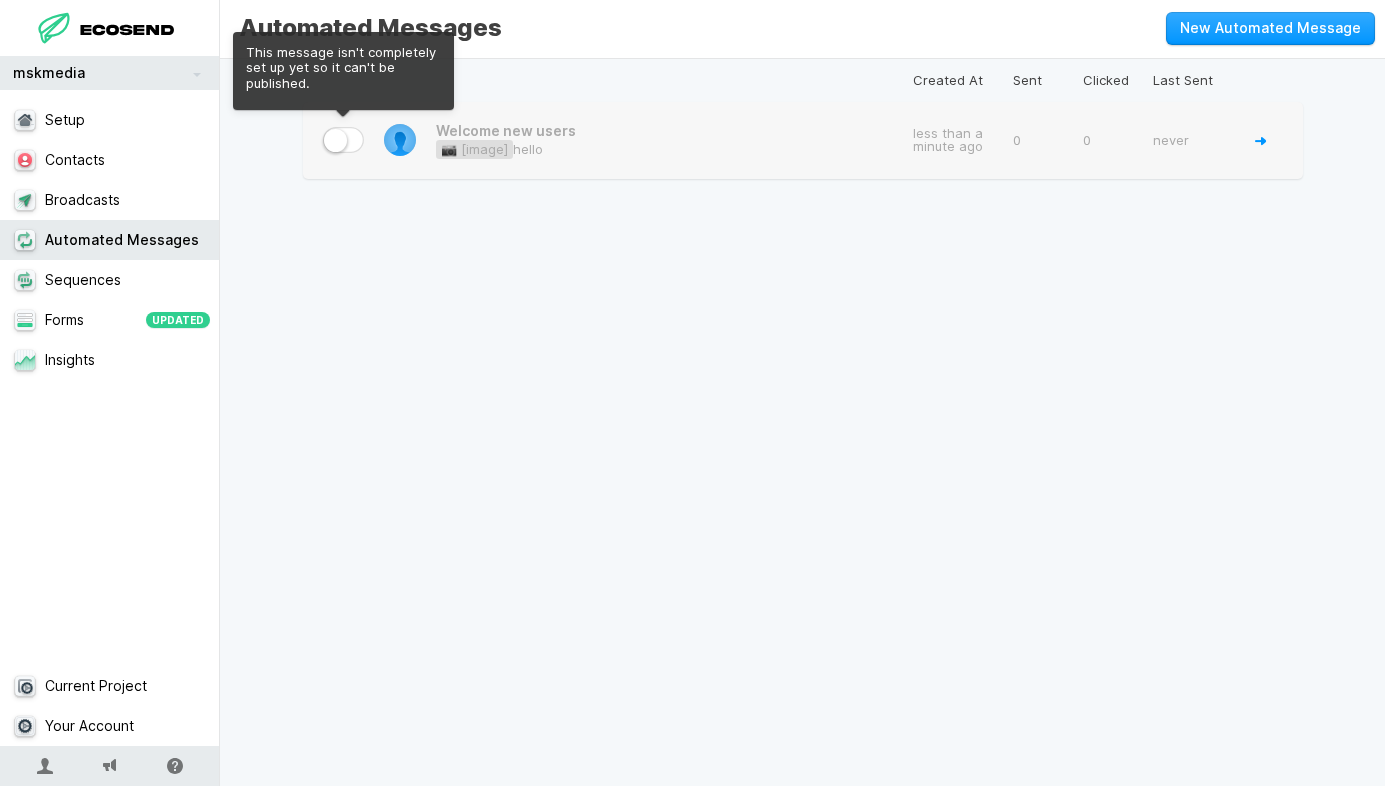 click at bounding box center [344, 140] 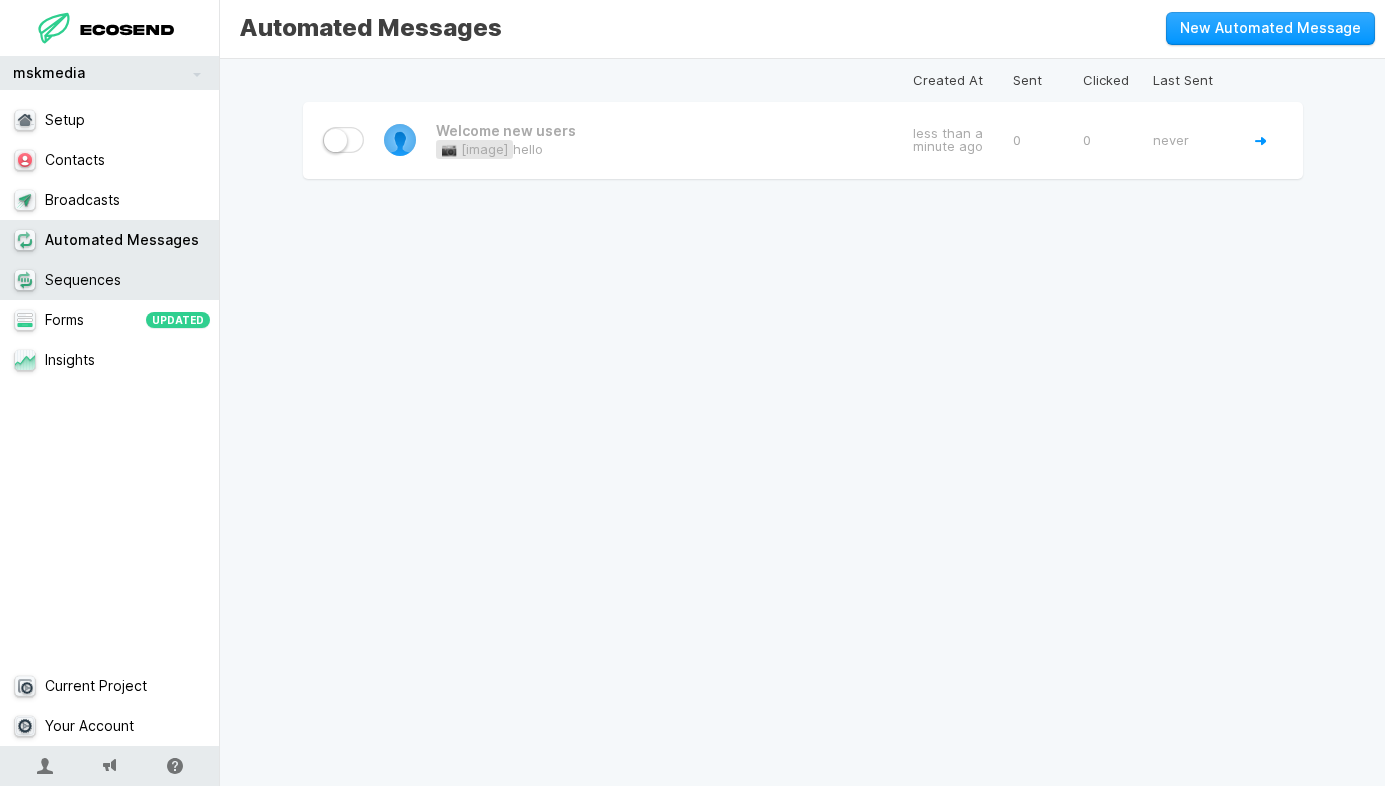 click on "Sequences" at bounding box center (110, 280) 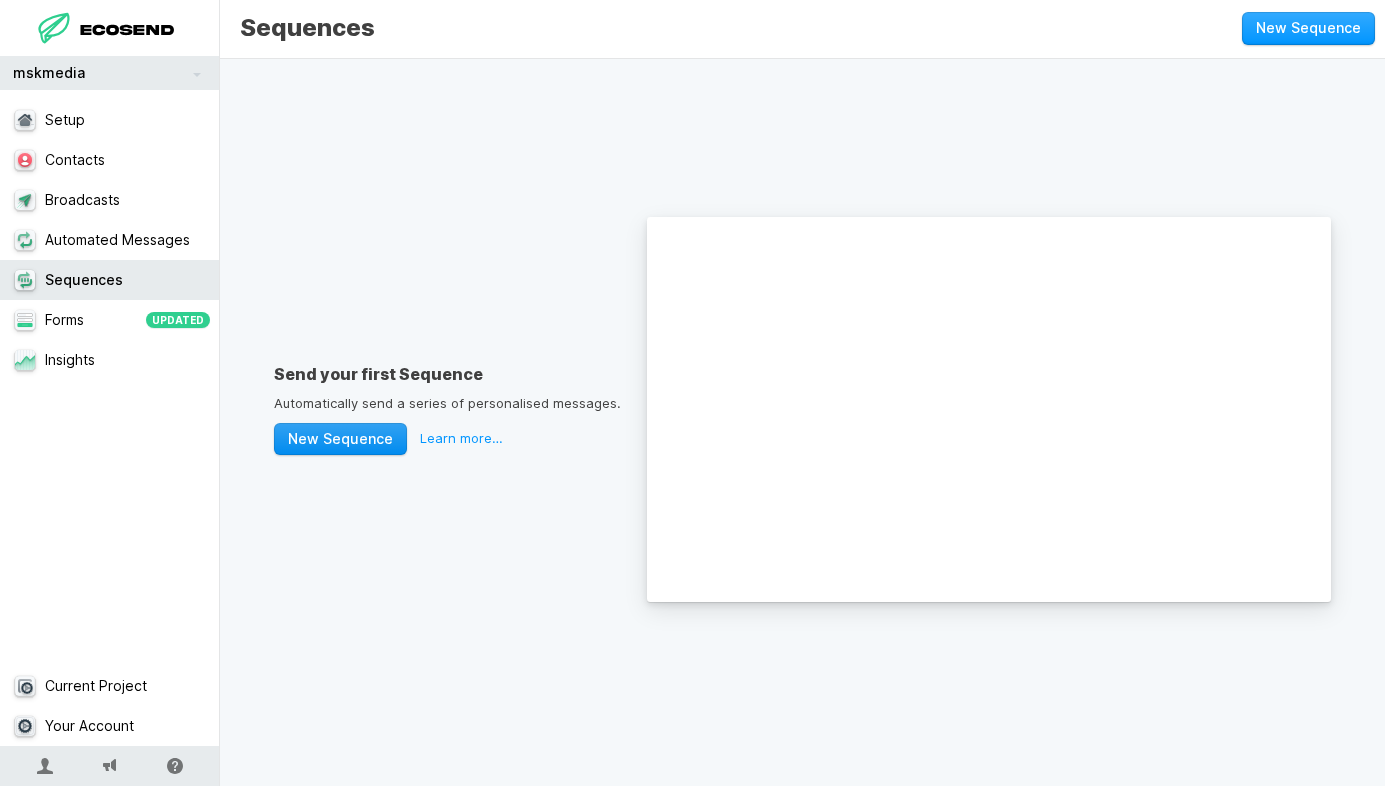 click on "New Sequence" at bounding box center [340, 439] 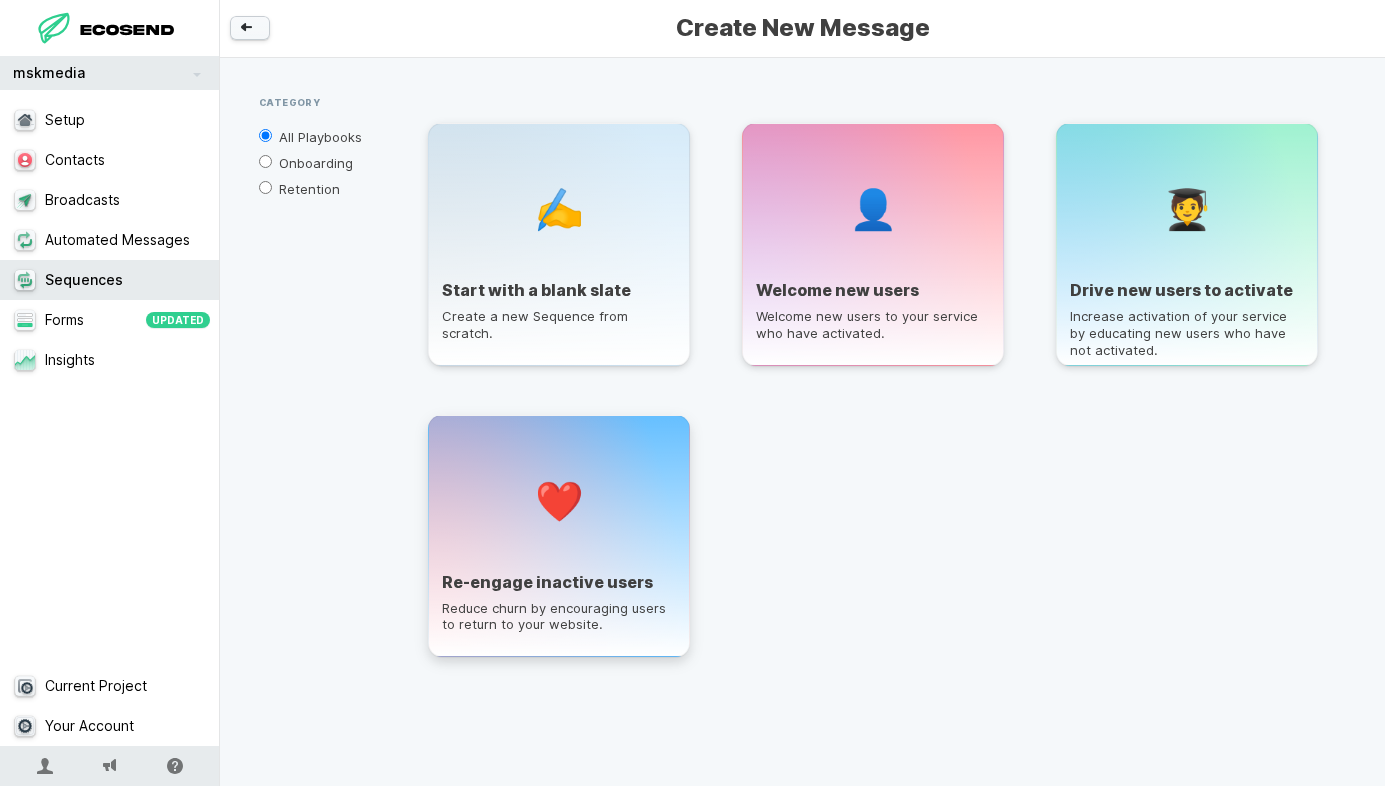 click on "❤️" at bounding box center (559, 500) 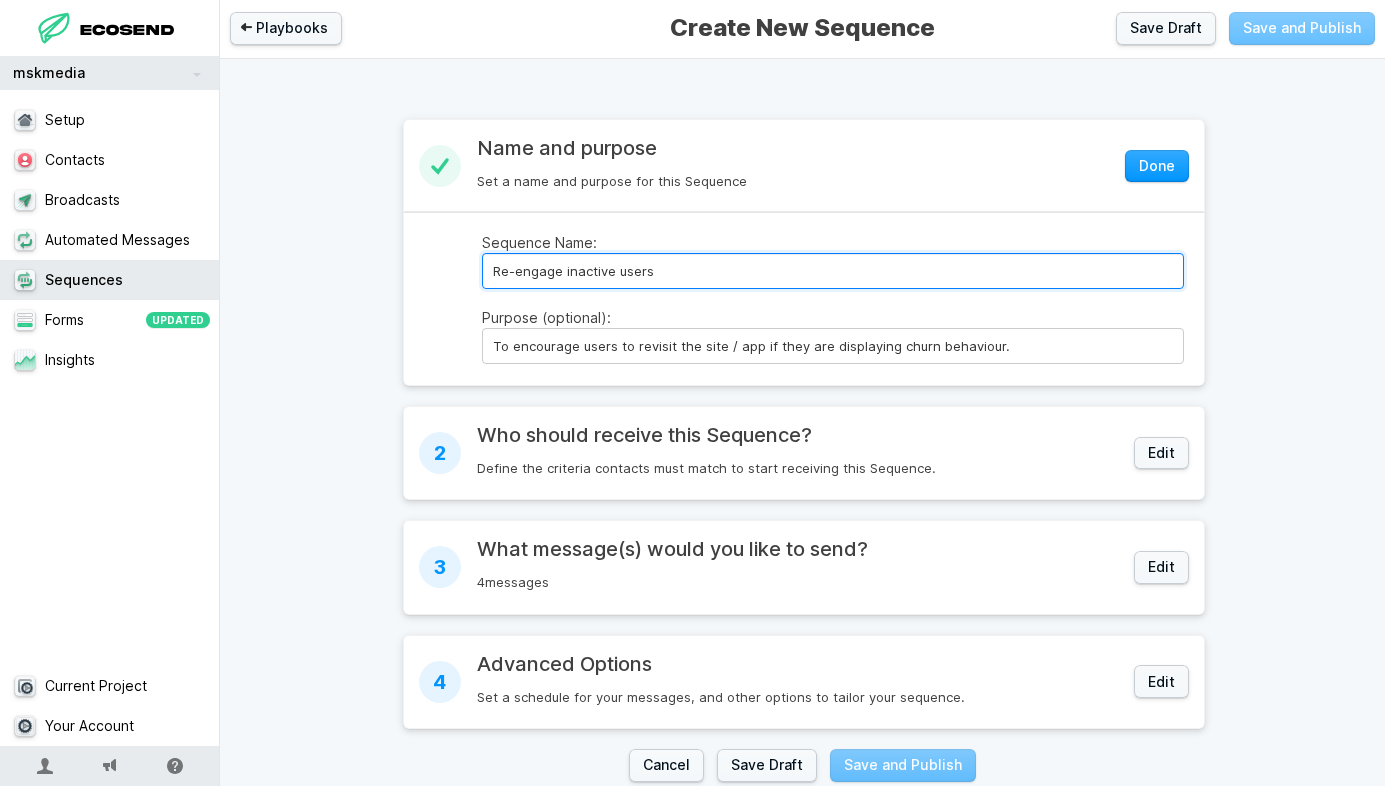scroll, scrollTop: 34, scrollLeft: 0, axis: vertical 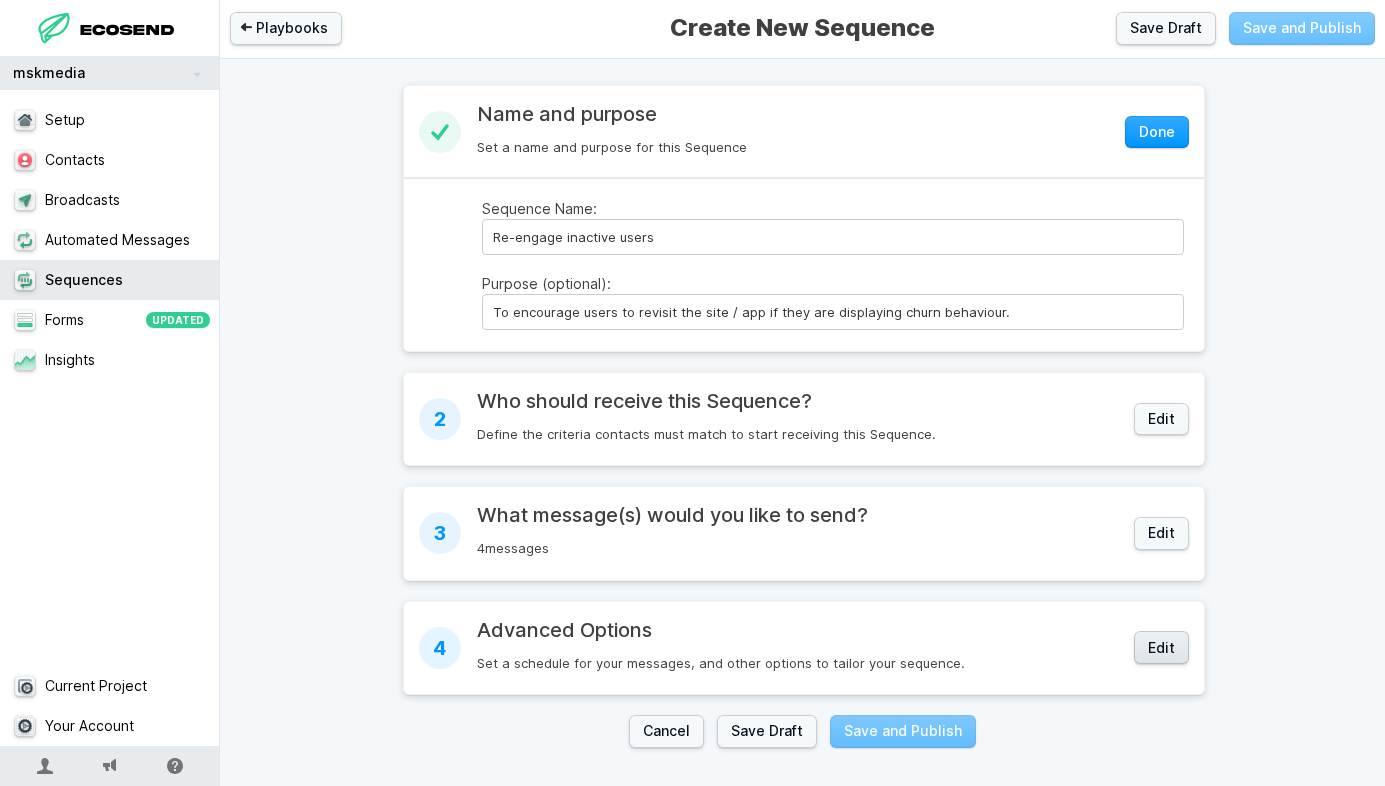 click on "Edit" at bounding box center [1161, 647] 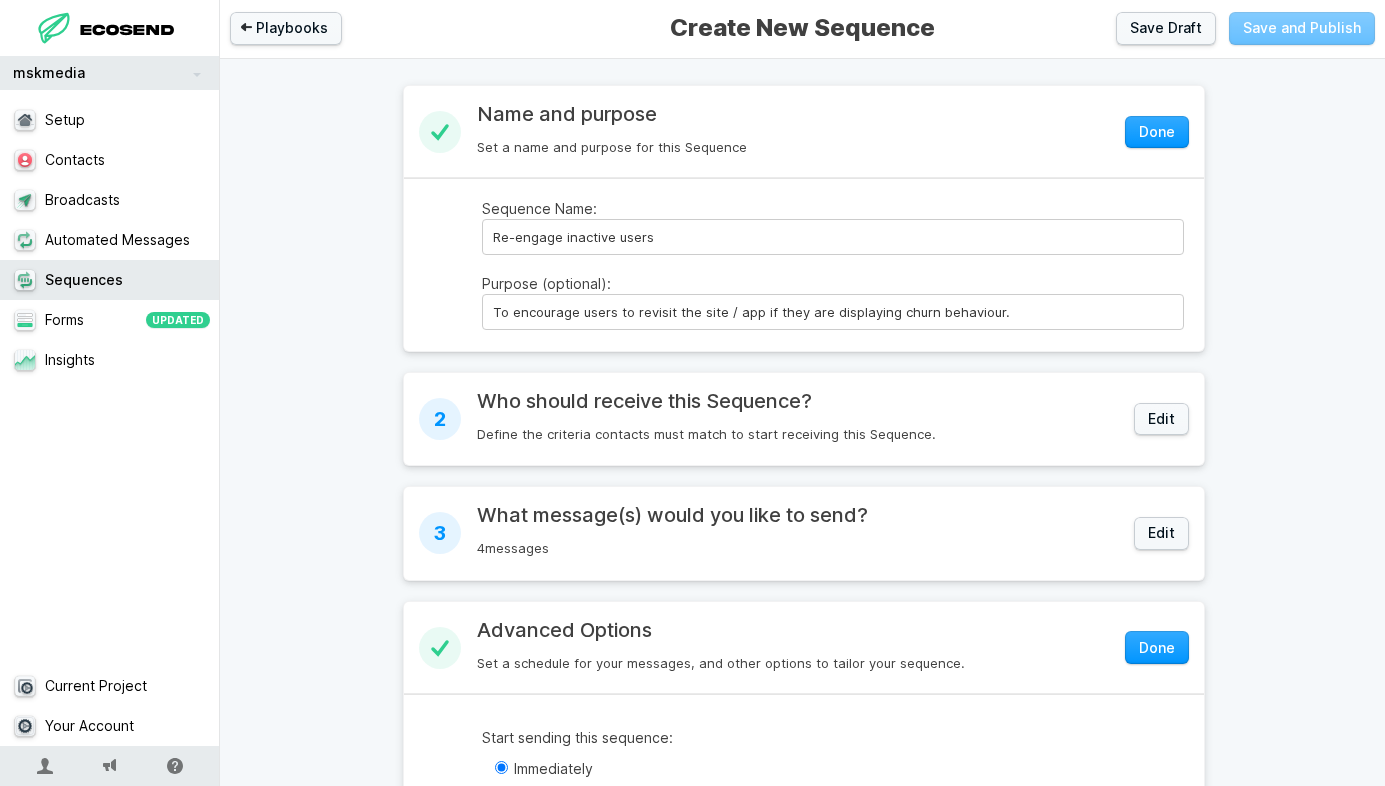 scroll, scrollTop: 403, scrollLeft: 0, axis: vertical 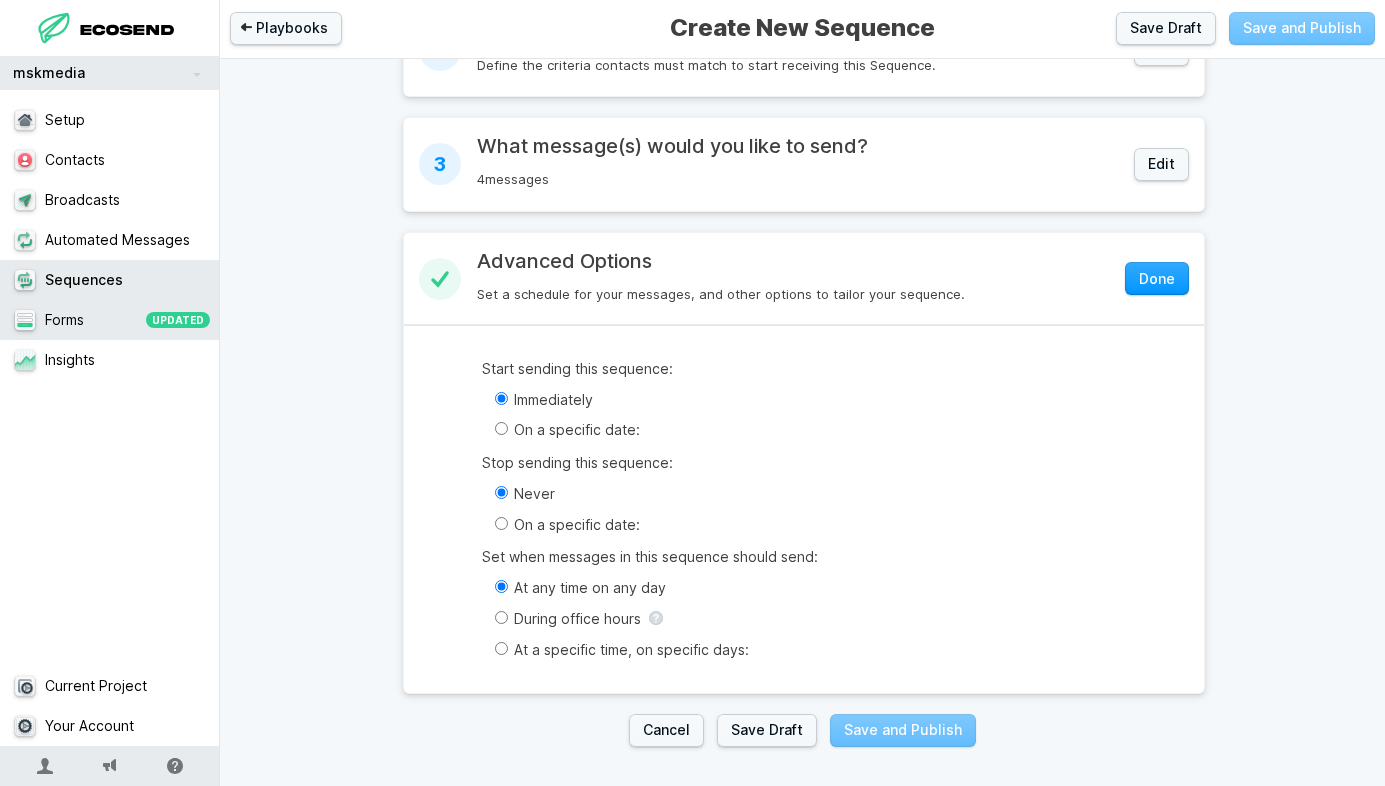 click on "Forms UPDATED" at bounding box center (110, 320) 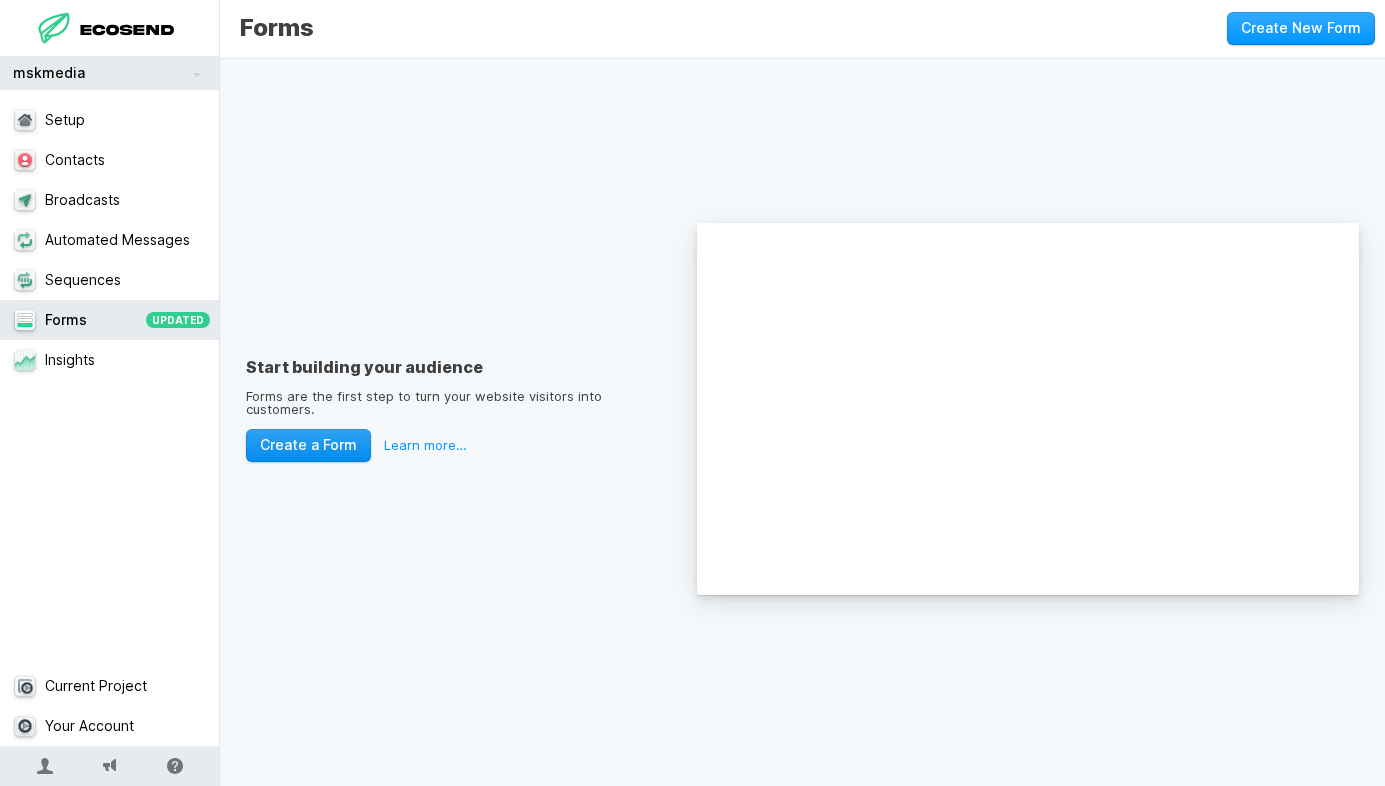 click on "Create a Form" at bounding box center [308, 445] 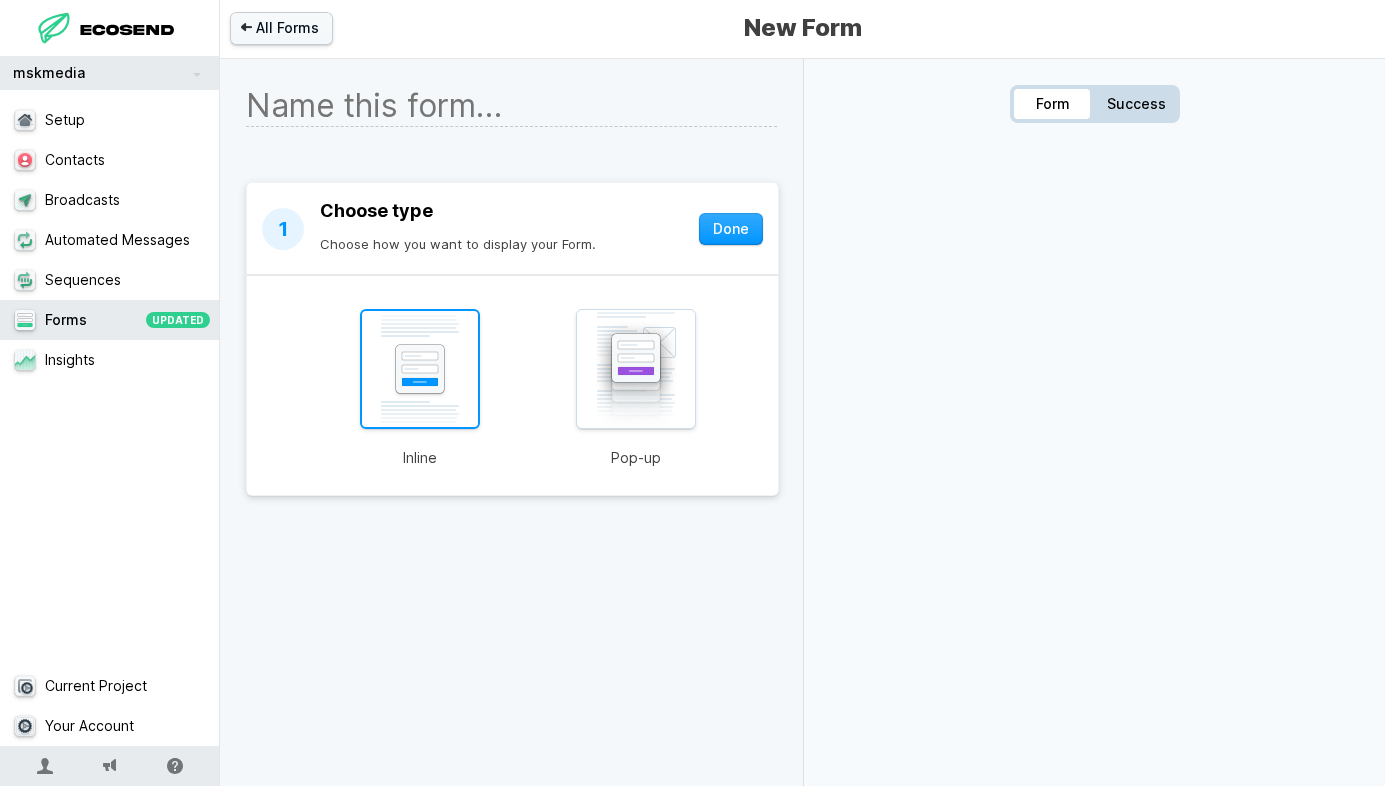 click at bounding box center (420, 369) 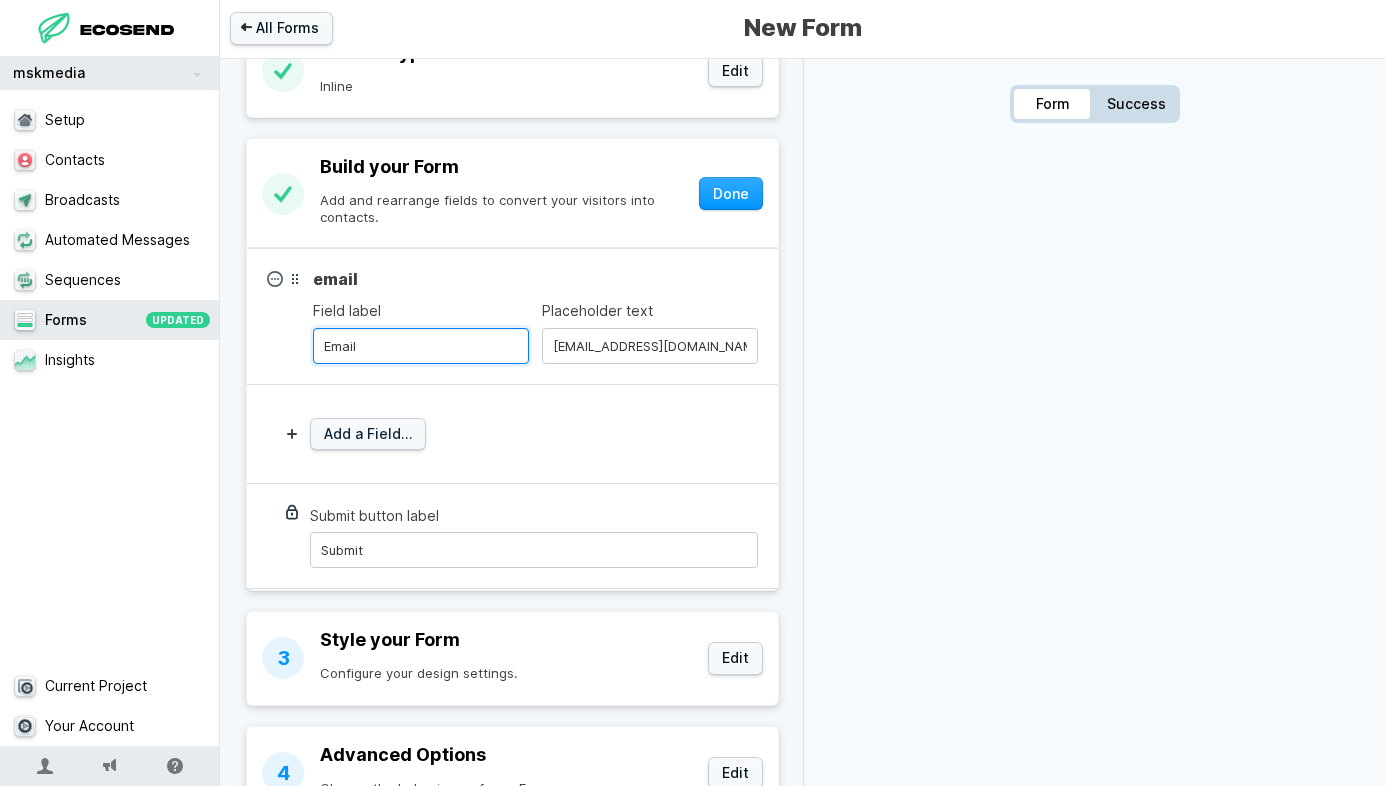 scroll, scrollTop: 166, scrollLeft: 0, axis: vertical 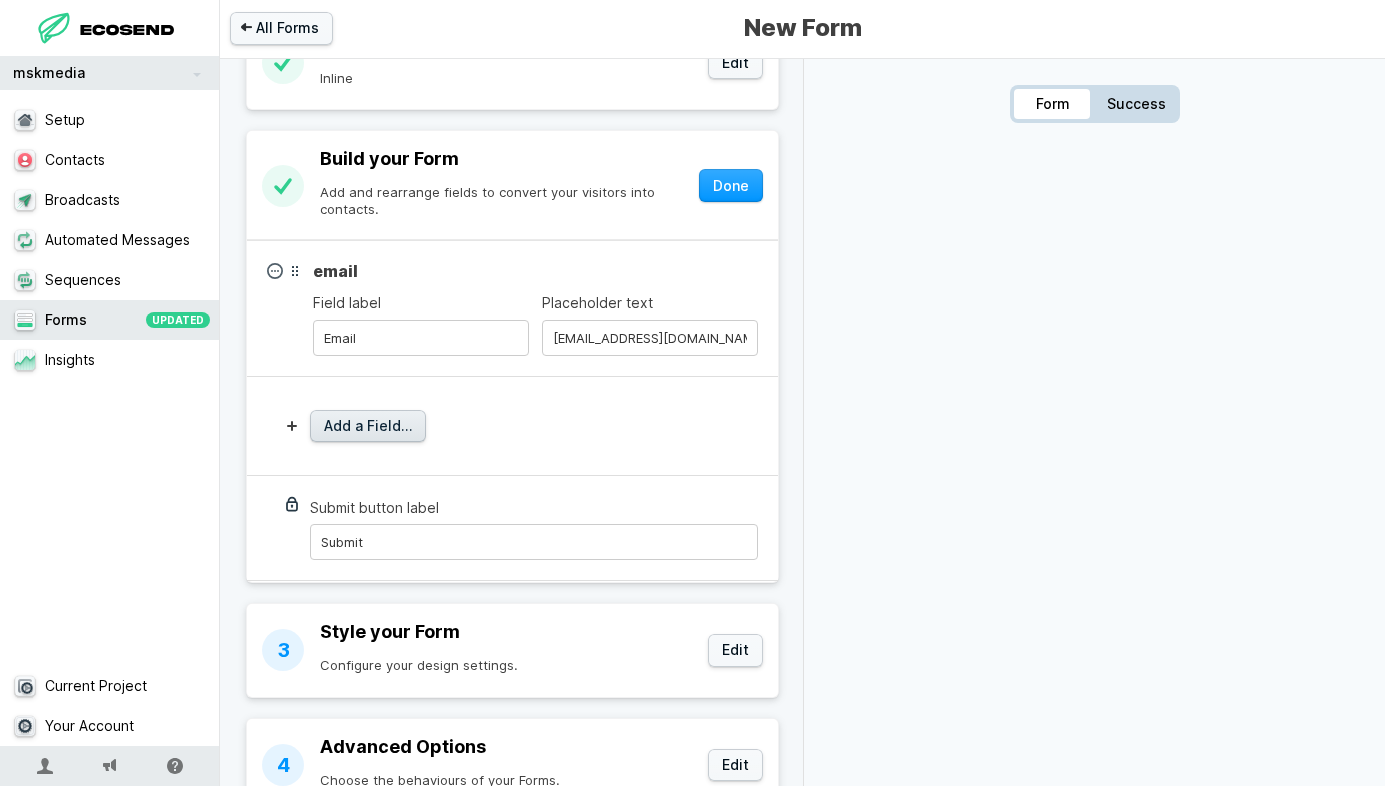 click on "Add a Field…" at bounding box center (368, 426) 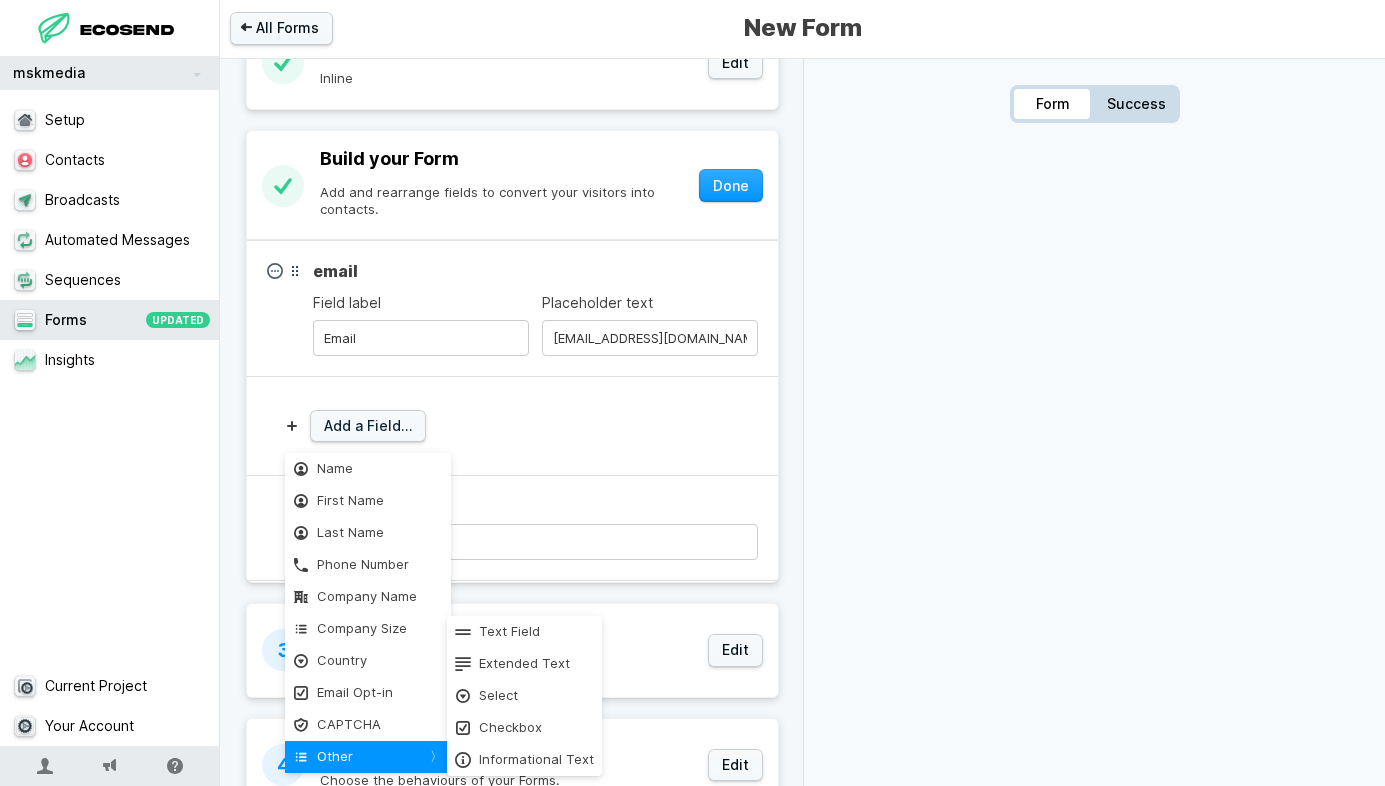 click on "Other" at bounding box center [367, 757] 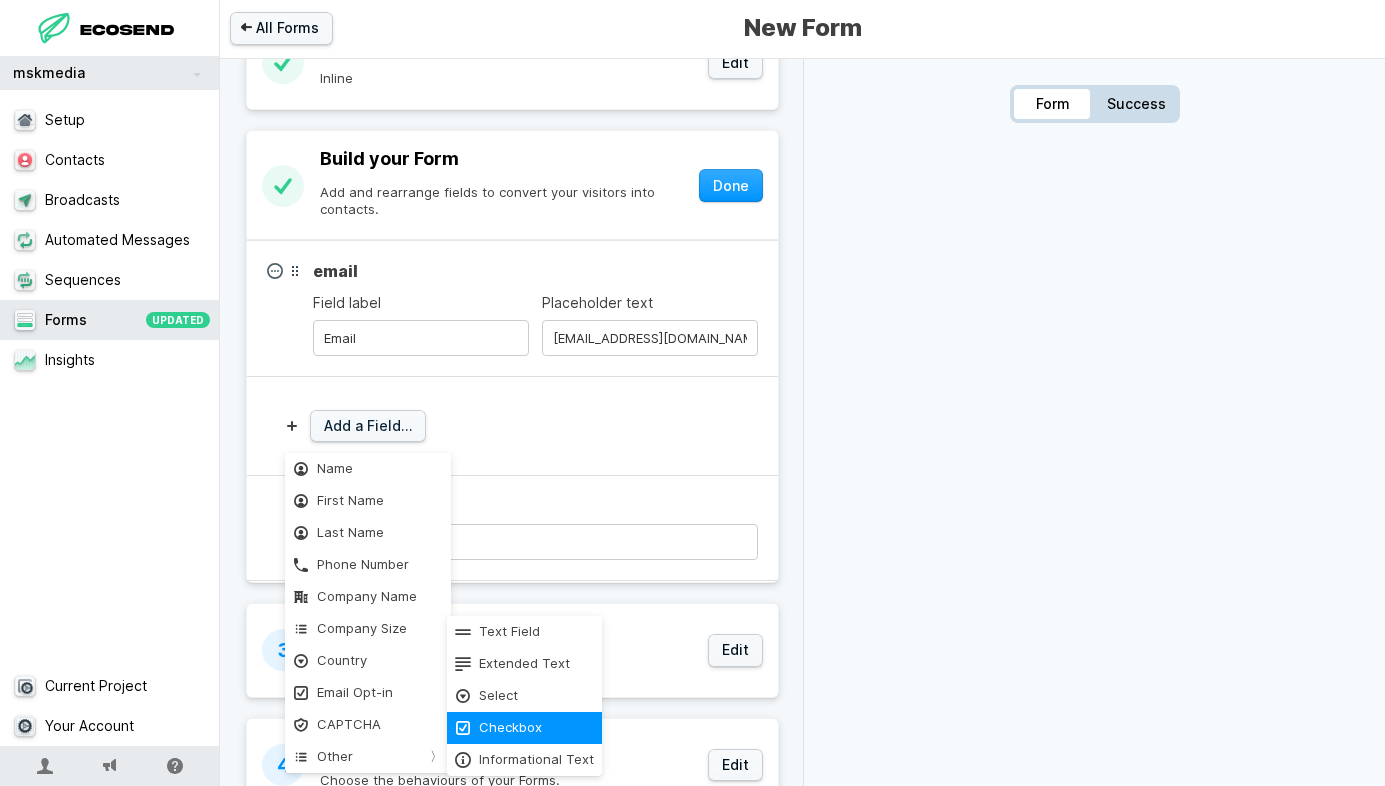 click on "Checkbox" at bounding box center (524, 728) 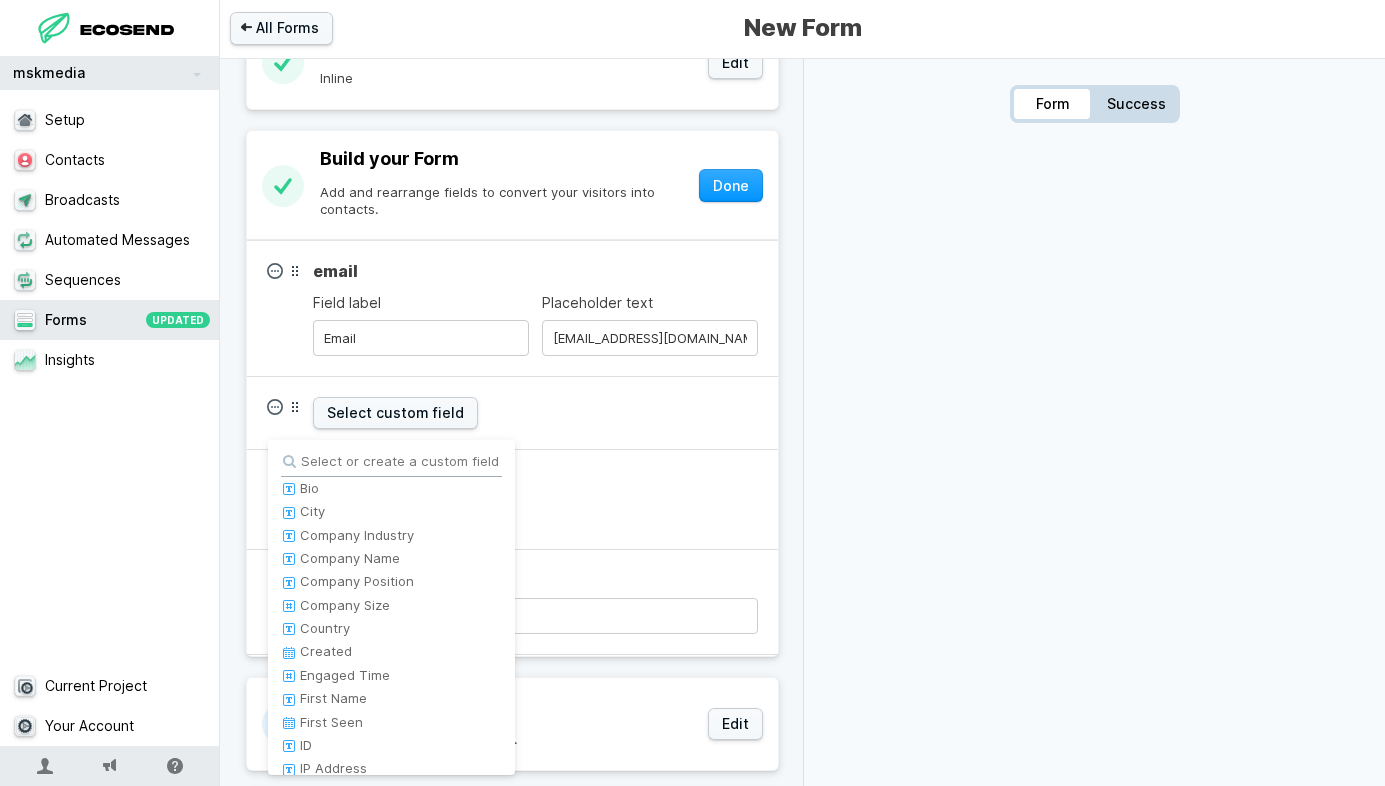 click on "City" at bounding box center (391, 511) 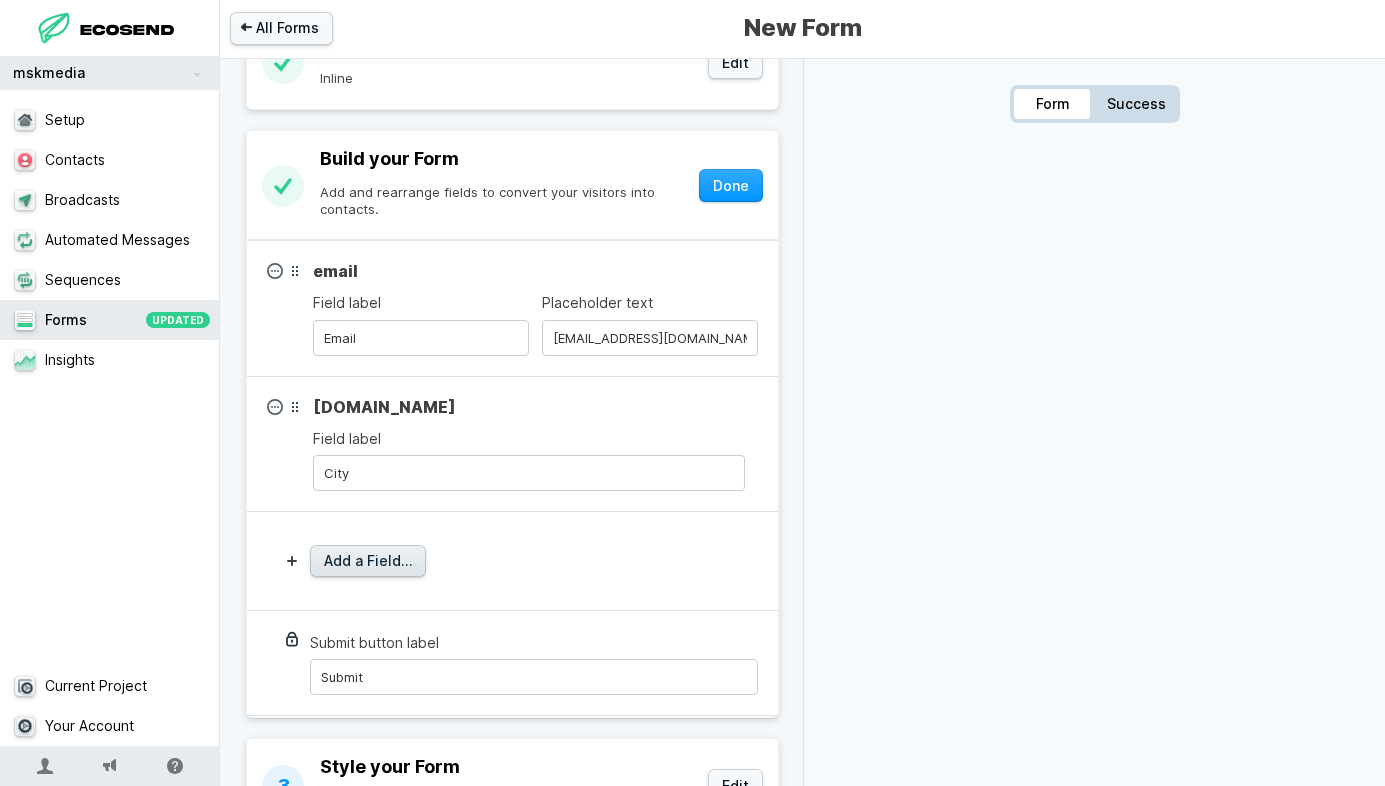 click on "Add a Field…" at bounding box center [368, 561] 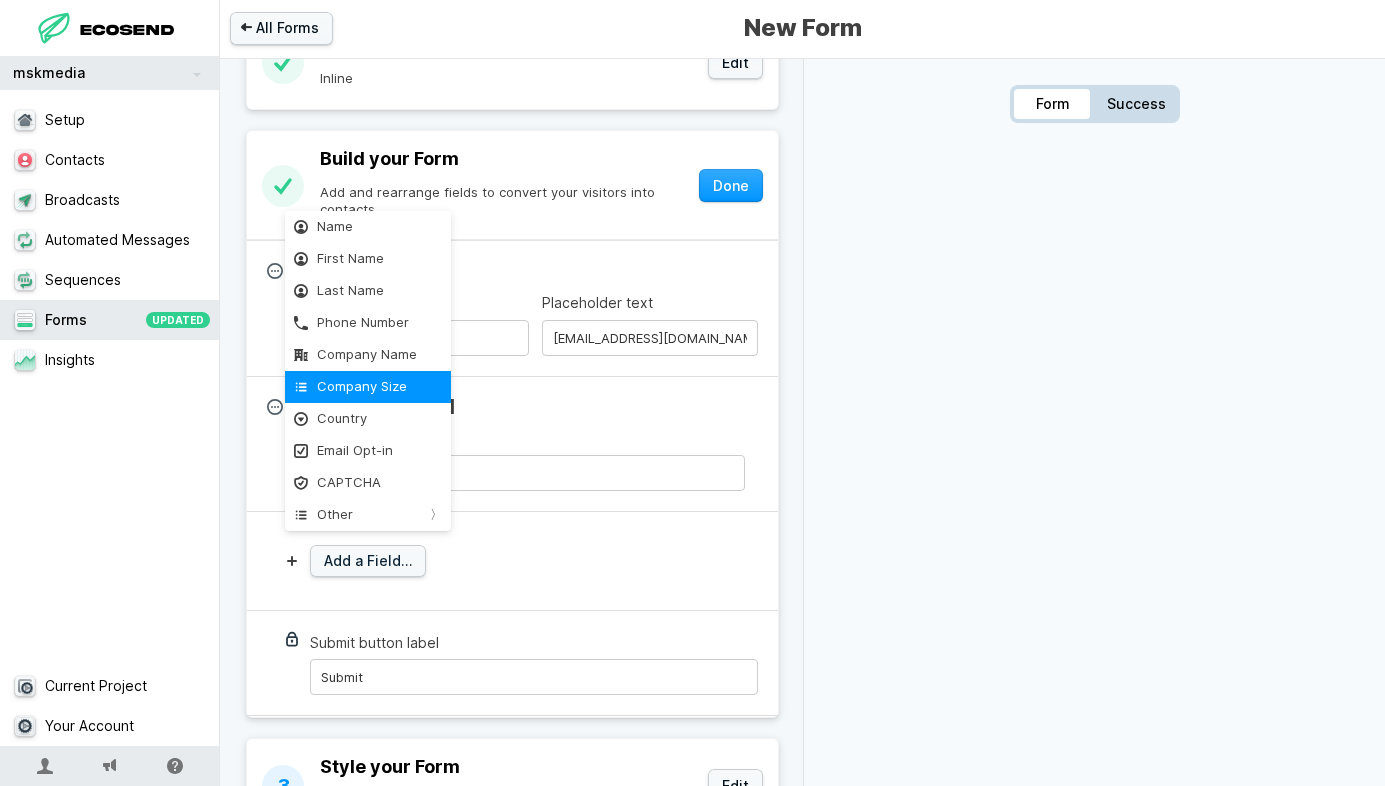 click on "Company Size" at bounding box center (367, 387) 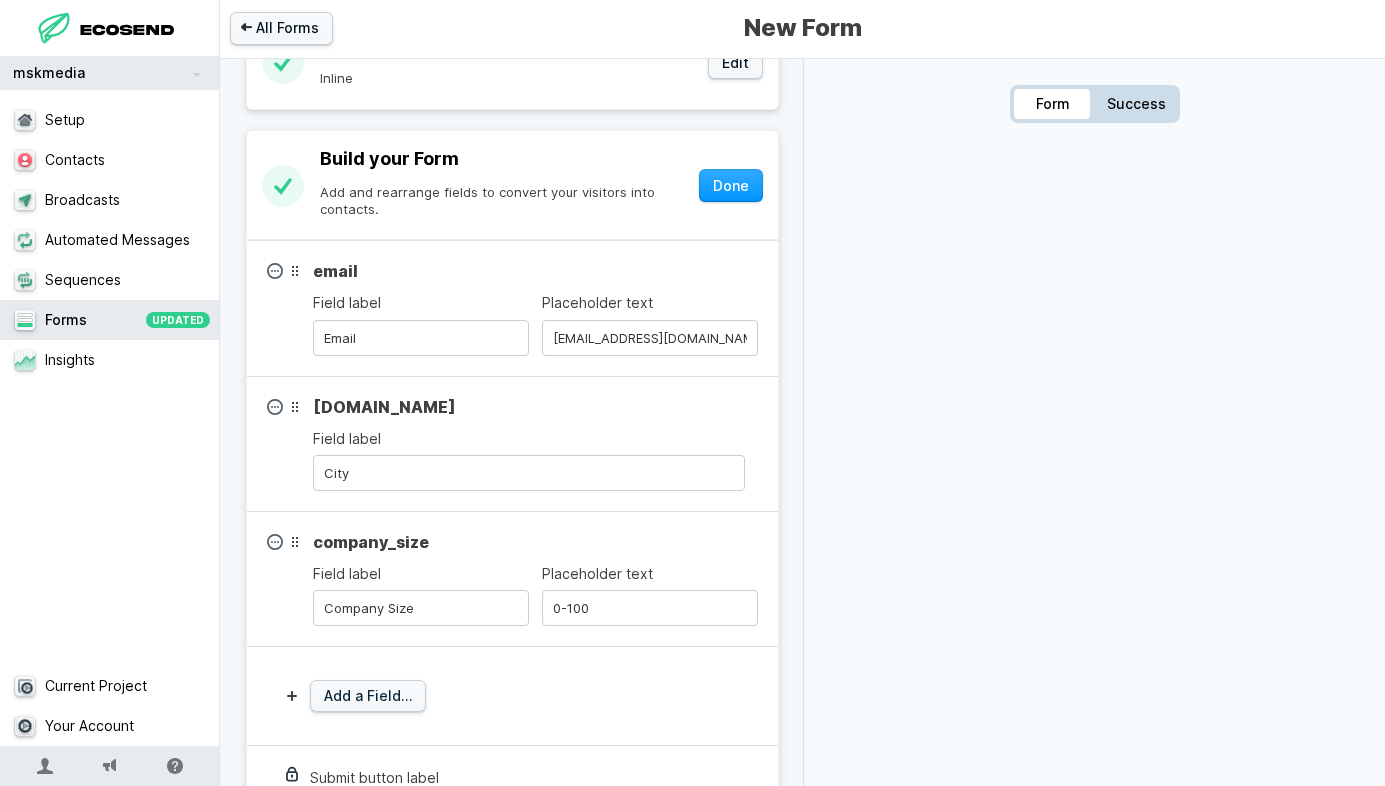click on "company_size" at bounding box center [535, 542] 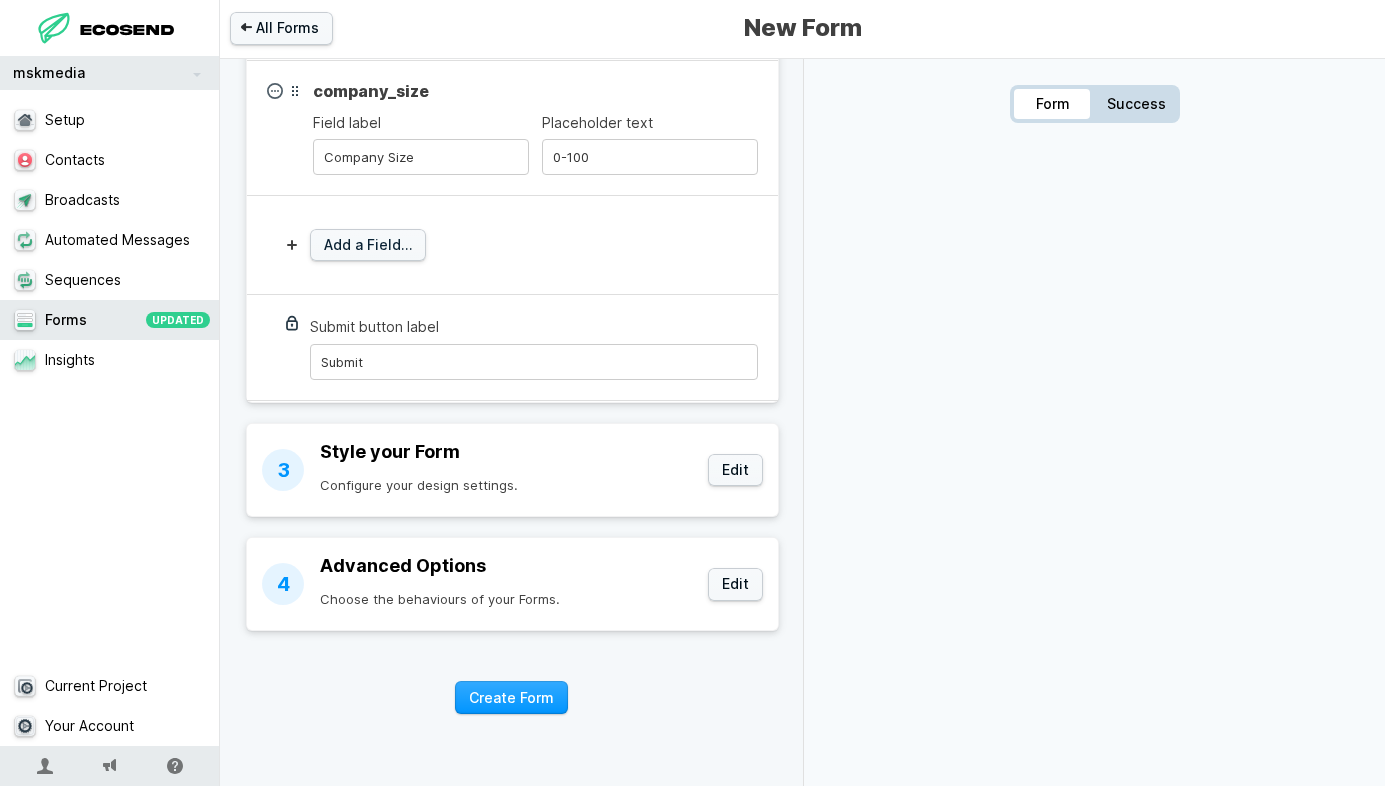 scroll, scrollTop: 620, scrollLeft: 0, axis: vertical 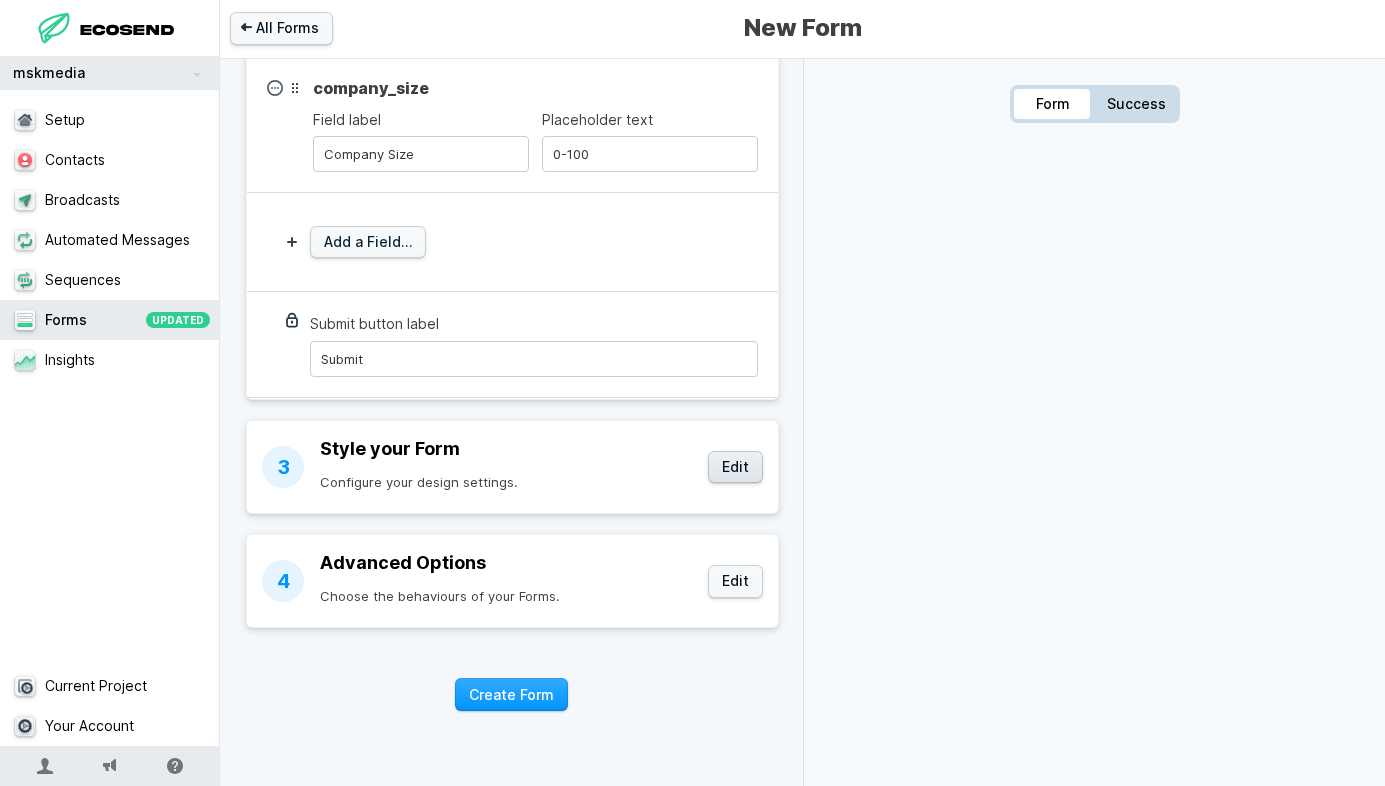 click on "Edit" at bounding box center [735, 467] 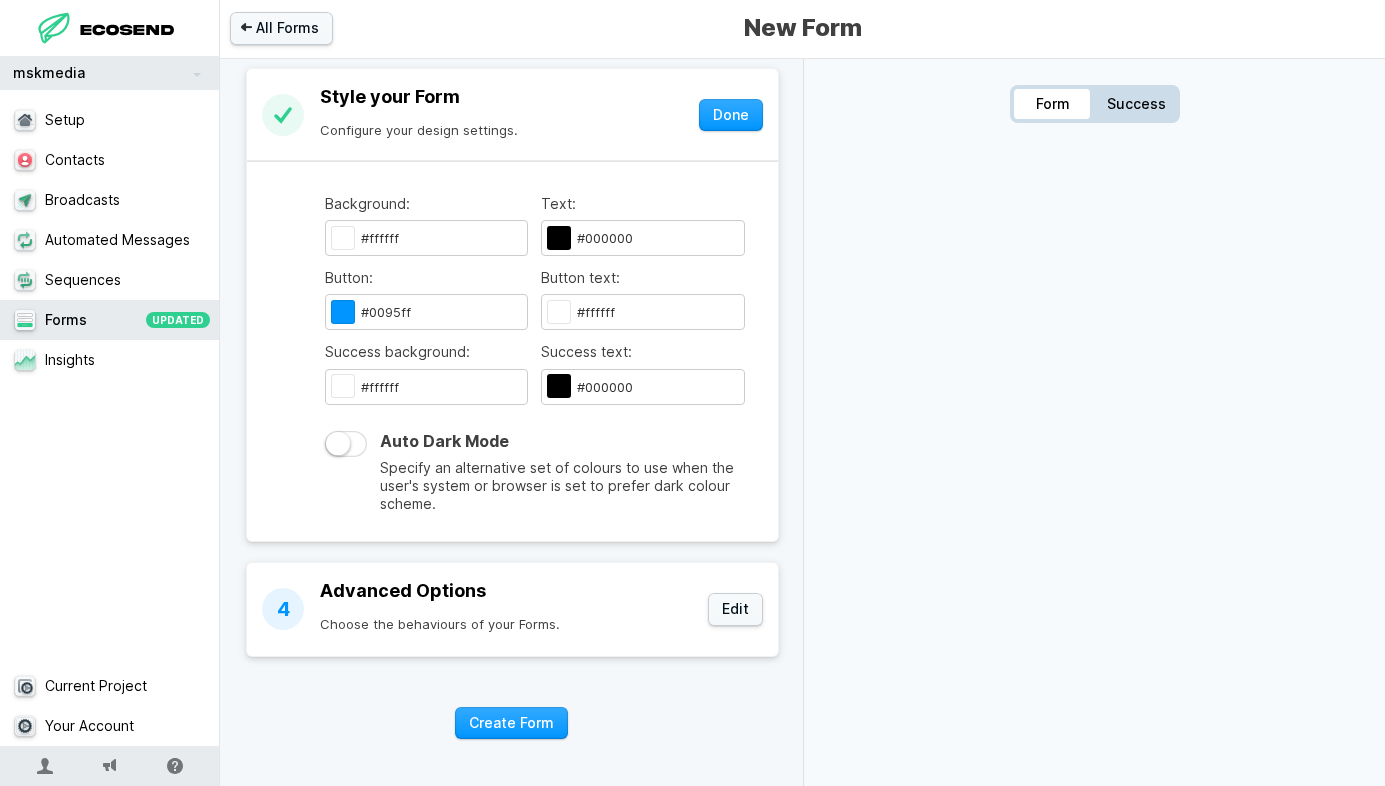 scroll, scrollTop: 973, scrollLeft: 0, axis: vertical 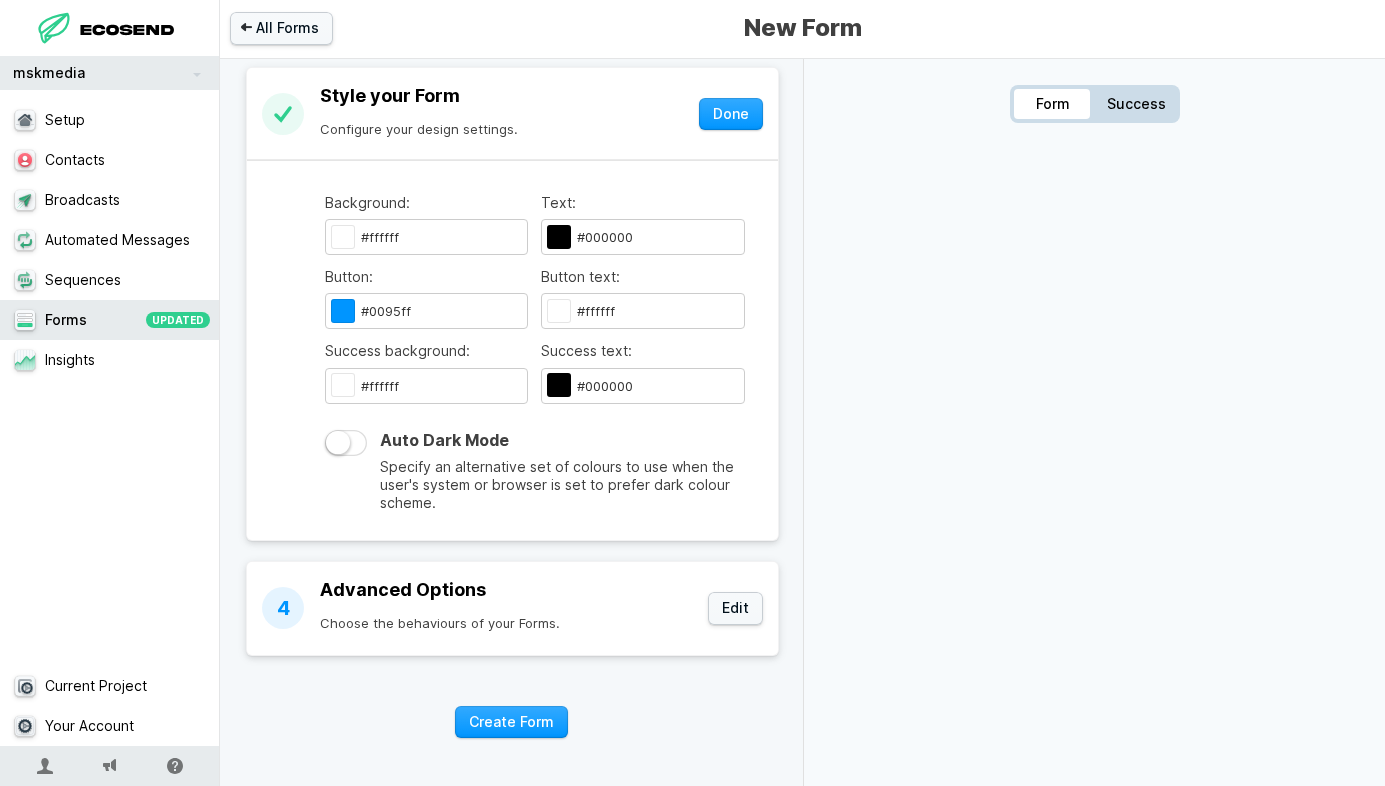 click on "#0095ff" at bounding box center [343, 311] 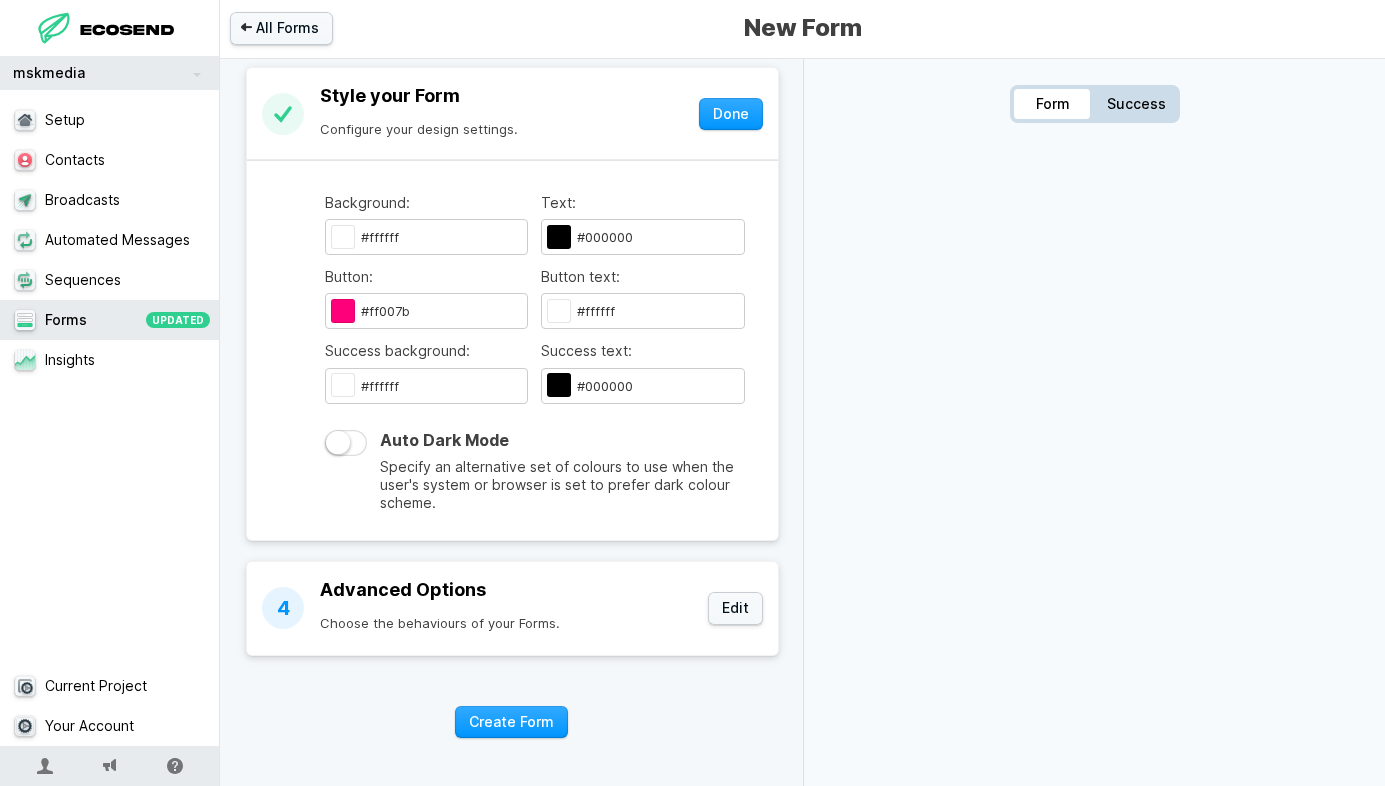 type on "#b43c76" 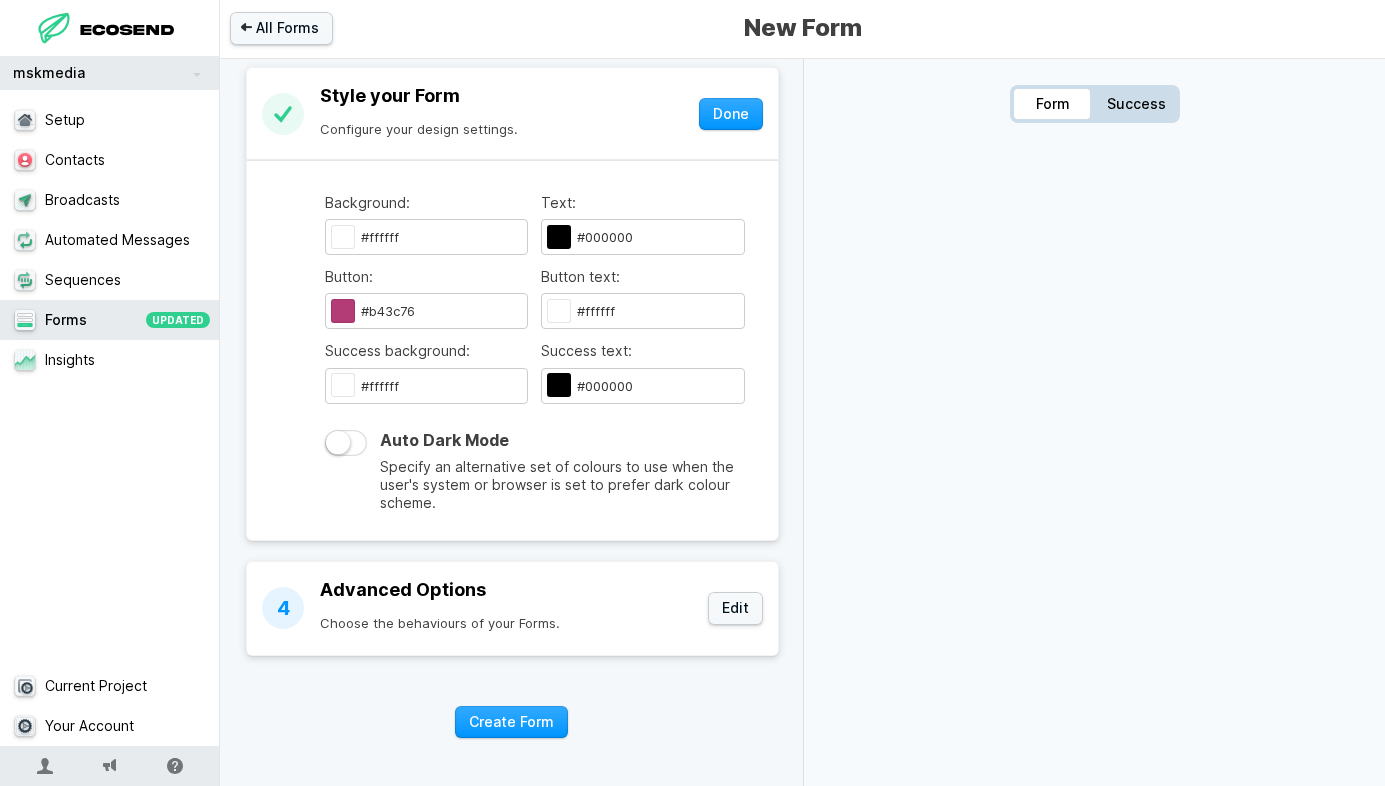 type on "#b43c76" 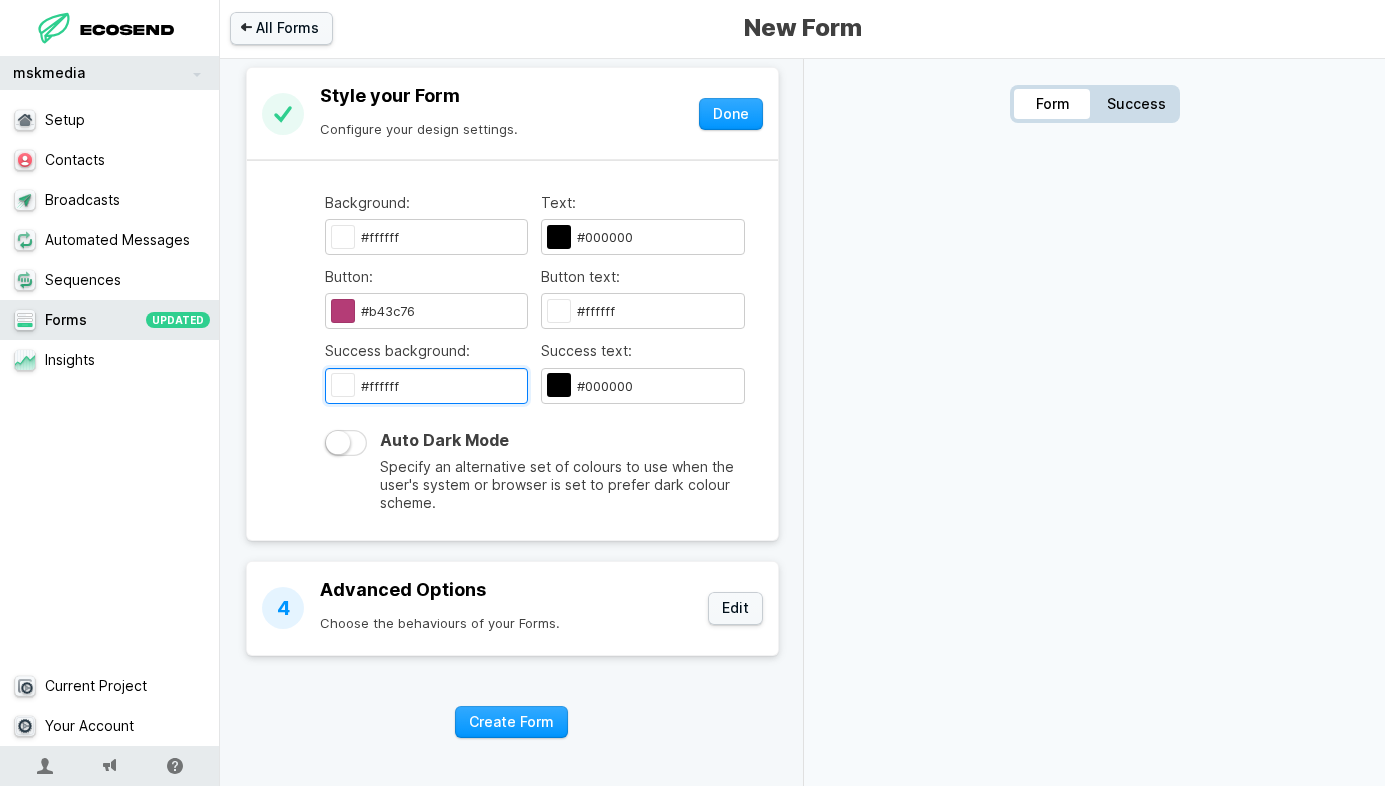 click on "#ffffff" at bounding box center [426, 386] 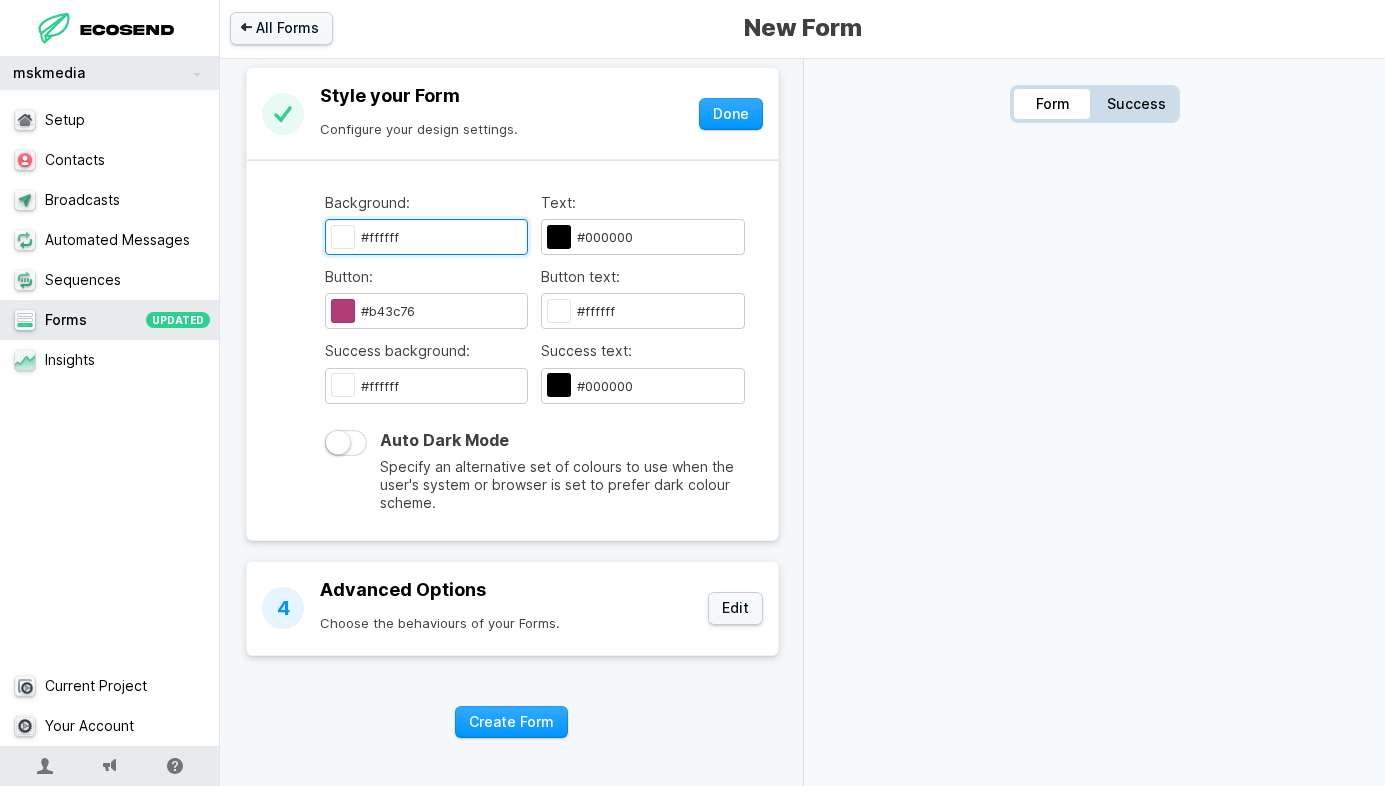 click on "#ffffff" at bounding box center [426, 237] 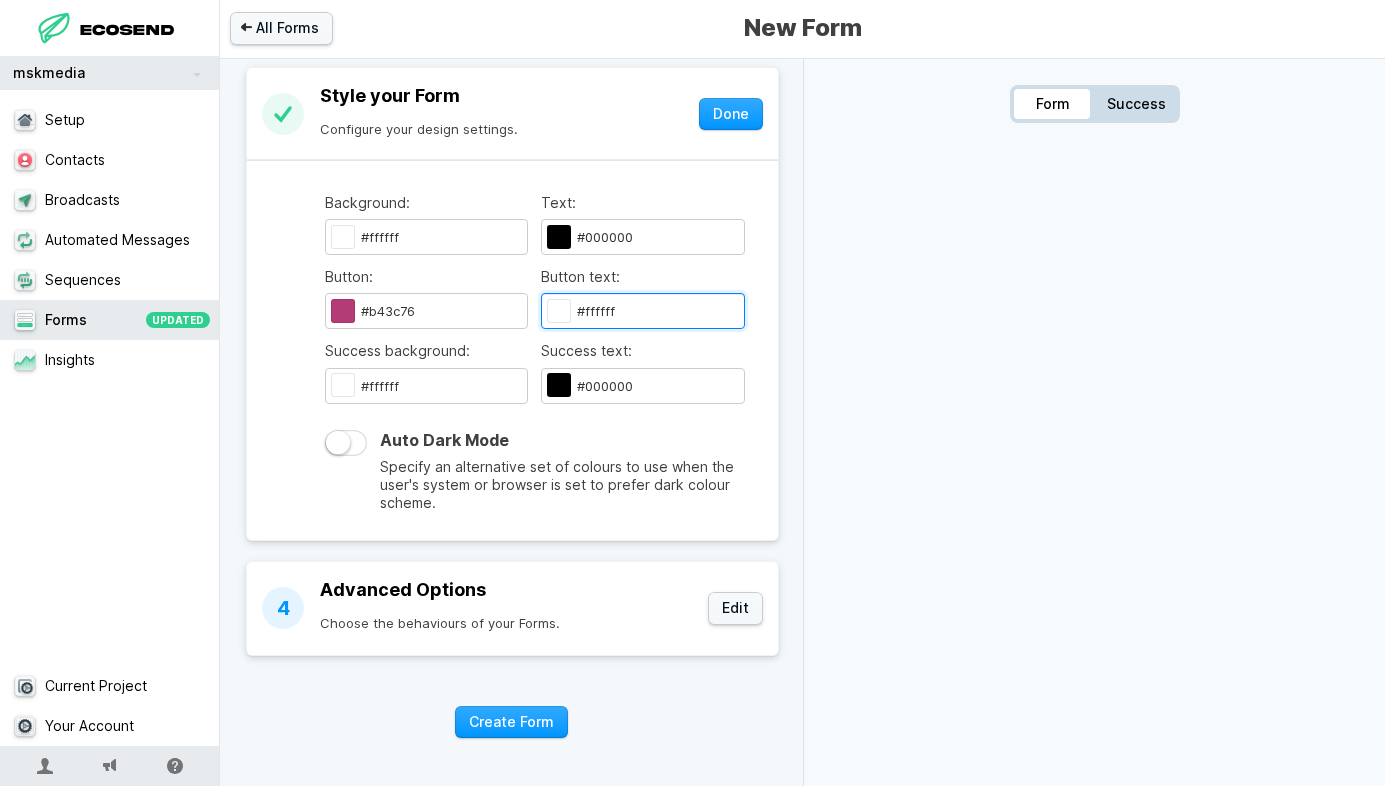 click on "#ffffff" at bounding box center [642, 311] 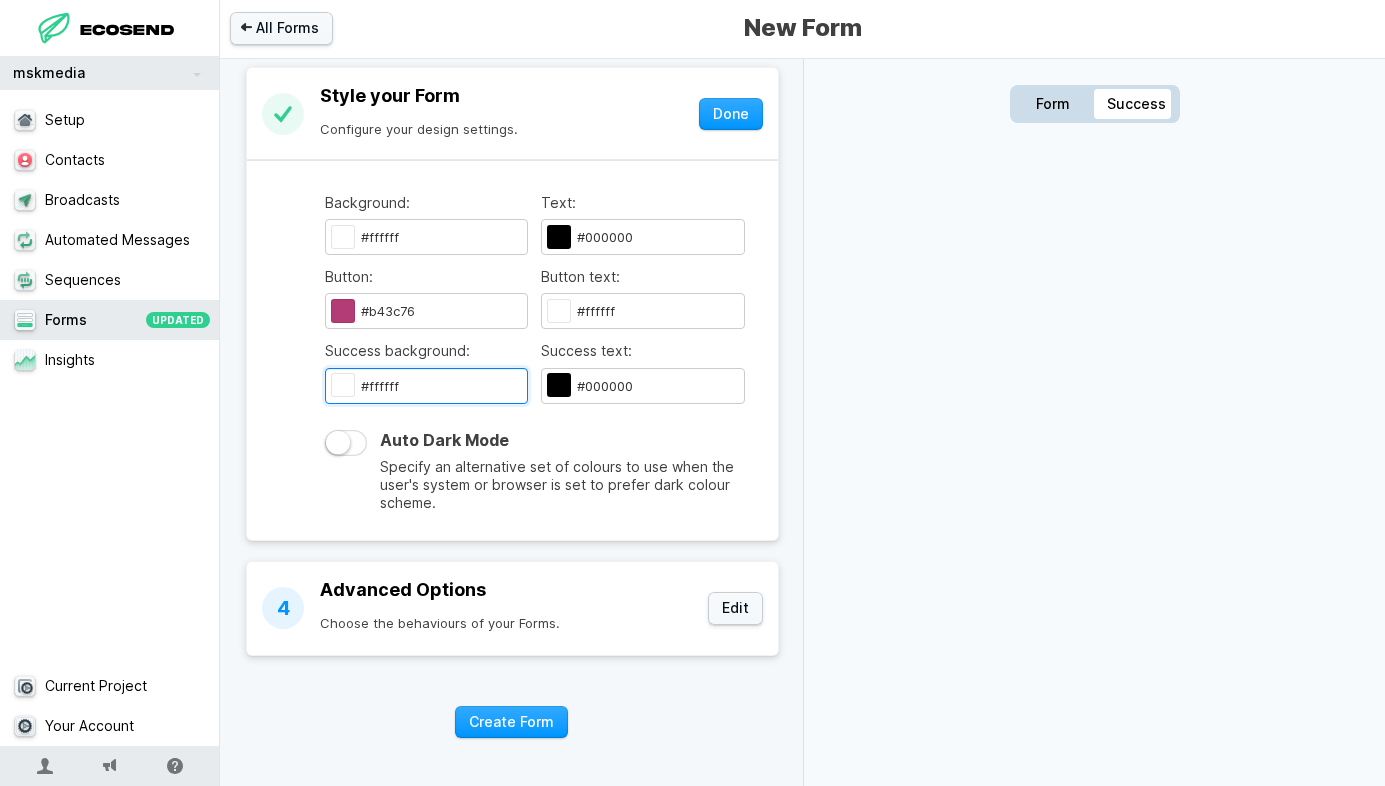 click on "#ffffff" at bounding box center [426, 386] 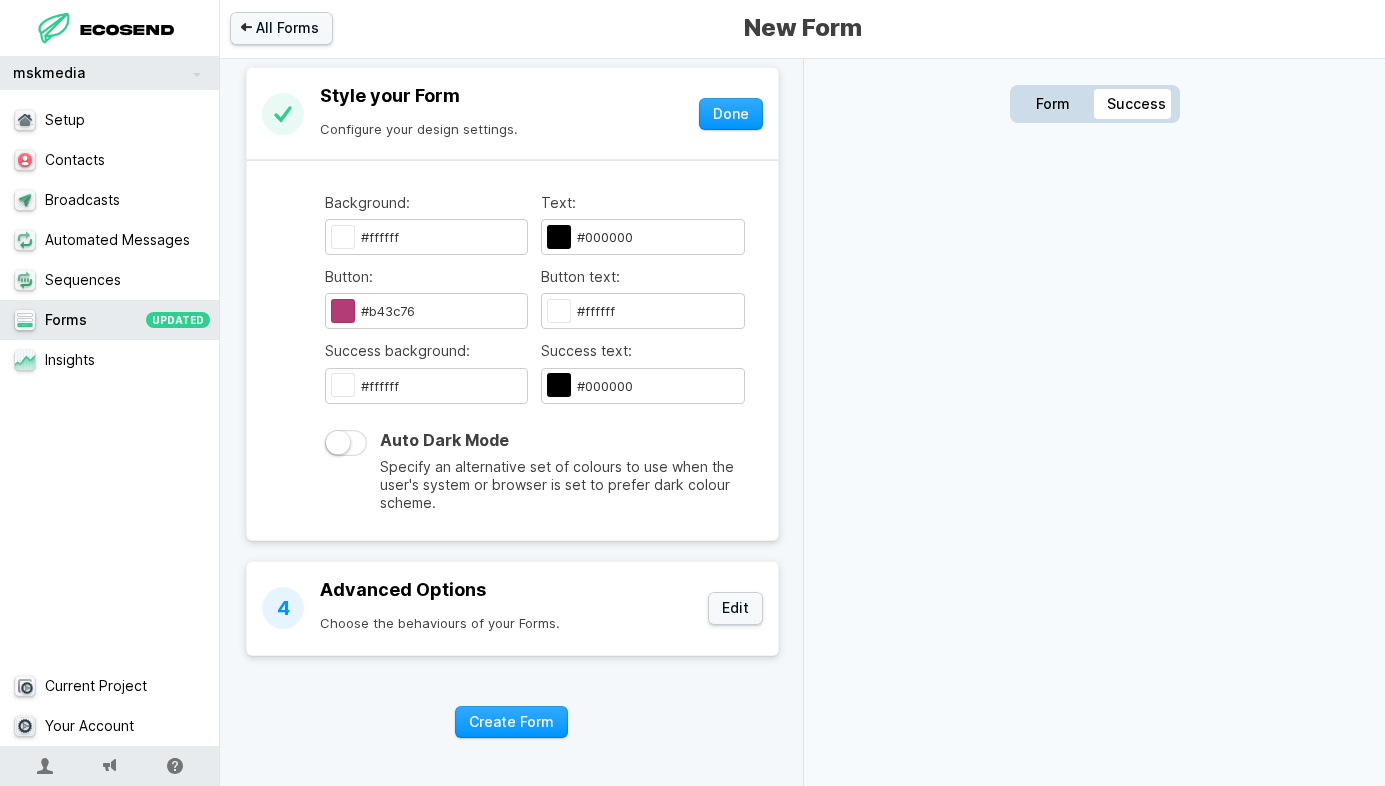 click at bounding box center (346, 443) 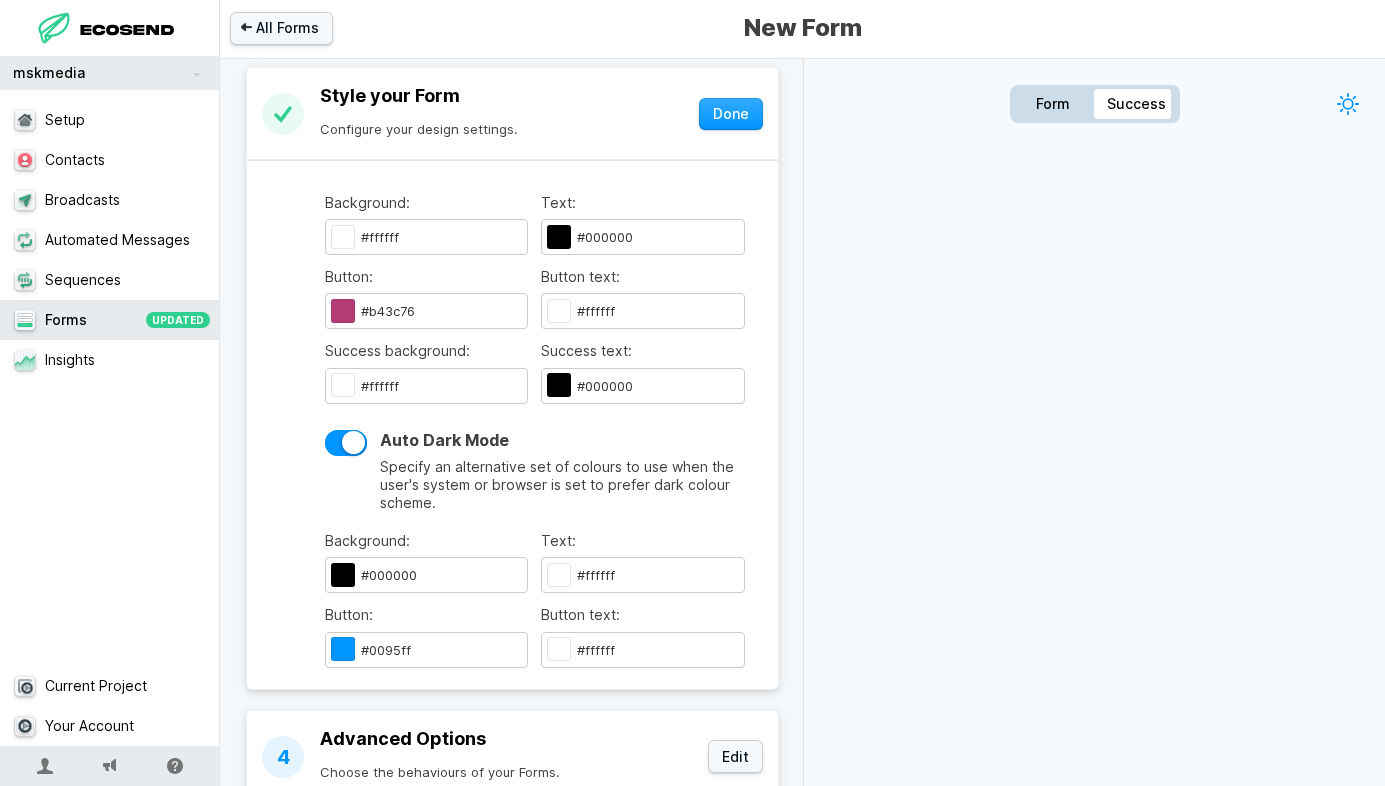 scroll, scrollTop: 1146, scrollLeft: 0, axis: vertical 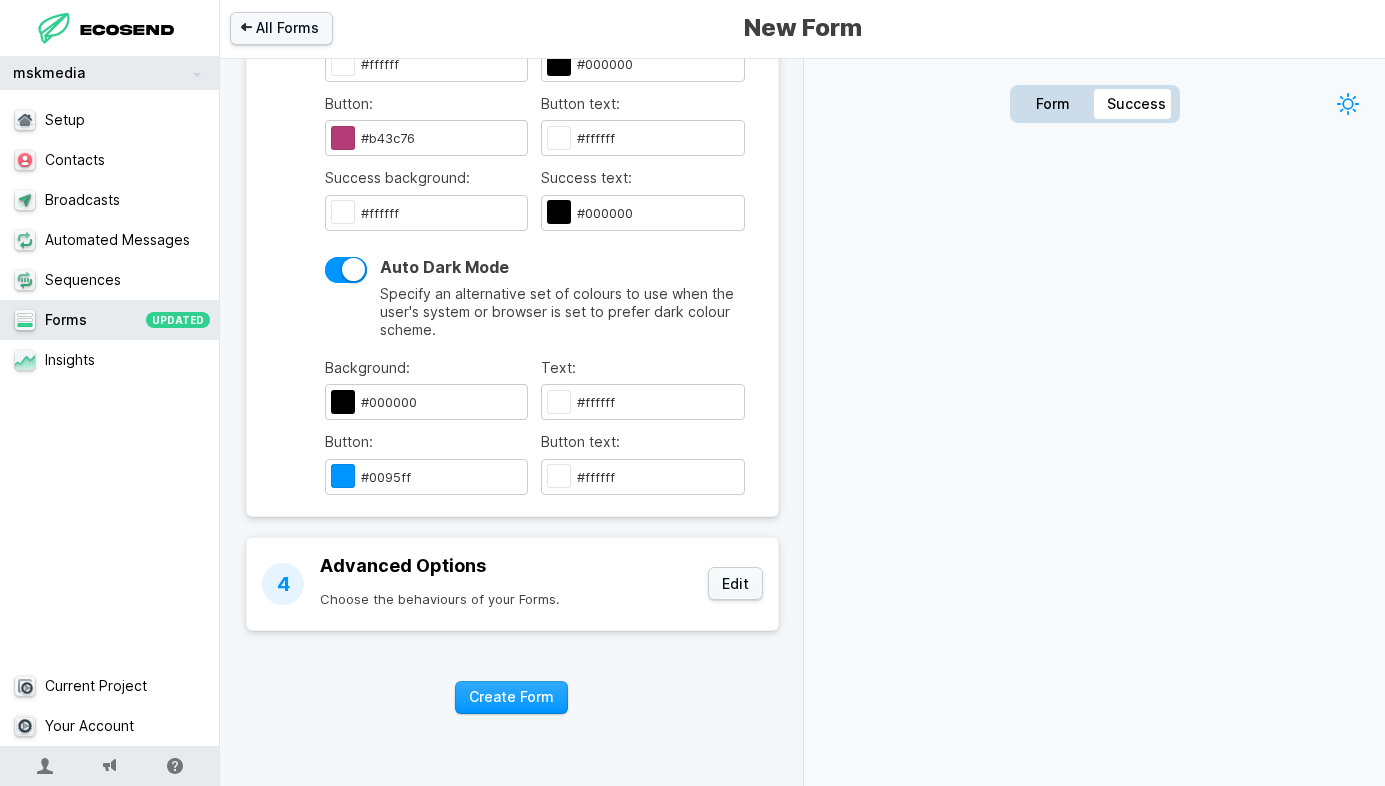 click on "#0095ff" at bounding box center (343, 476) 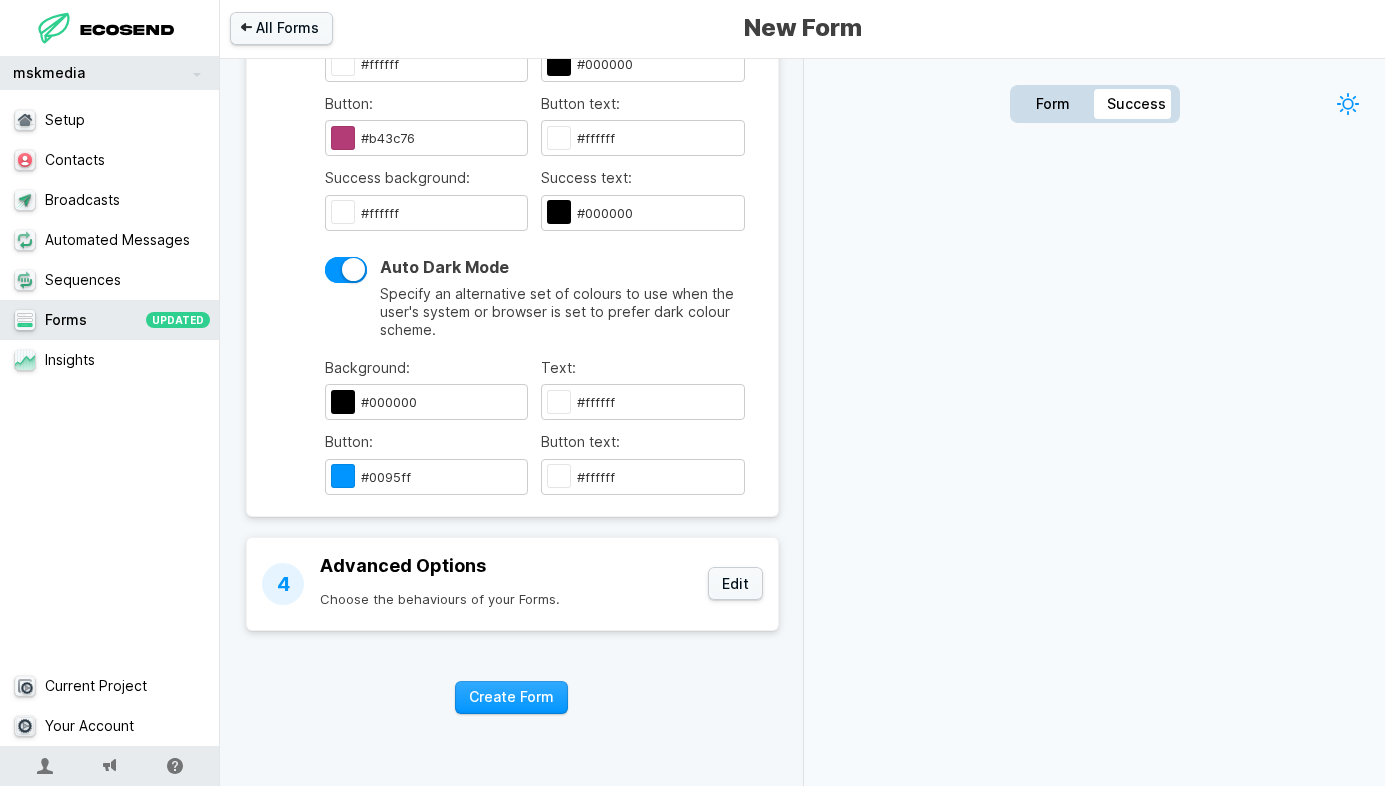 type on "#e100ff" 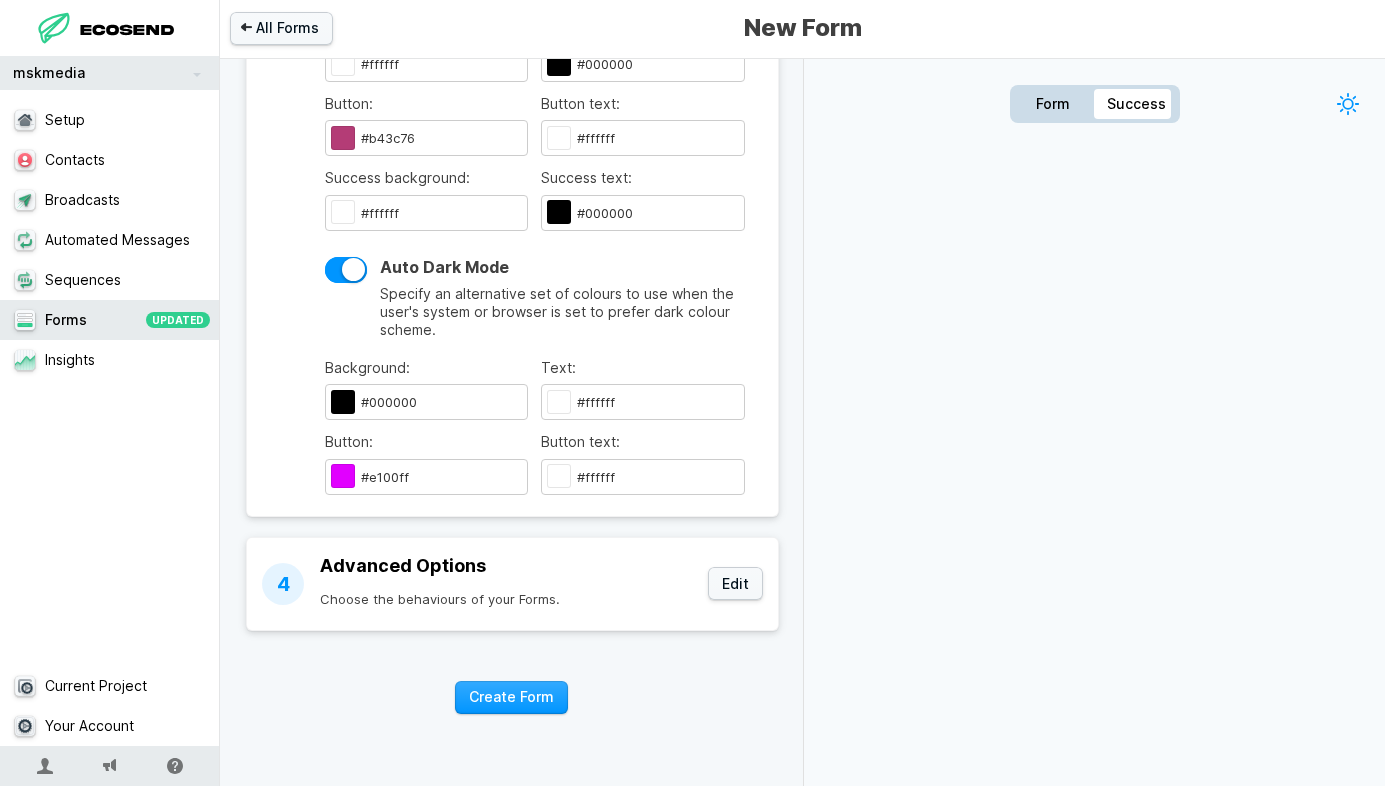 type on "#ac23be" 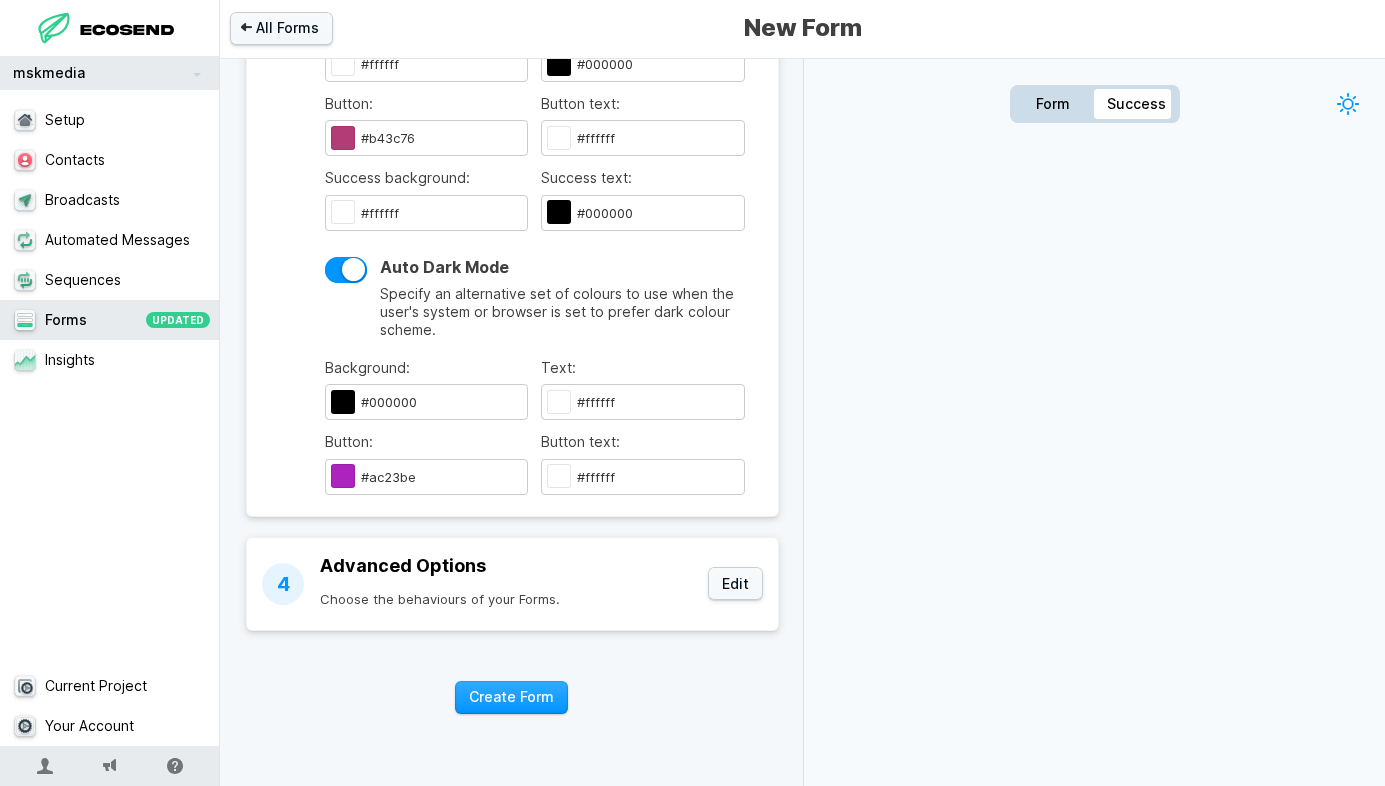 type on "#ac23be" 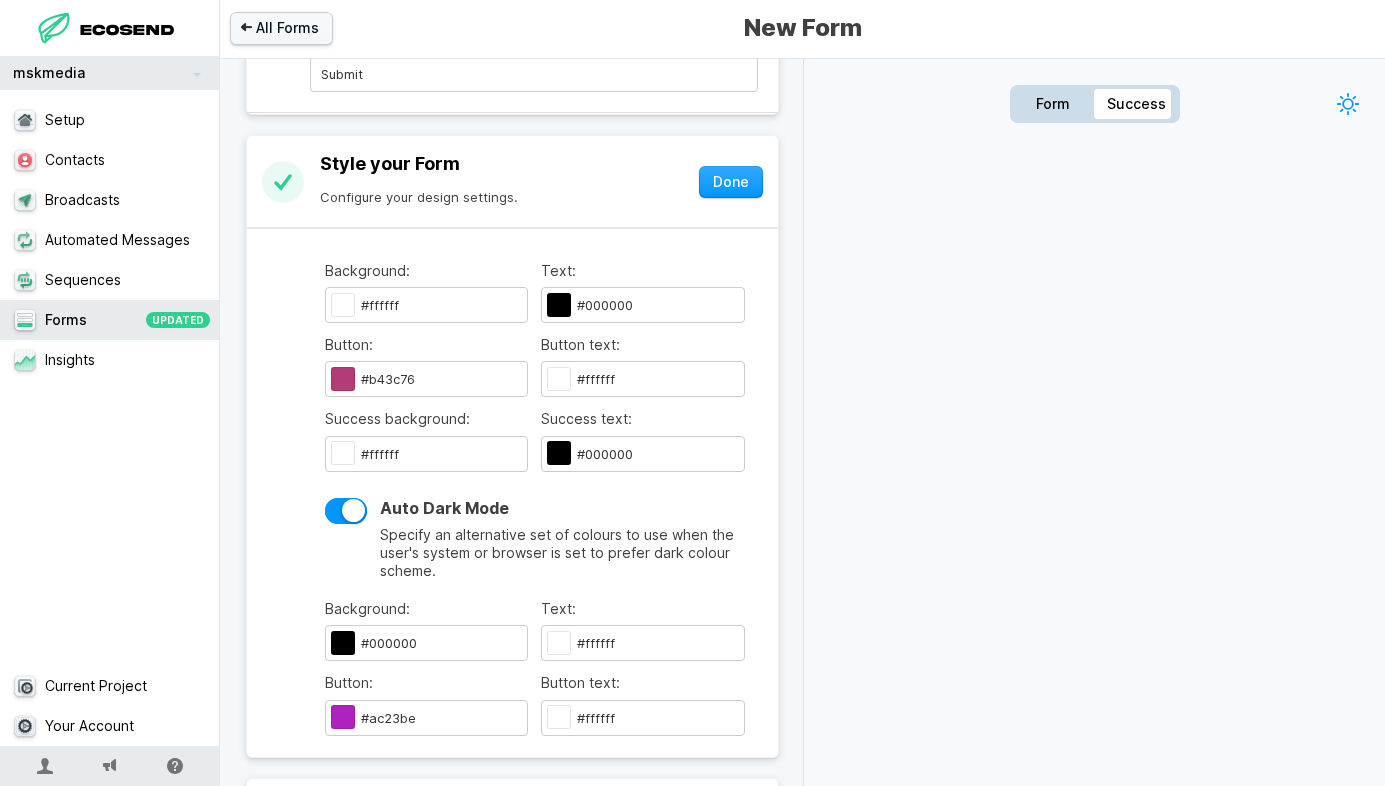 scroll, scrollTop: 839, scrollLeft: 0, axis: vertical 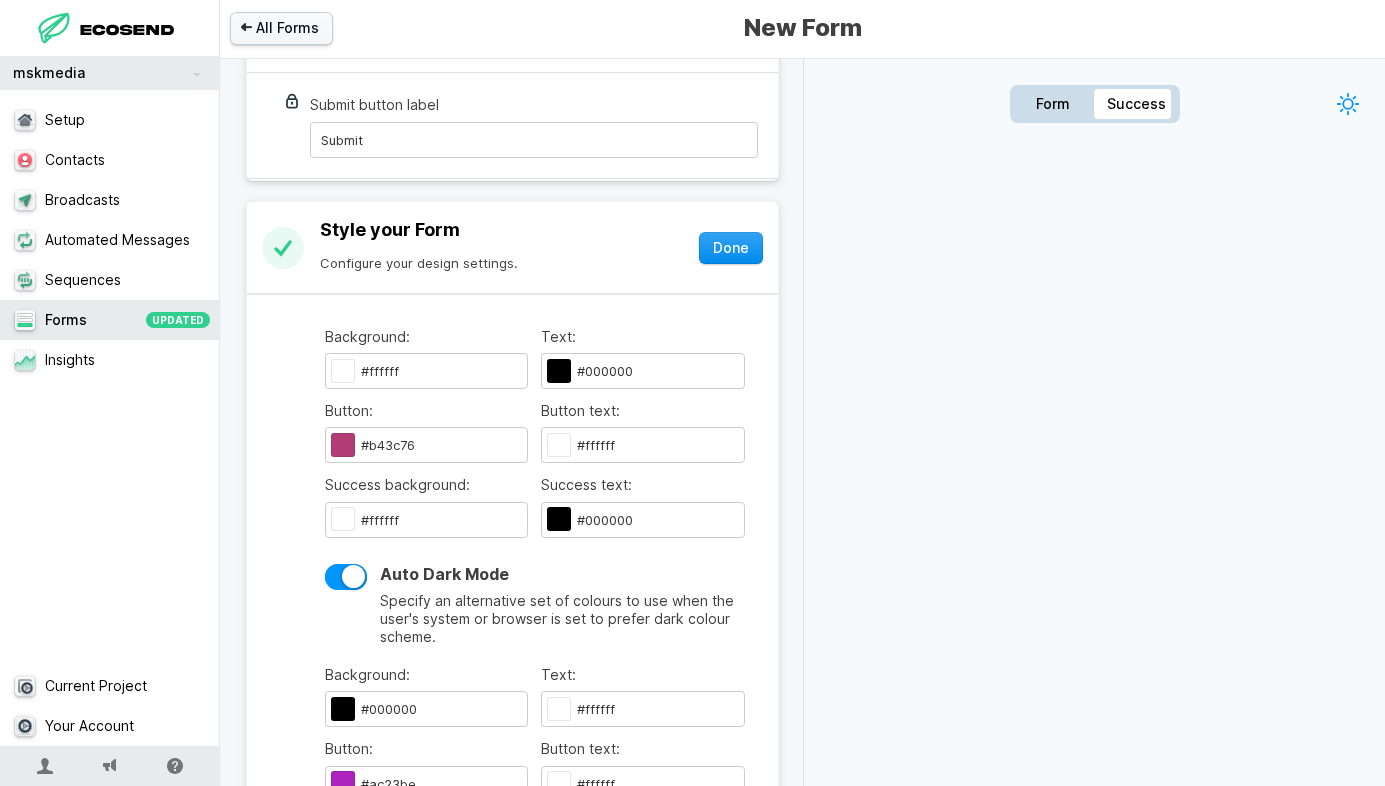 click on "Done" at bounding box center (731, 248) 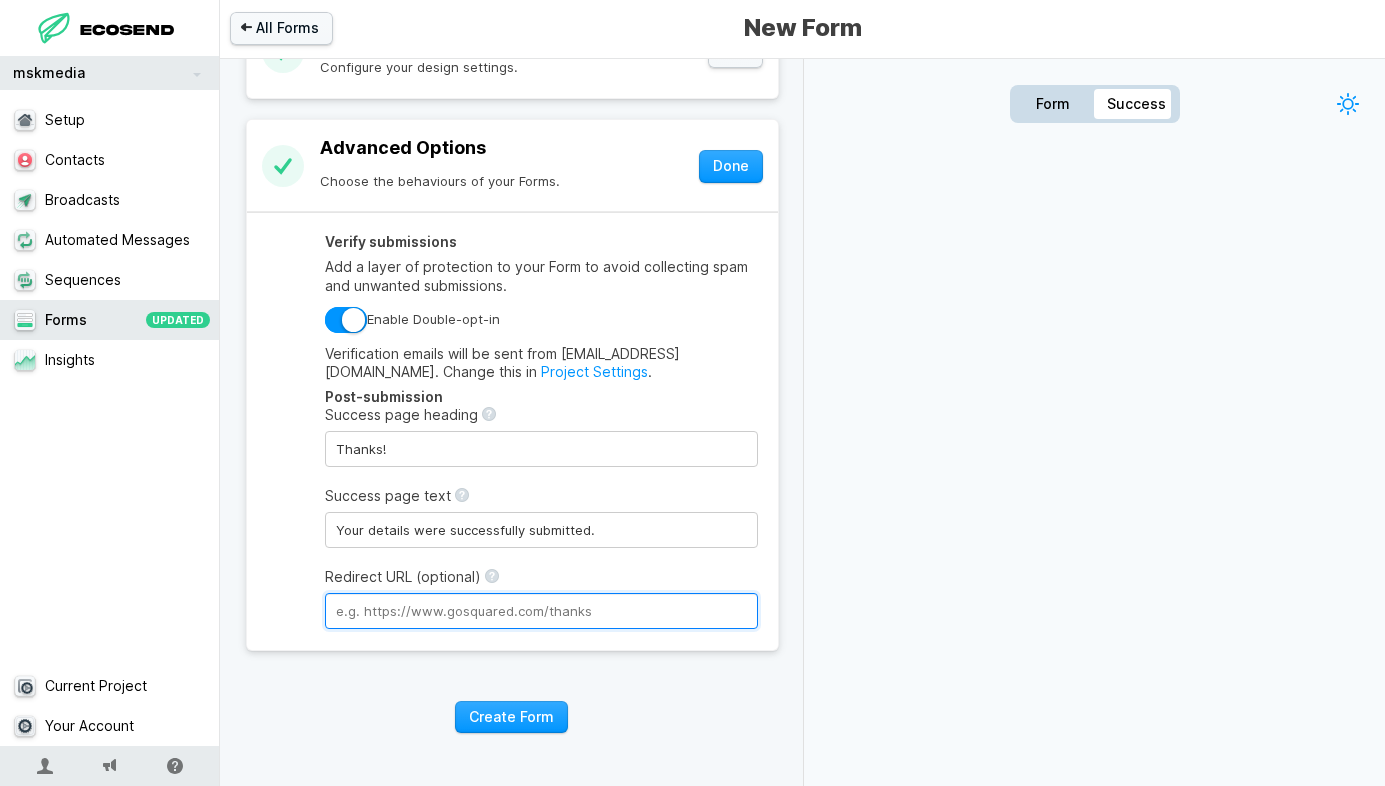scroll, scrollTop: 1056, scrollLeft: 0, axis: vertical 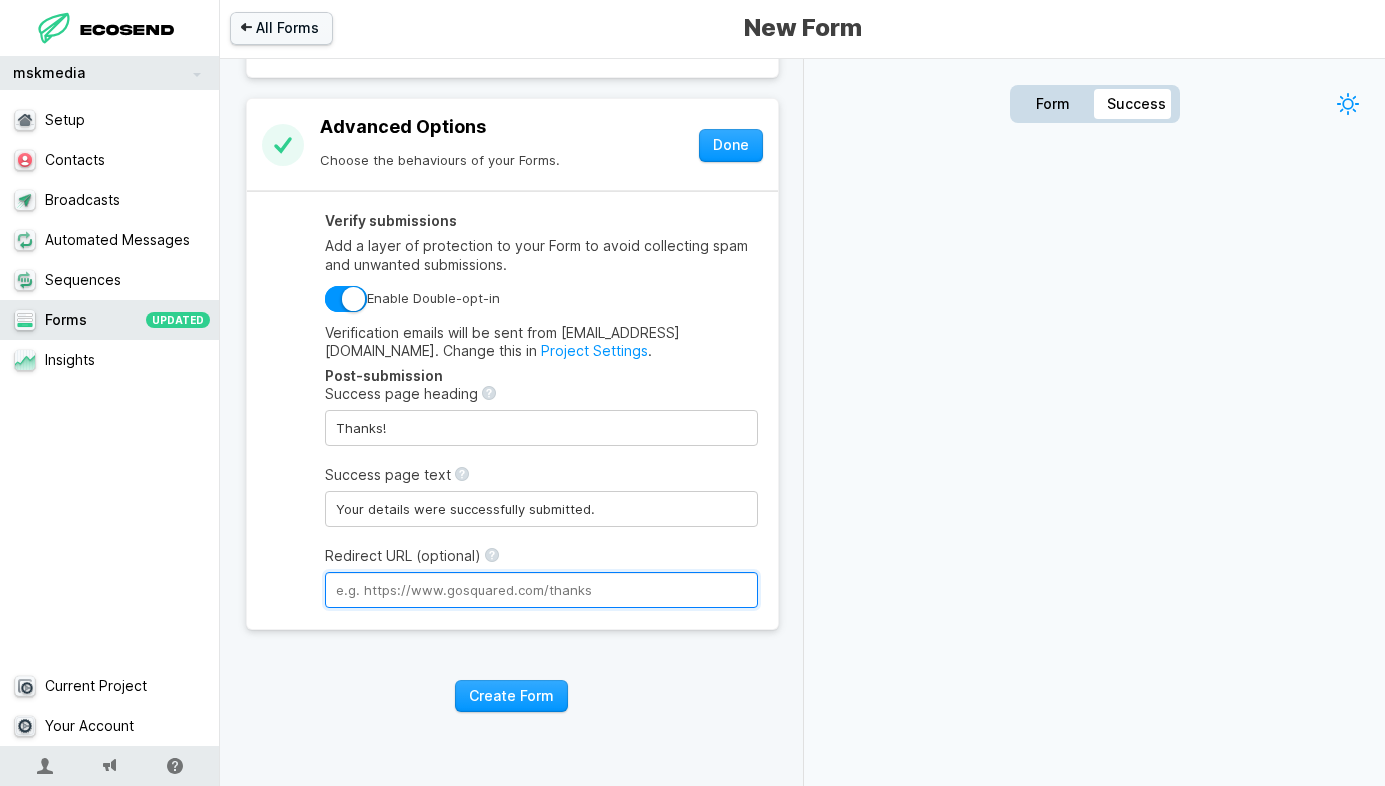 click on "Redirect URL (optional)" at bounding box center (541, 590) 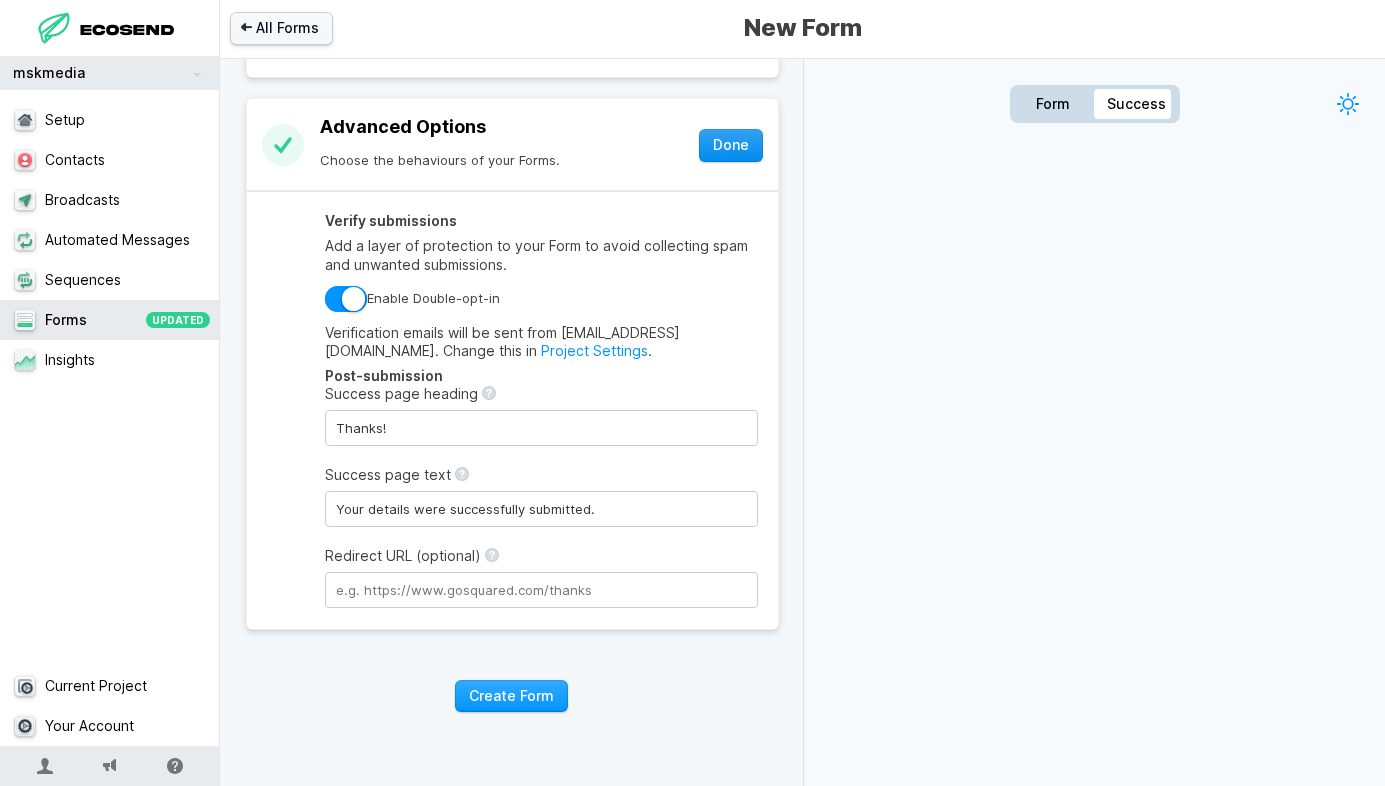 click on "Done" at bounding box center [731, 145] 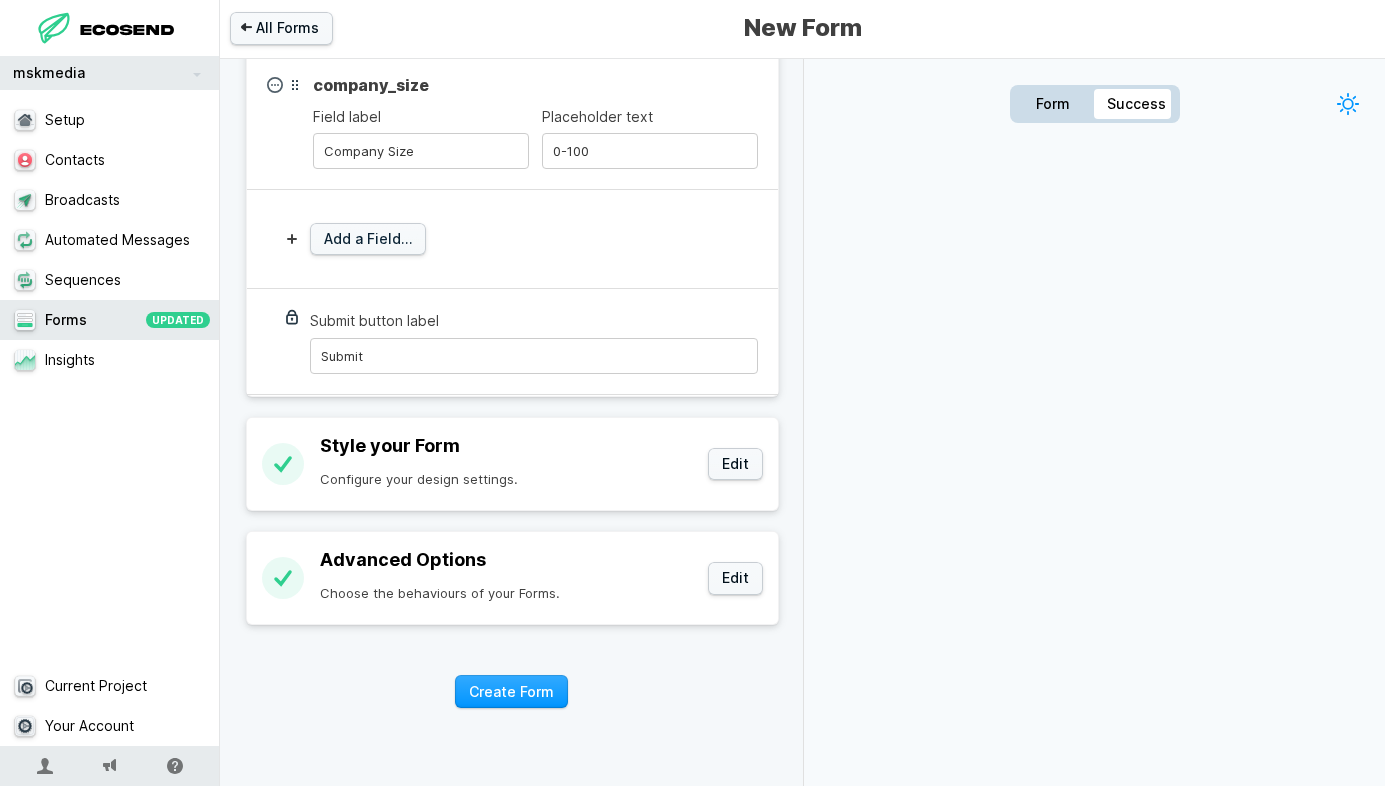 scroll, scrollTop: 620, scrollLeft: 0, axis: vertical 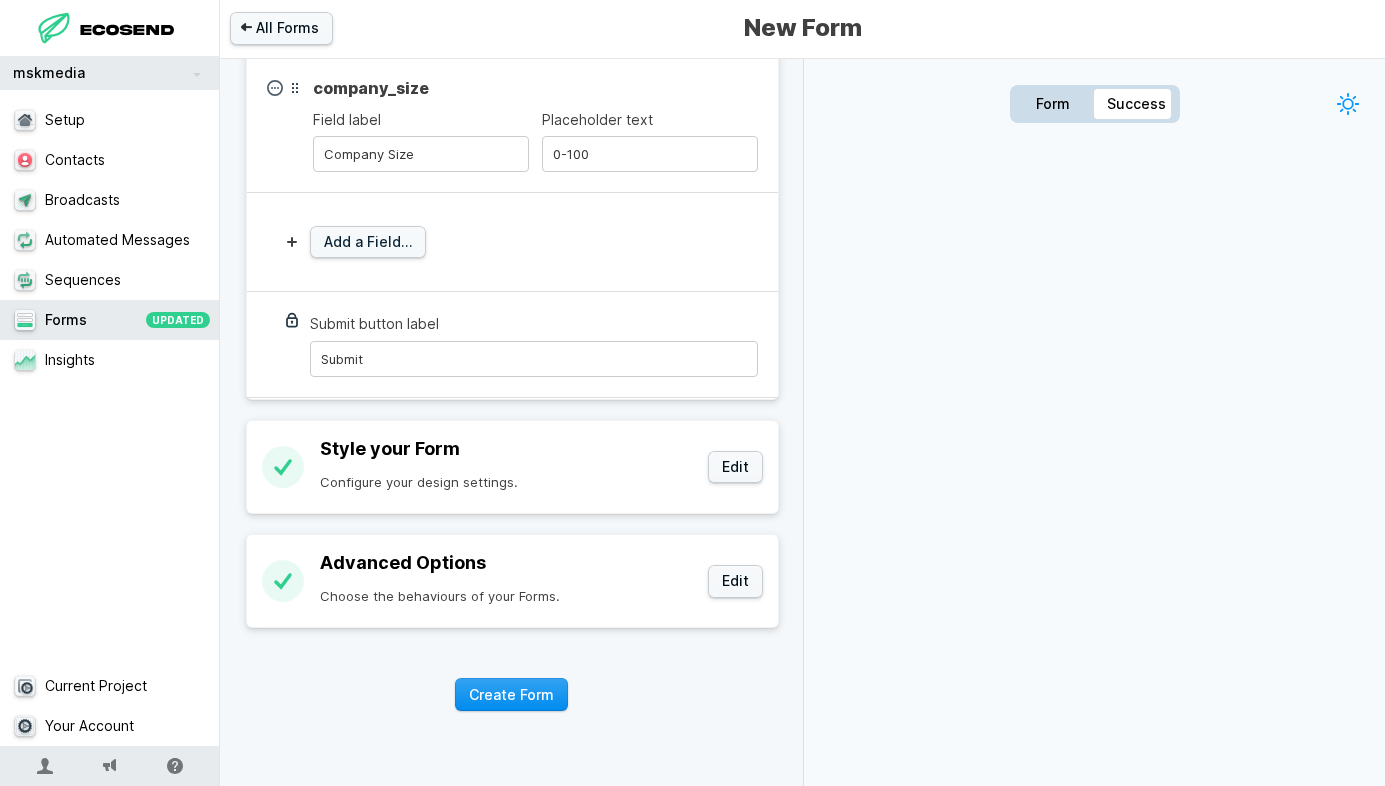 click on "Create Form" at bounding box center (511, 694) 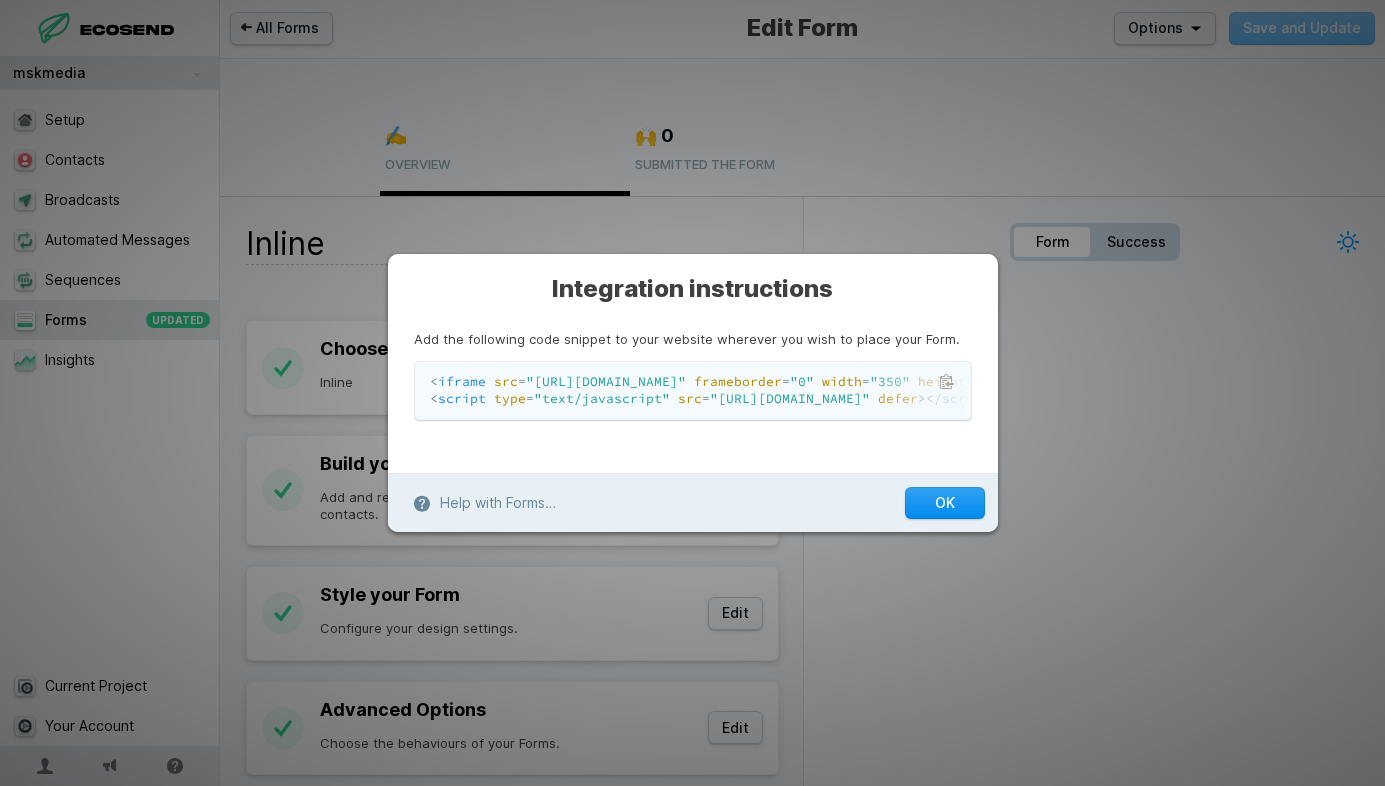 click on "OK" at bounding box center [945, 503] 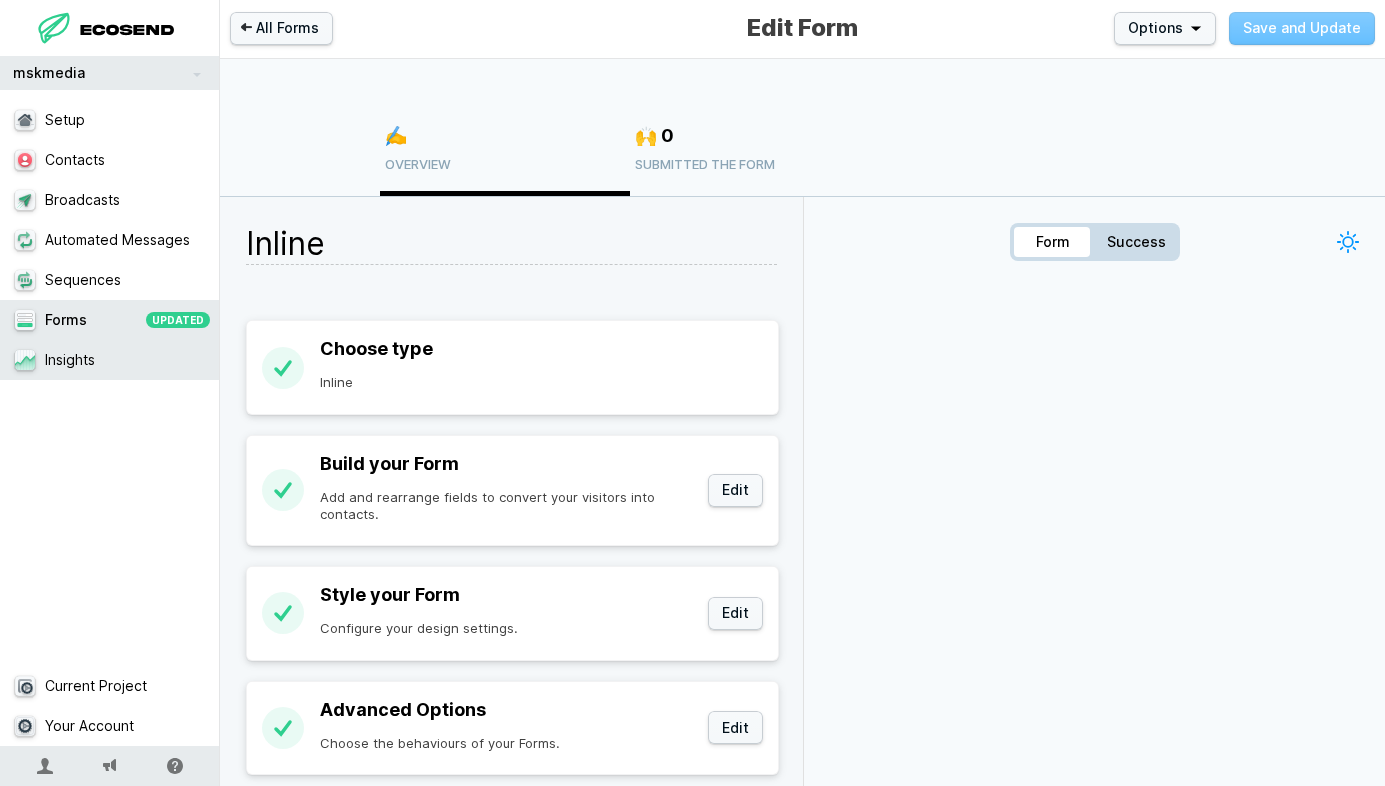 click on "Insights" at bounding box center [110, 360] 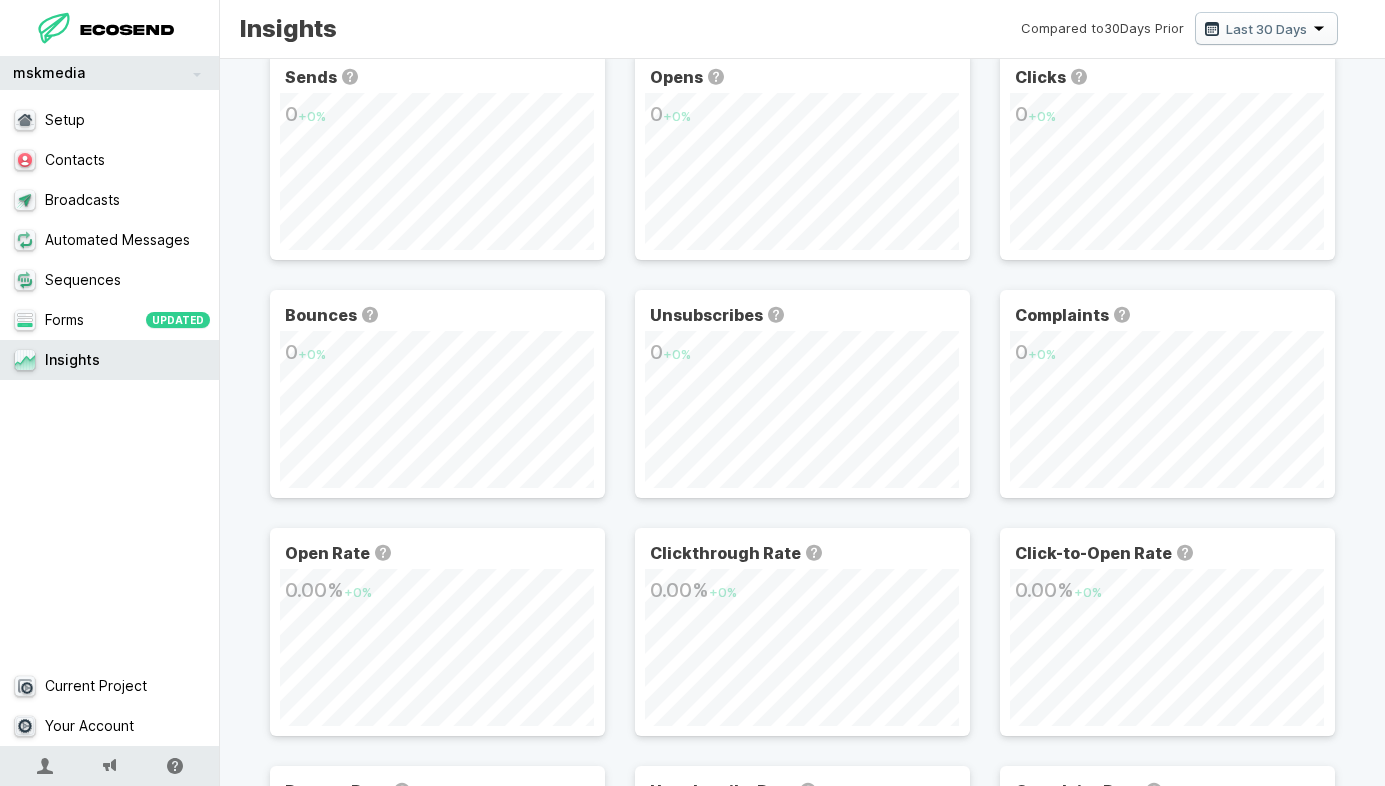 scroll, scrollTop: 277, scrollLeft: 0, axis: vertical 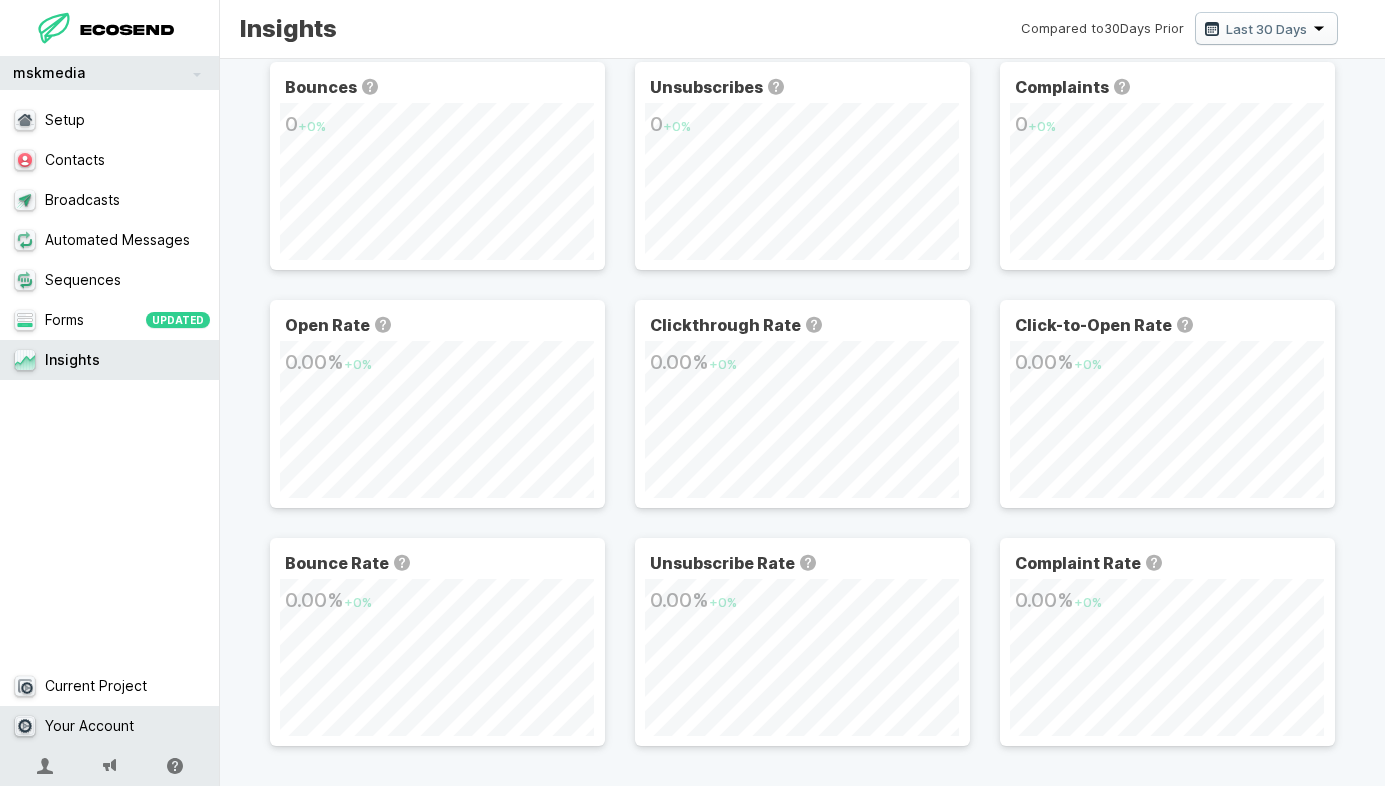 click on "Your Account" at bounding box center (110, 726) 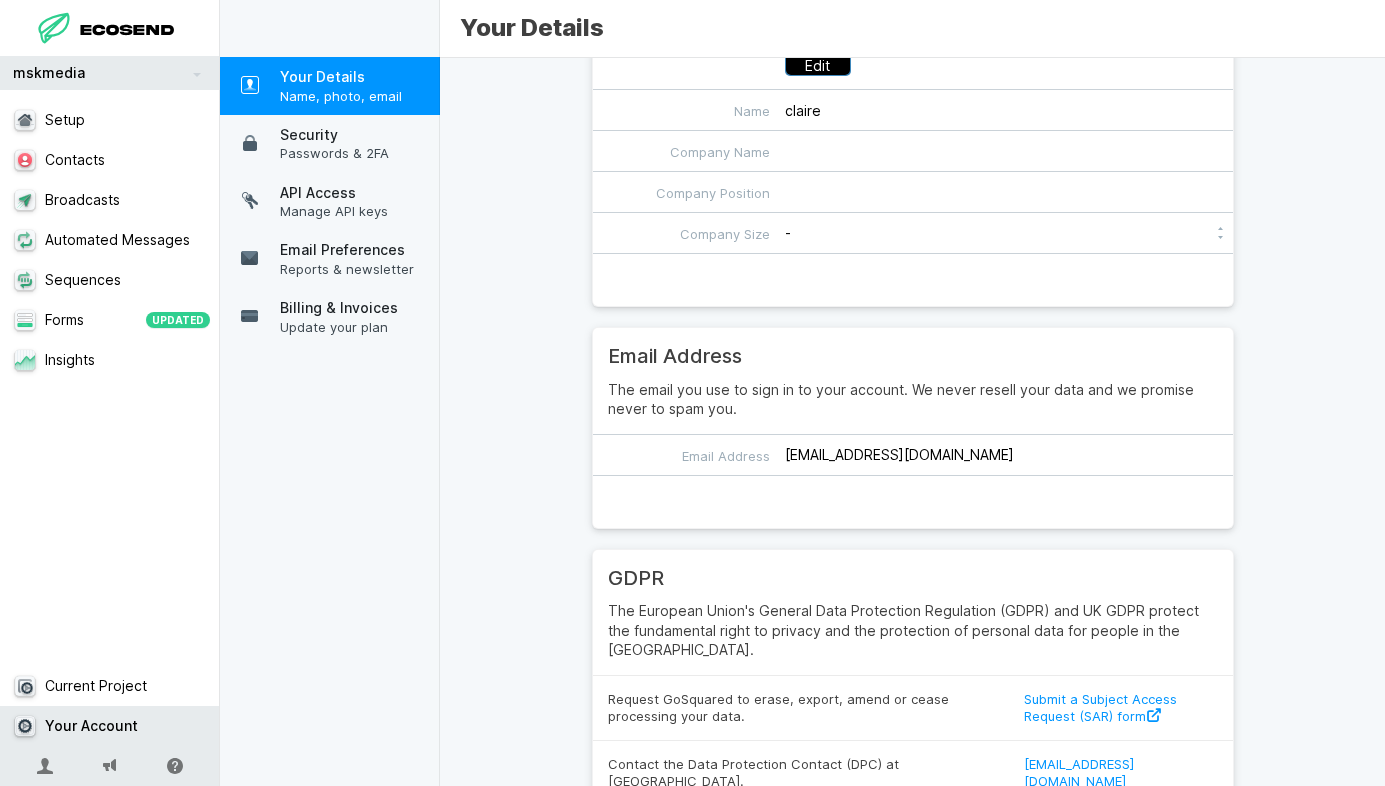 scroll, scrollTop: 344, scrollLeft: 0, axis: vertical 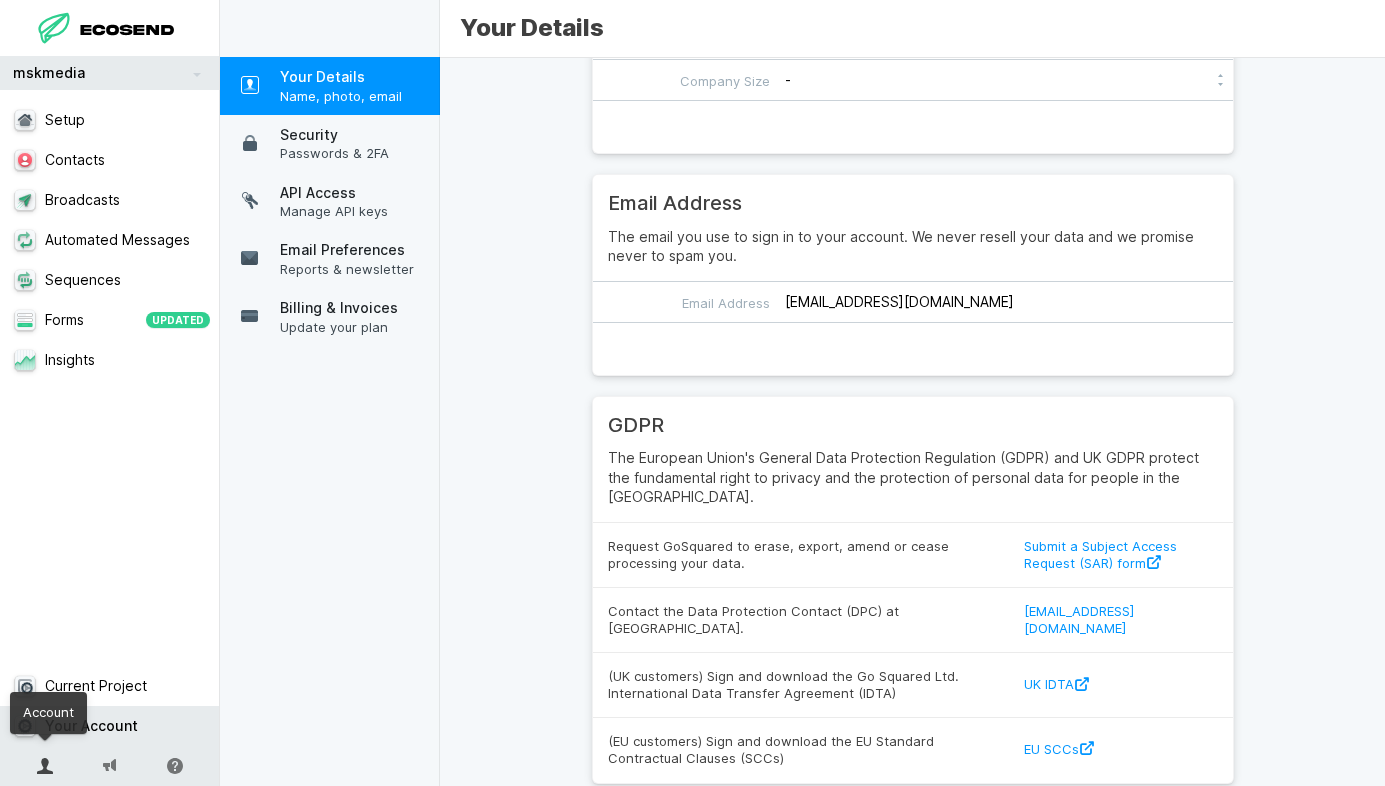click 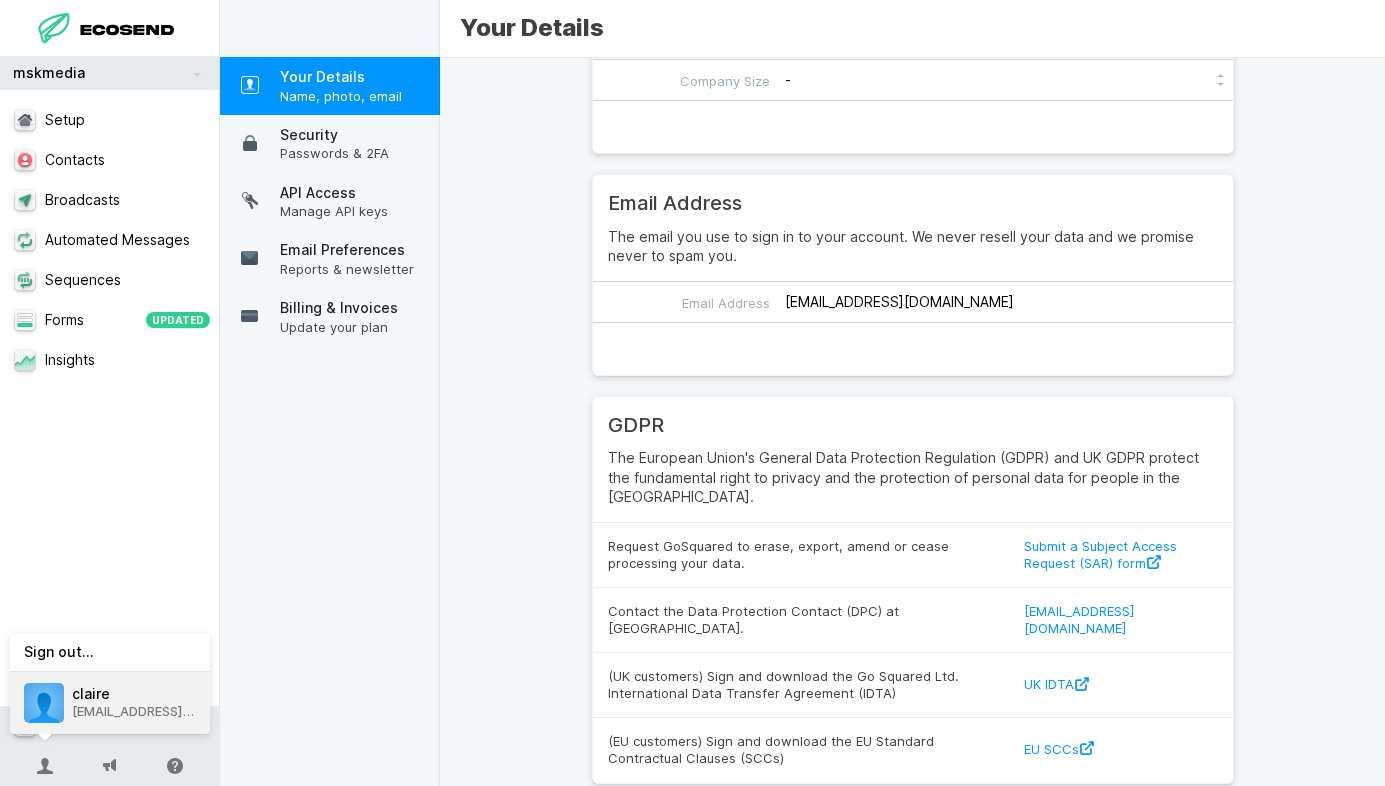 click on "claire" at bounding box center (134, 694) 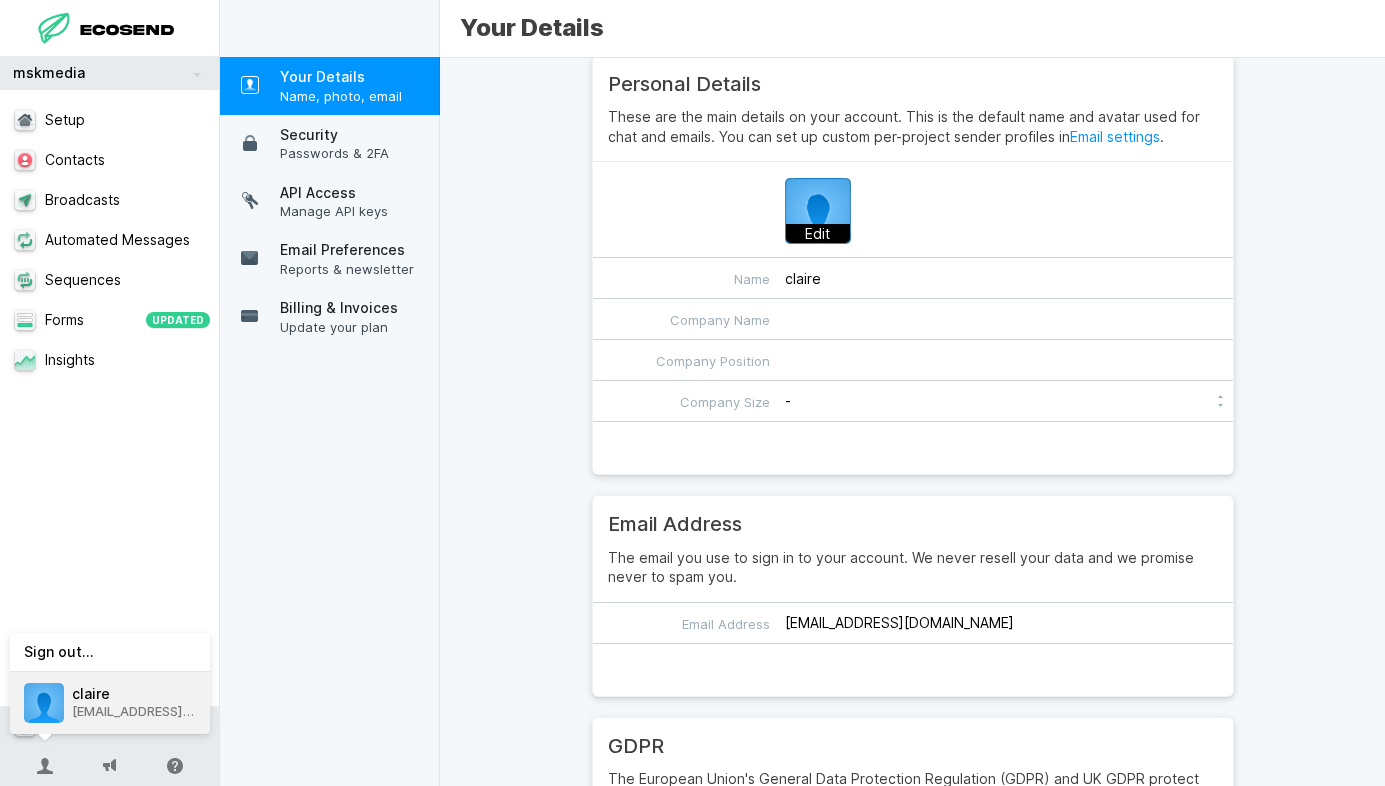 scroll, scrollTop: 344, scrollLeft: 0, axis: vertical 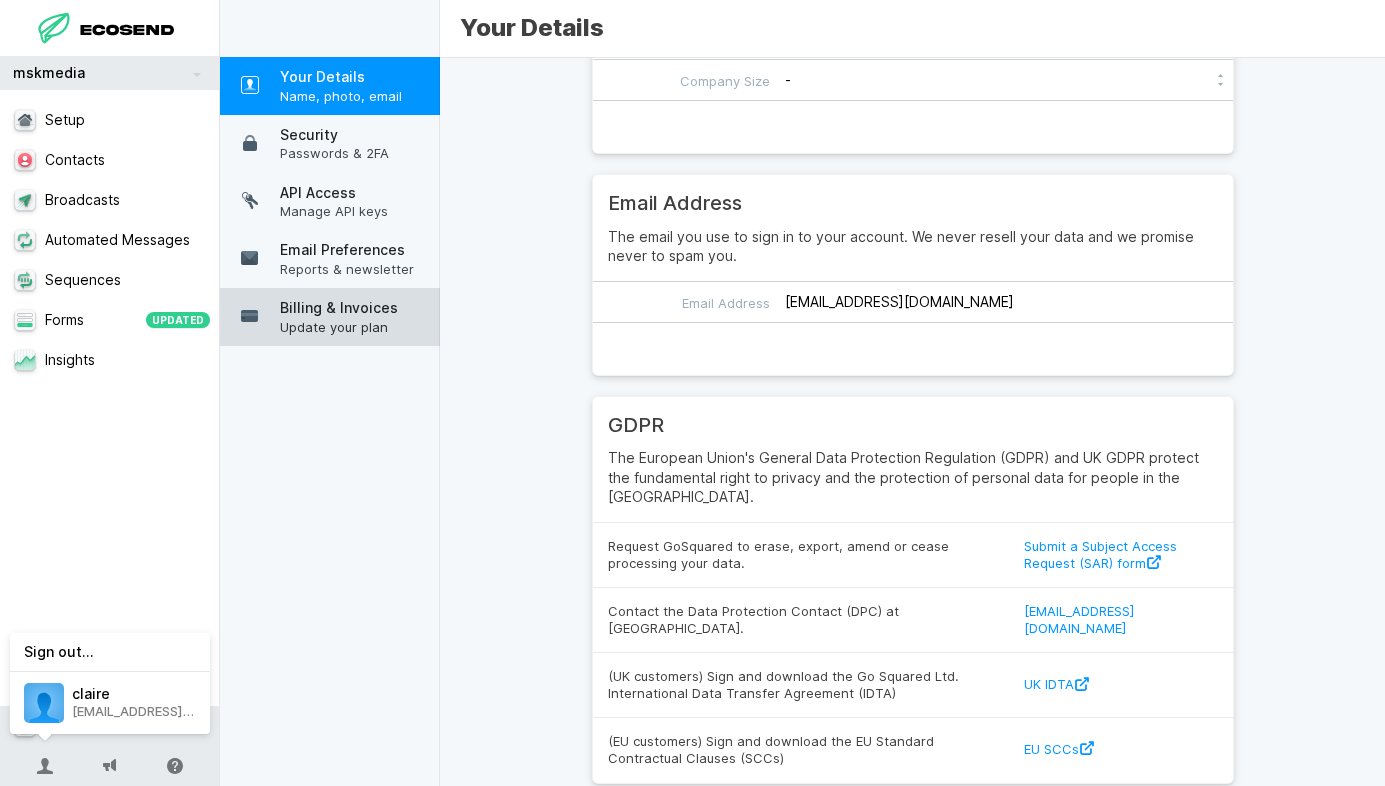 click on "Update your plan" at bounding box center [355, 327] 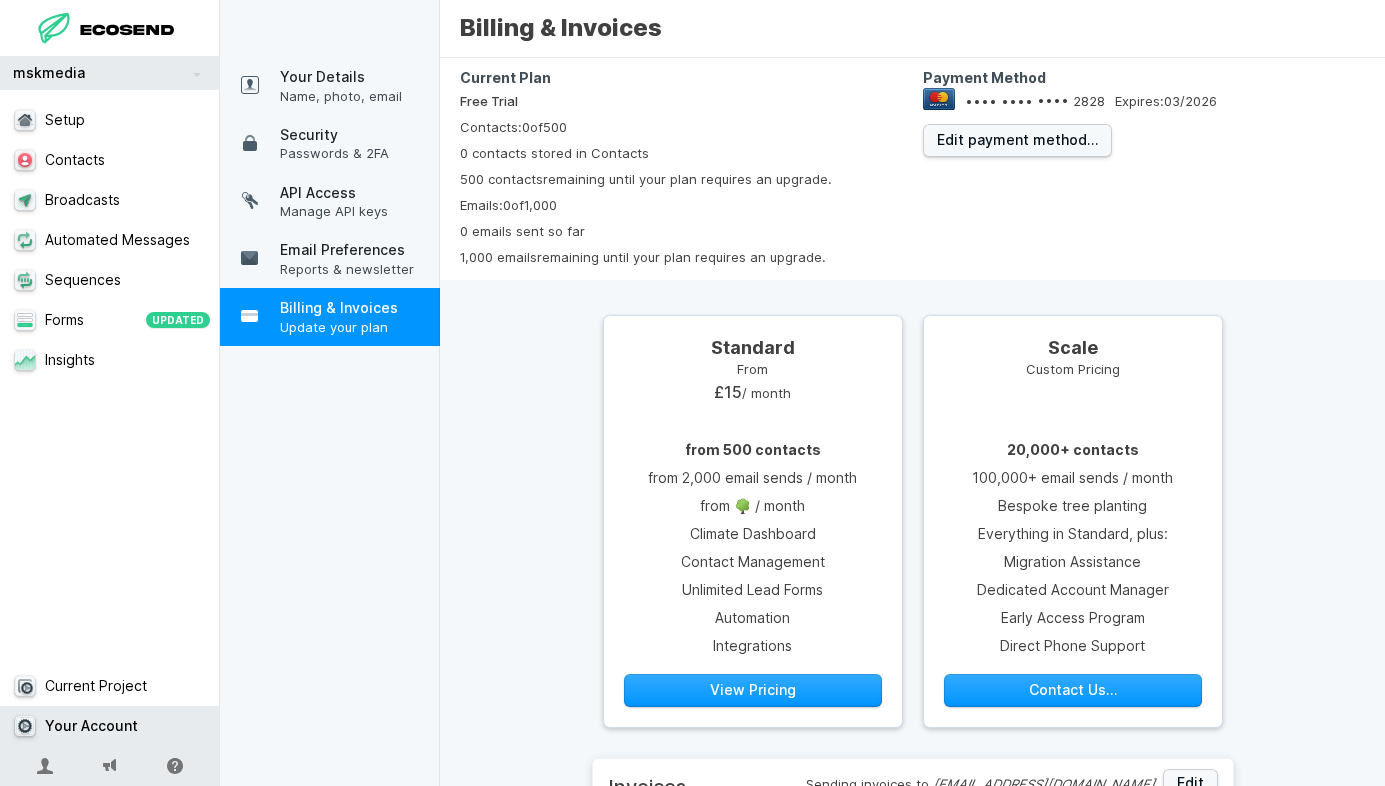 scroll, scrollTop: 2, scrollLeft: 0, axis: vertical 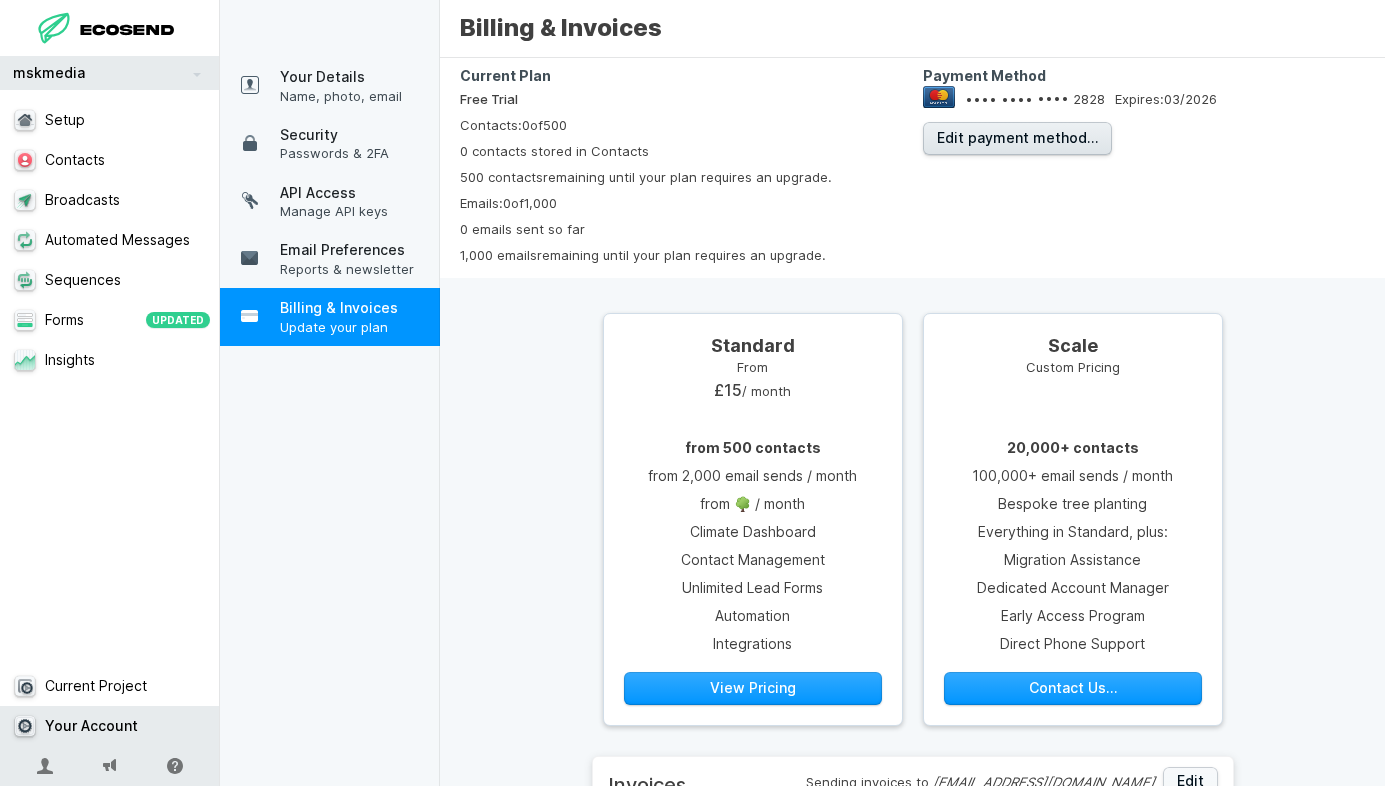 click on "Edit payment method…" at bounding box center (1017, 137) 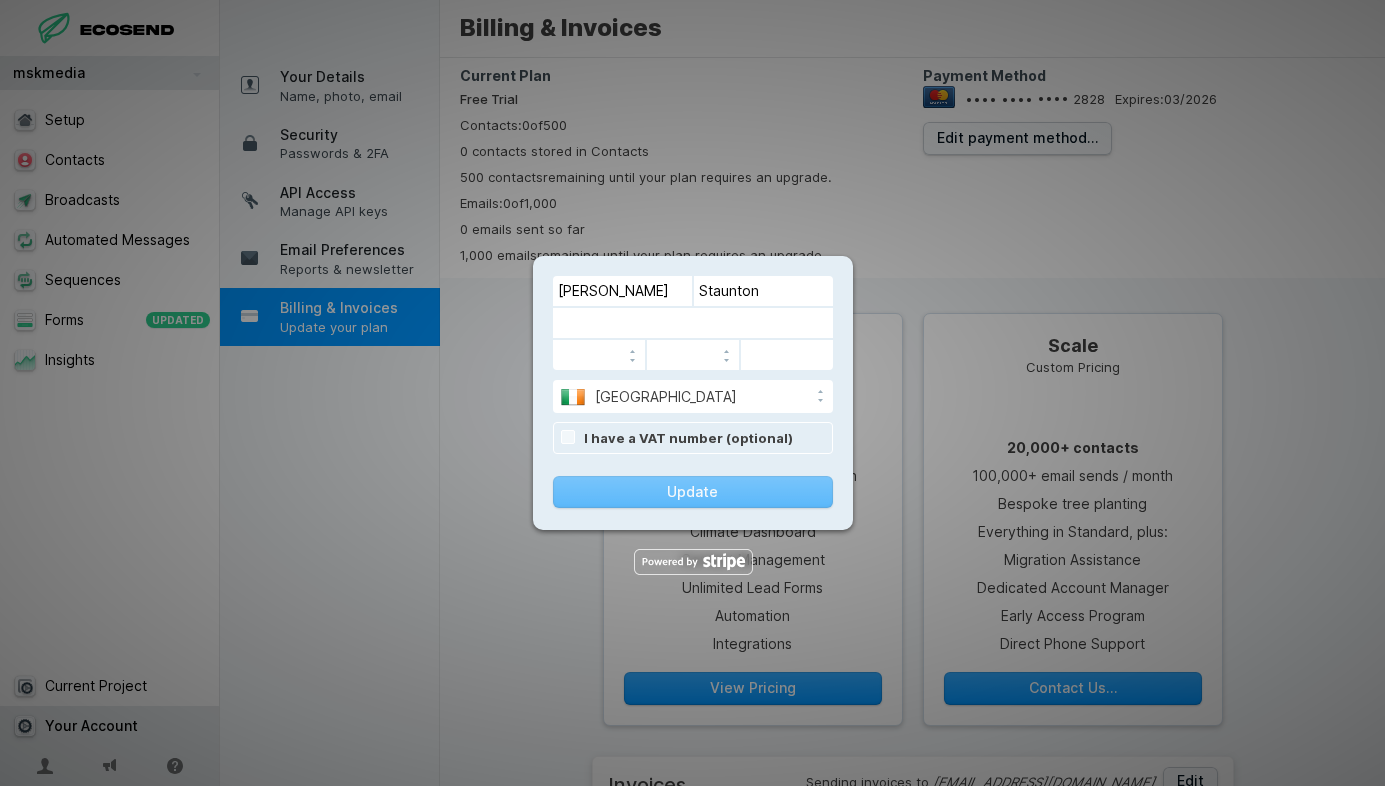click at bounding box center [692, 393] 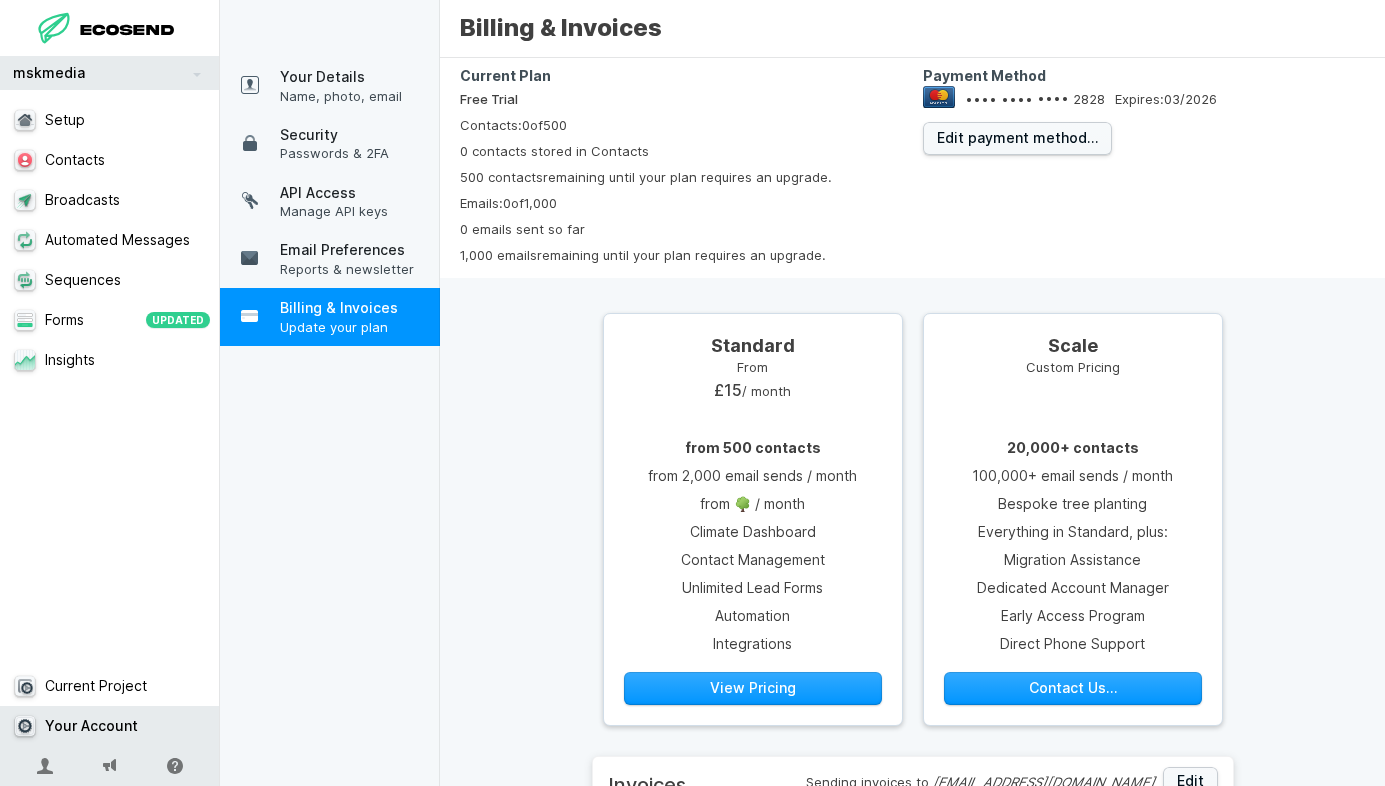 scroll, scrollTop: 219, scrollLeft: 0, axis: vertical 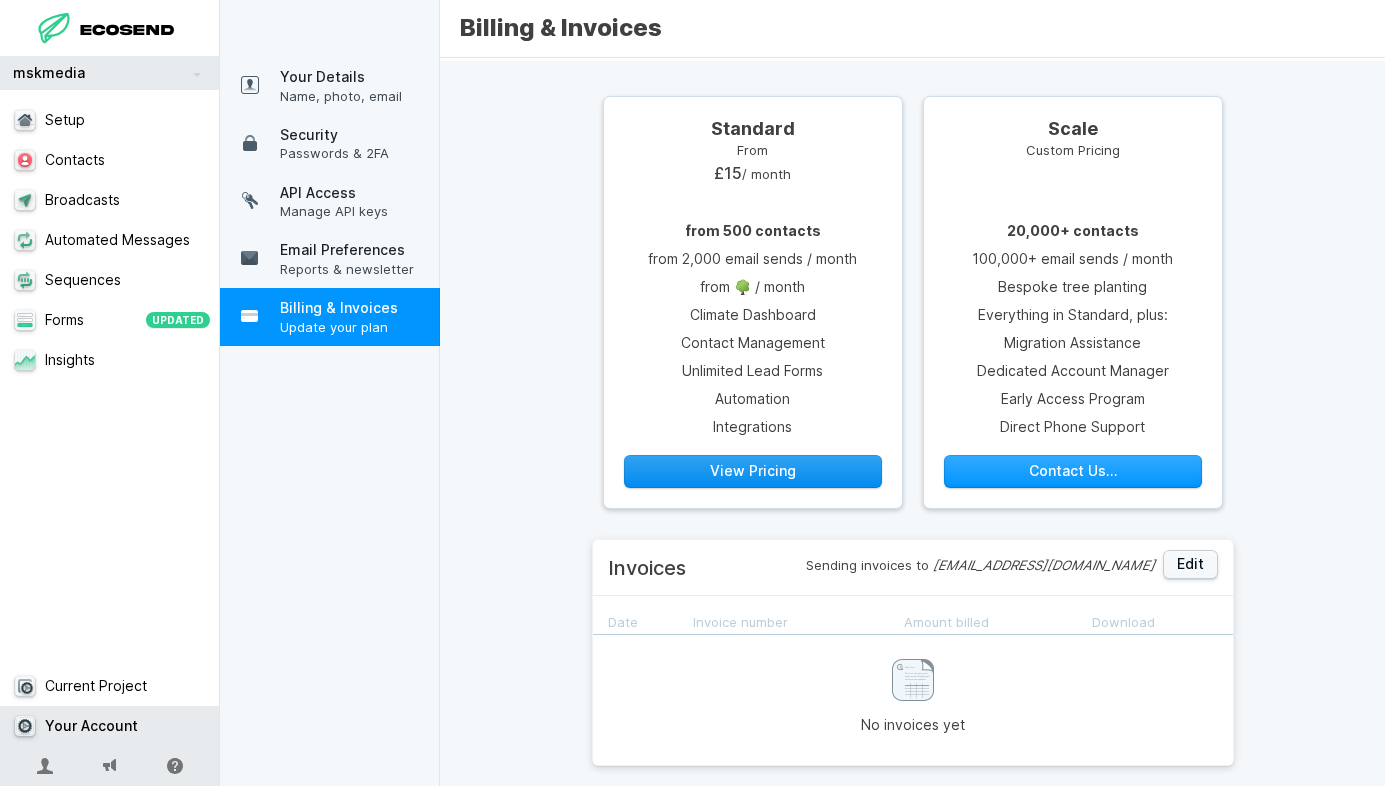 click on "View Pricing" at bounding box center [753, 471] 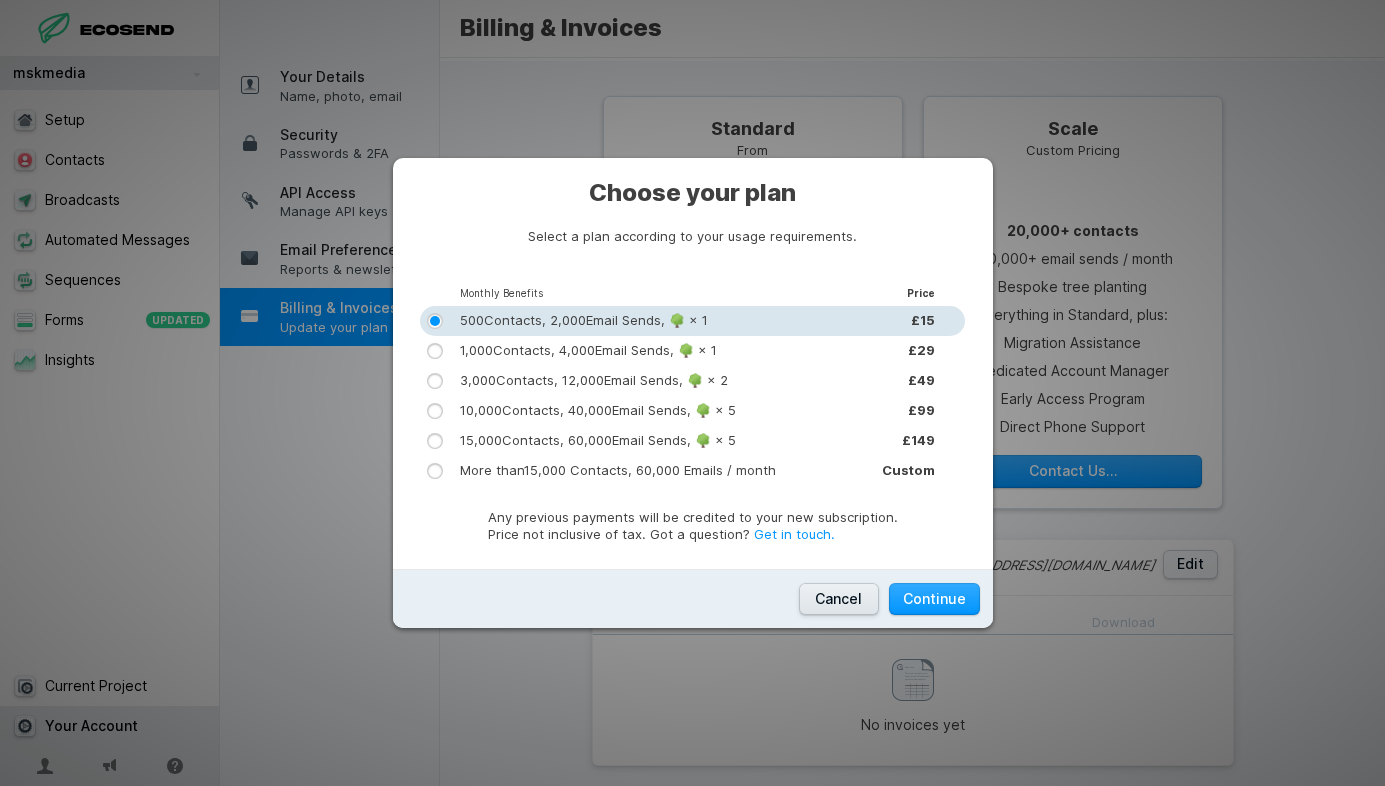 click on "Cancel" at bounding box center [839, 599] 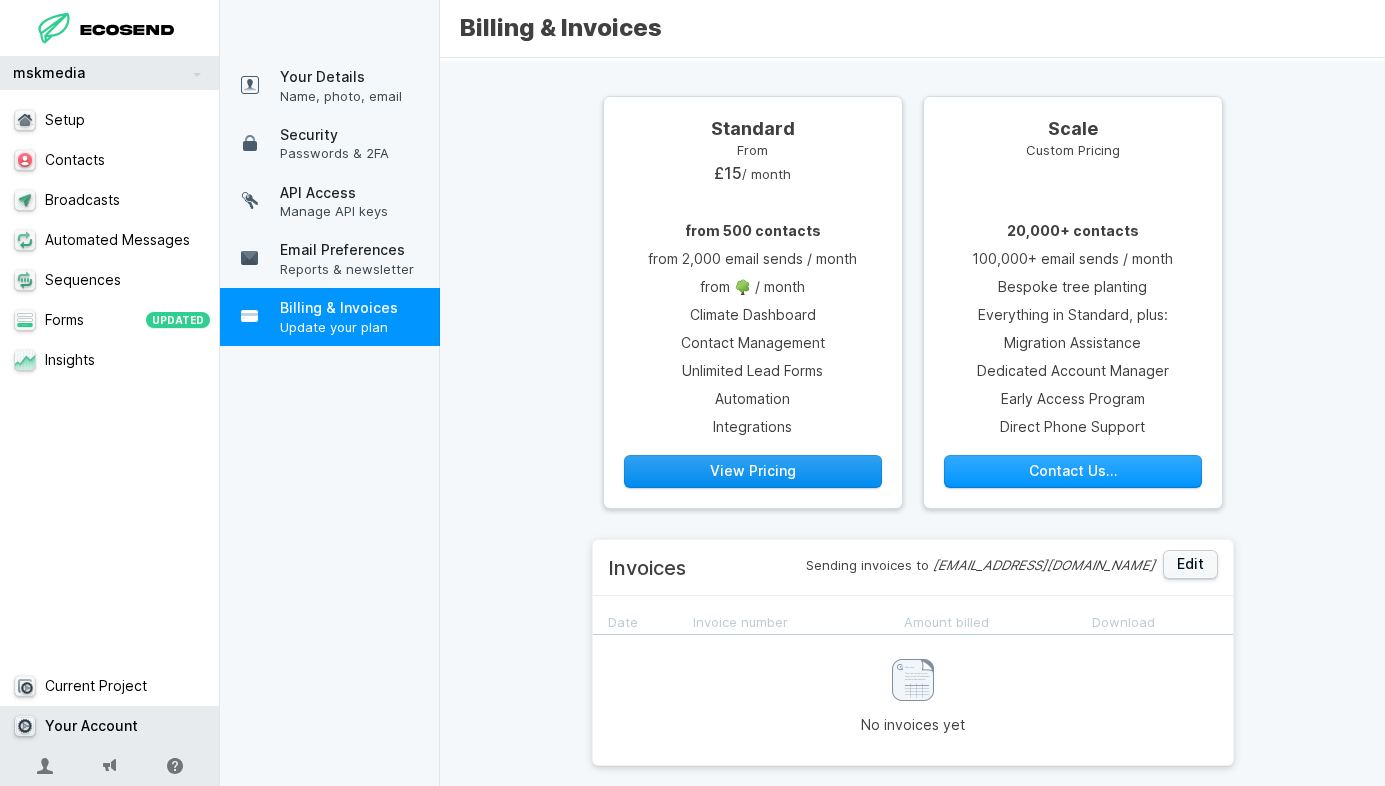 click on "View Pricing" at bounding box center [753, 471] 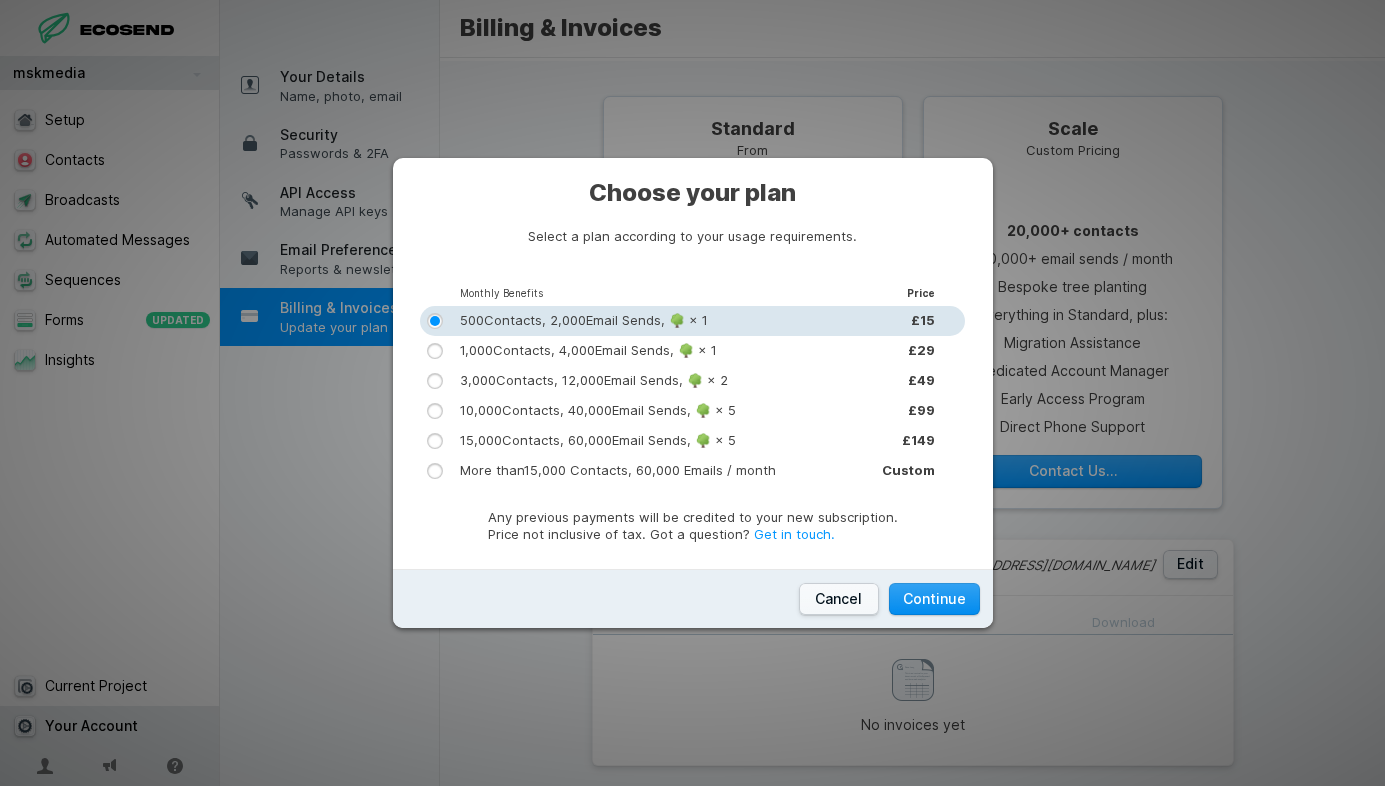 click on "Continue" at bounding box center [934, 599] 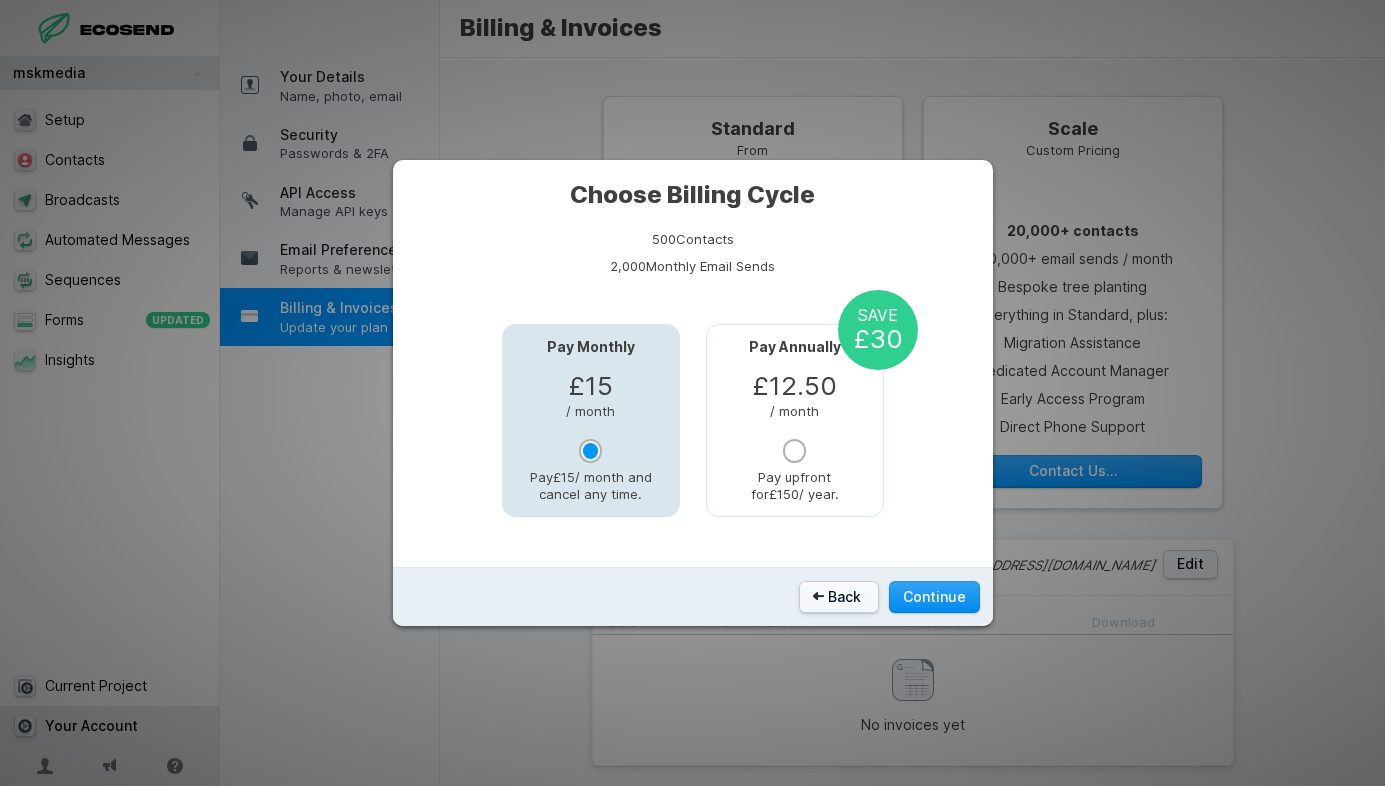 click on "Continue" at bounding box center [934, 597] 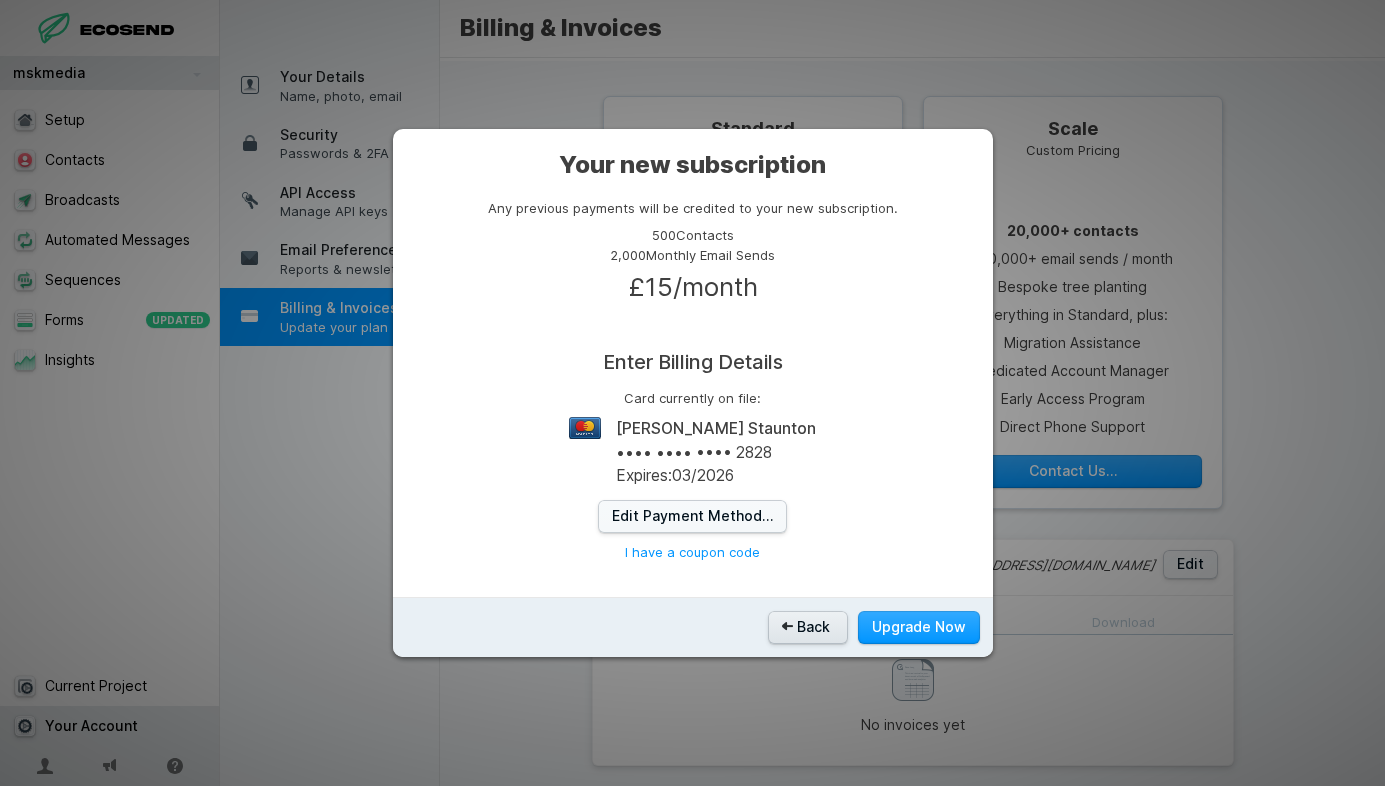 click on "Back" at bounding box center [808, 627] 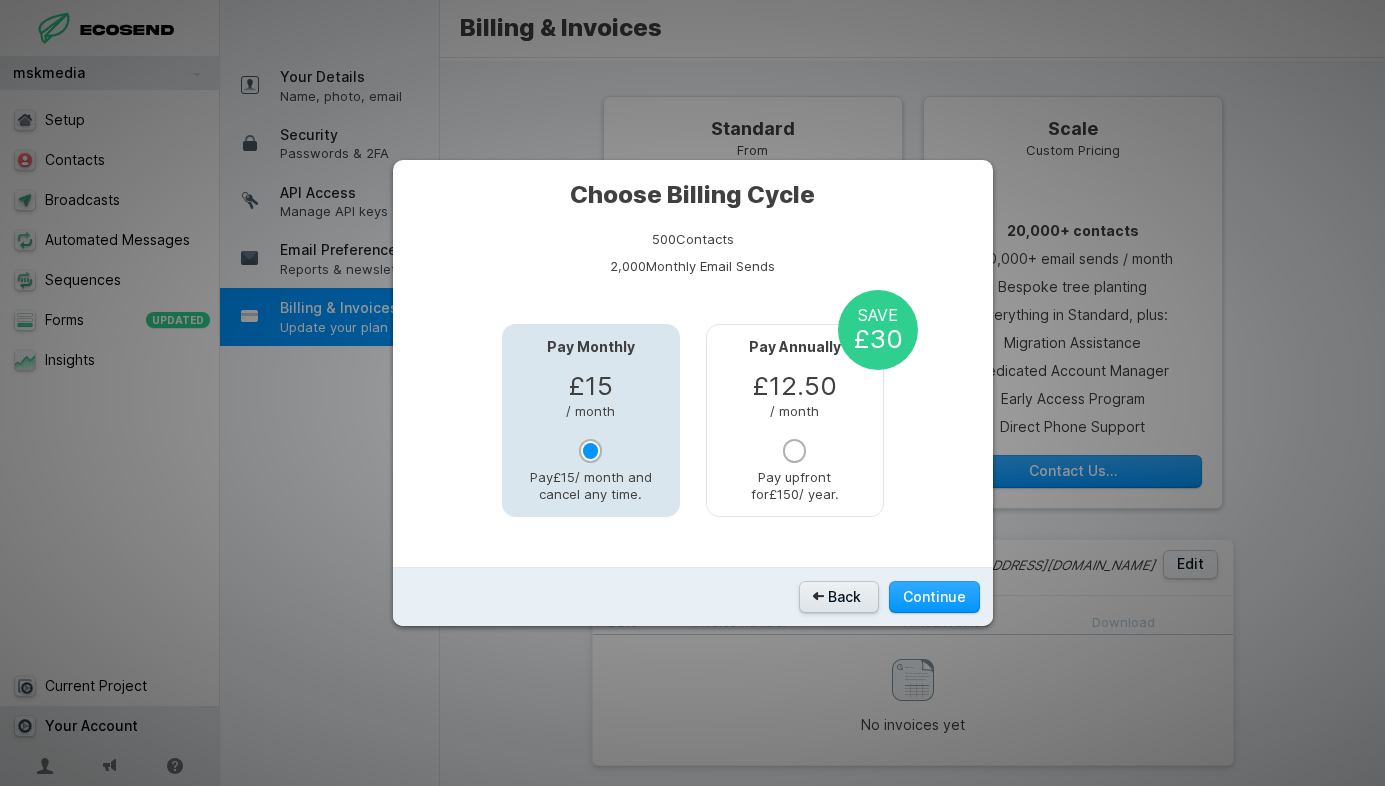 click on "Back" at bounding box center (839, 597) 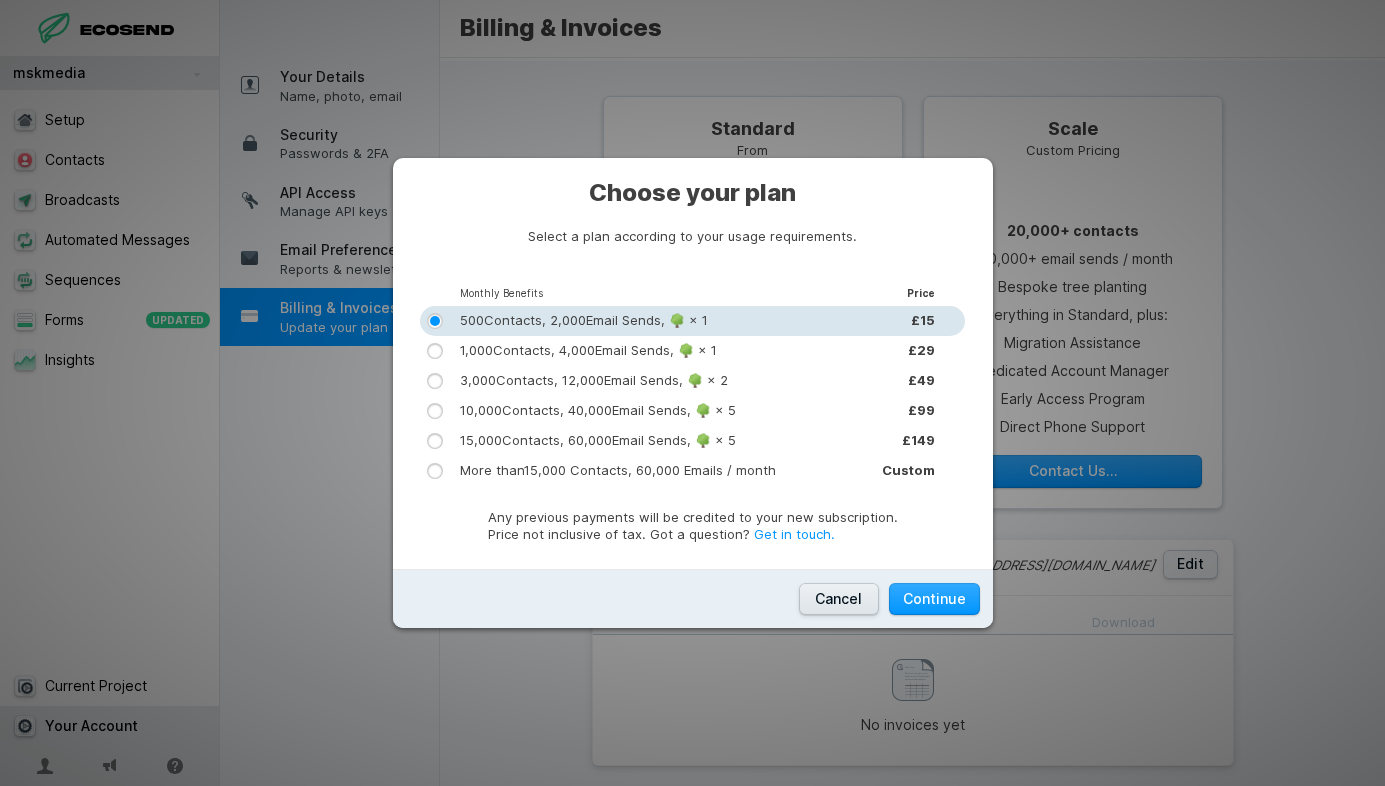 click on "Cancel" at bounding box center [839, 599] 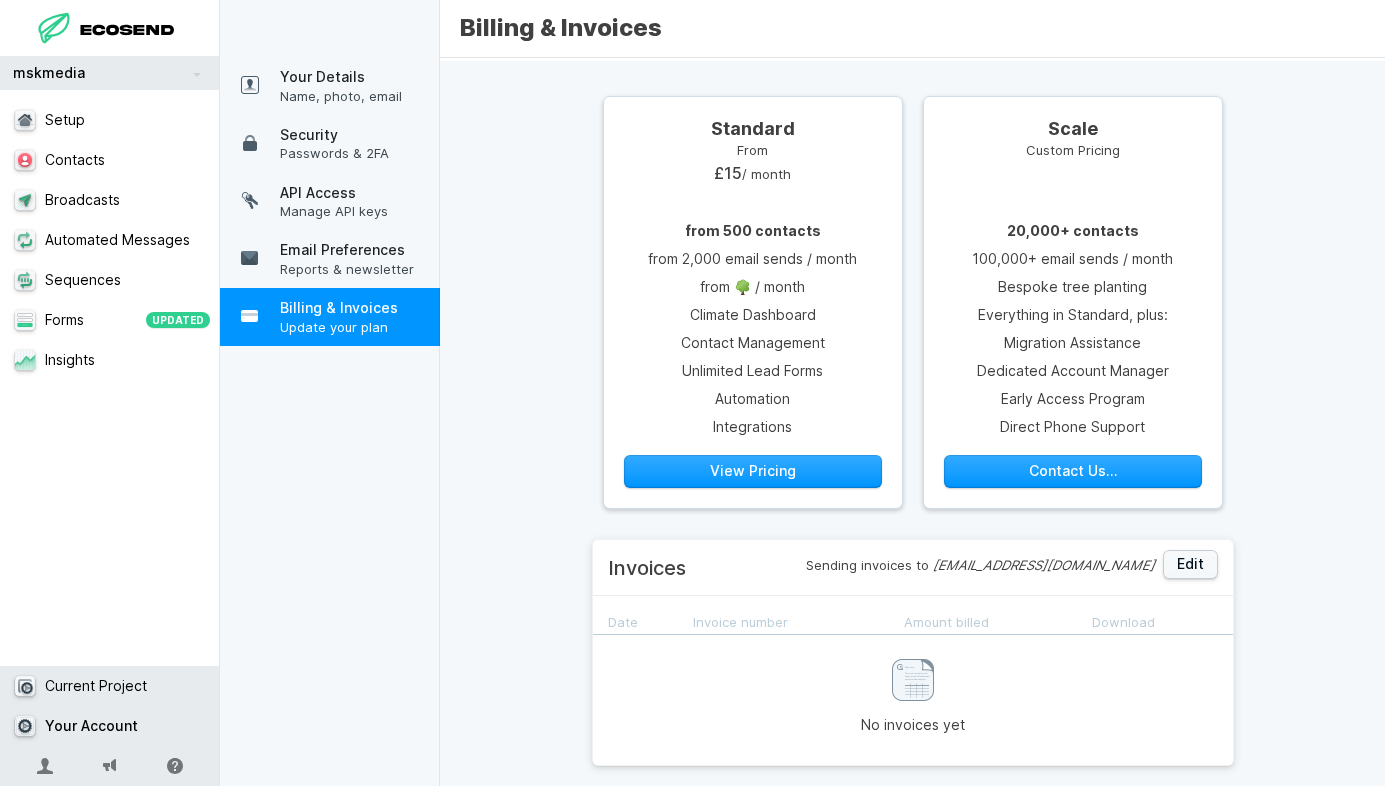 click on "Current Project" at bounding box center (110, 686) 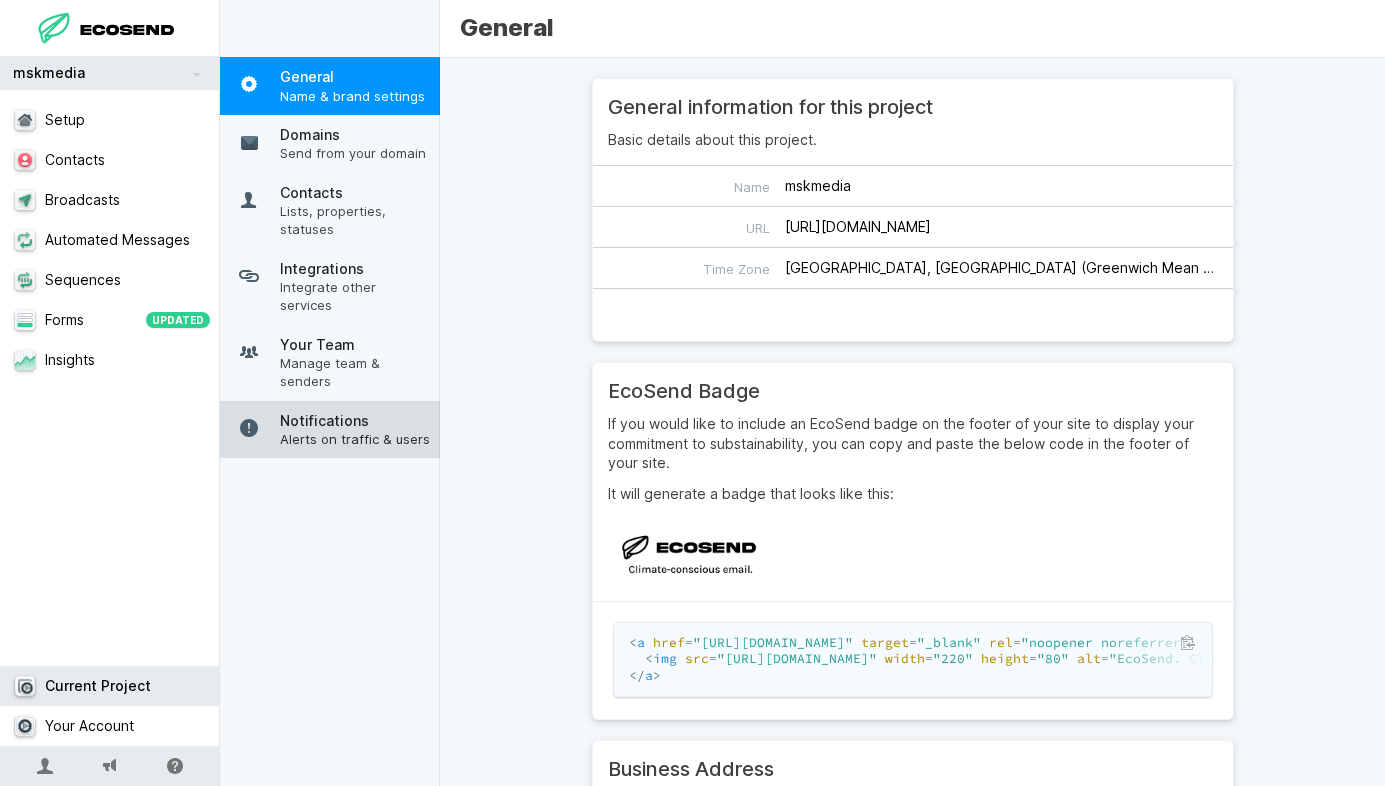 click on "Notifications" at bounding box center (355, 421) 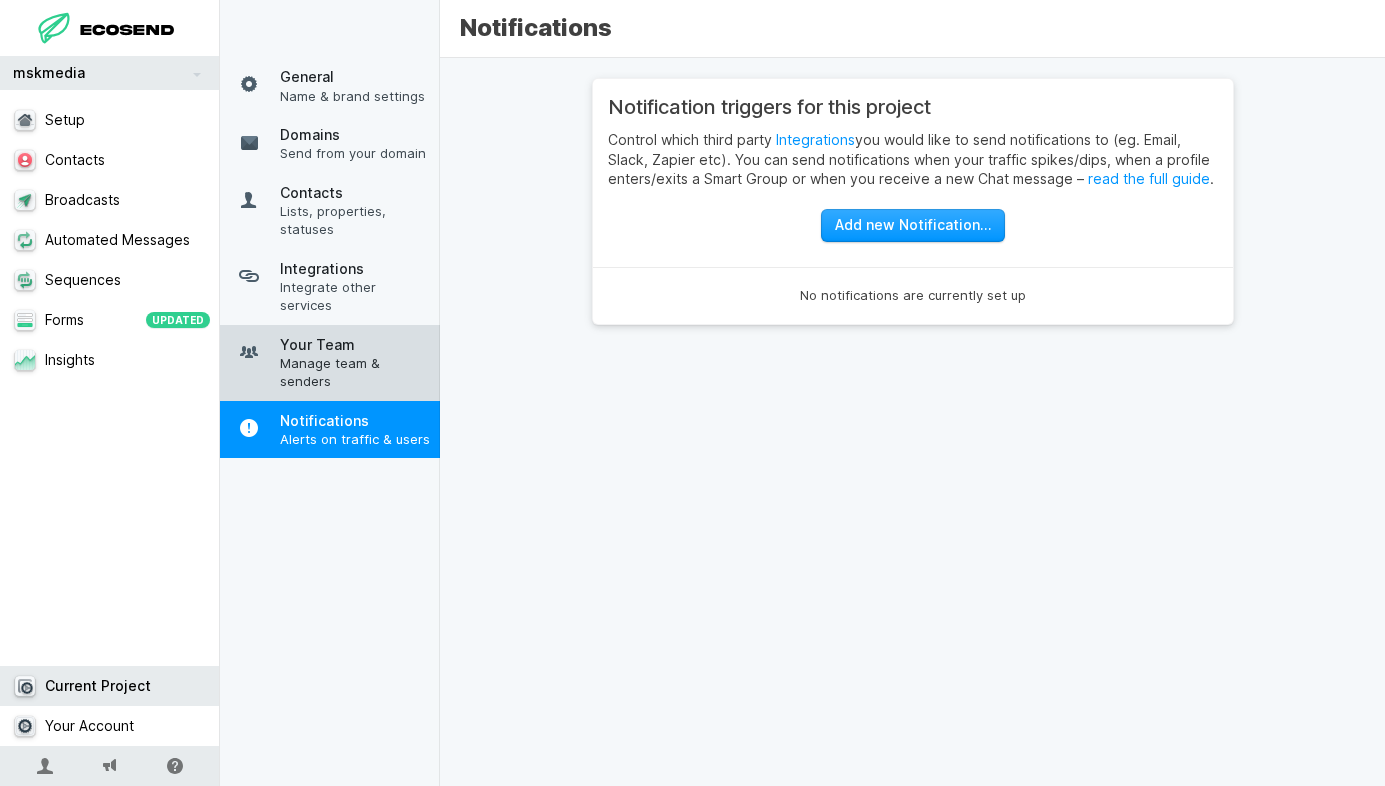 click on "Your Team" at bounding box center [355, 345] 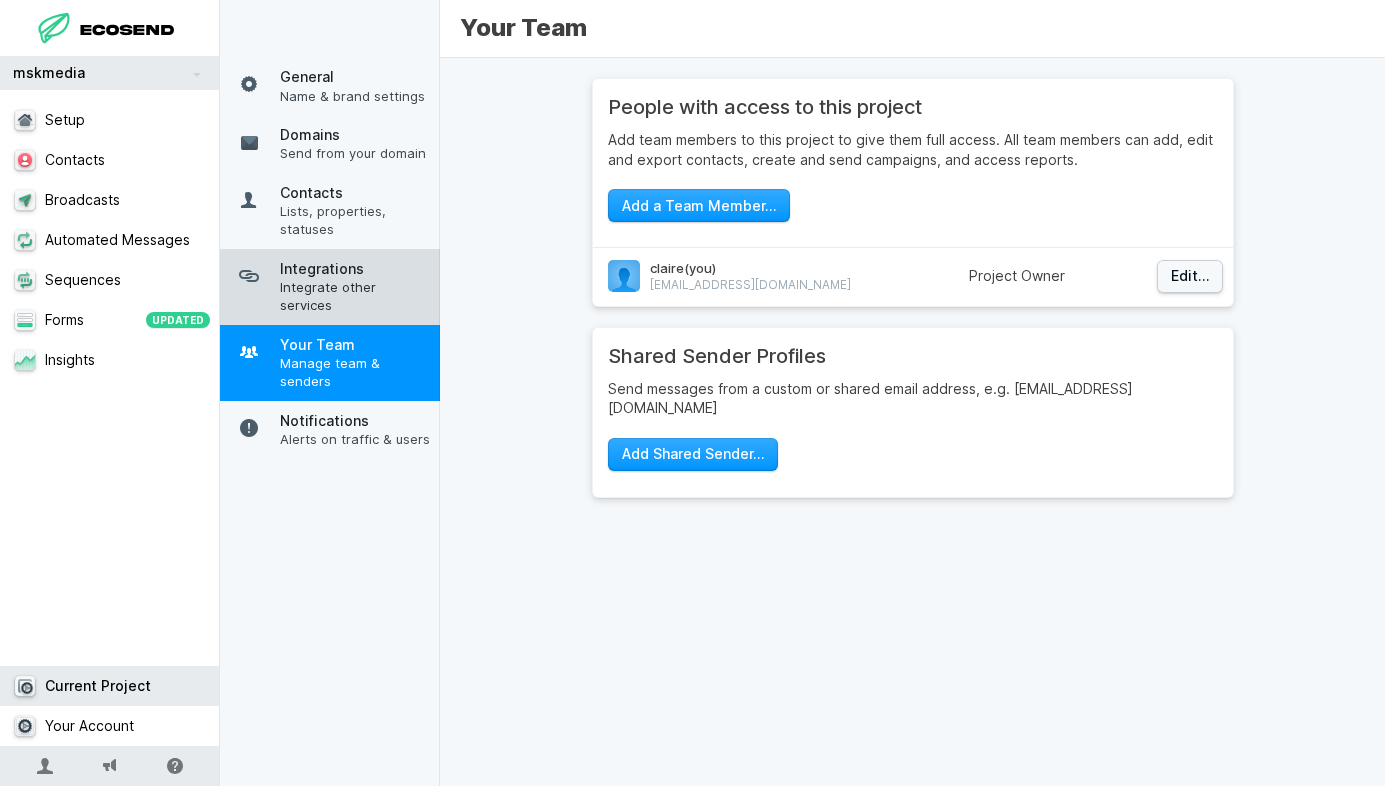 click on "Integrate other services" at bounding box center [355, 296] 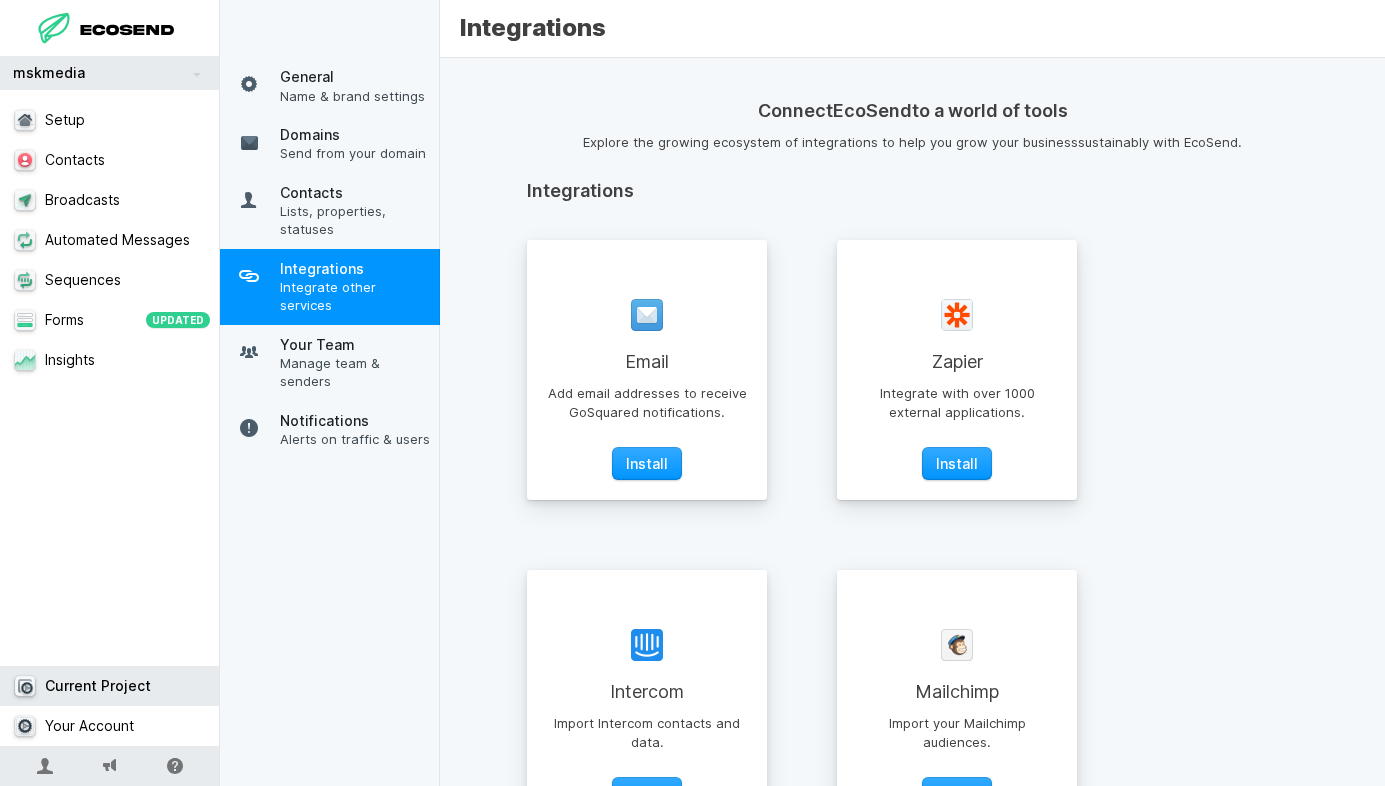 scroll, scrollTop: 444, scrollLeft: 0, axis: vertical 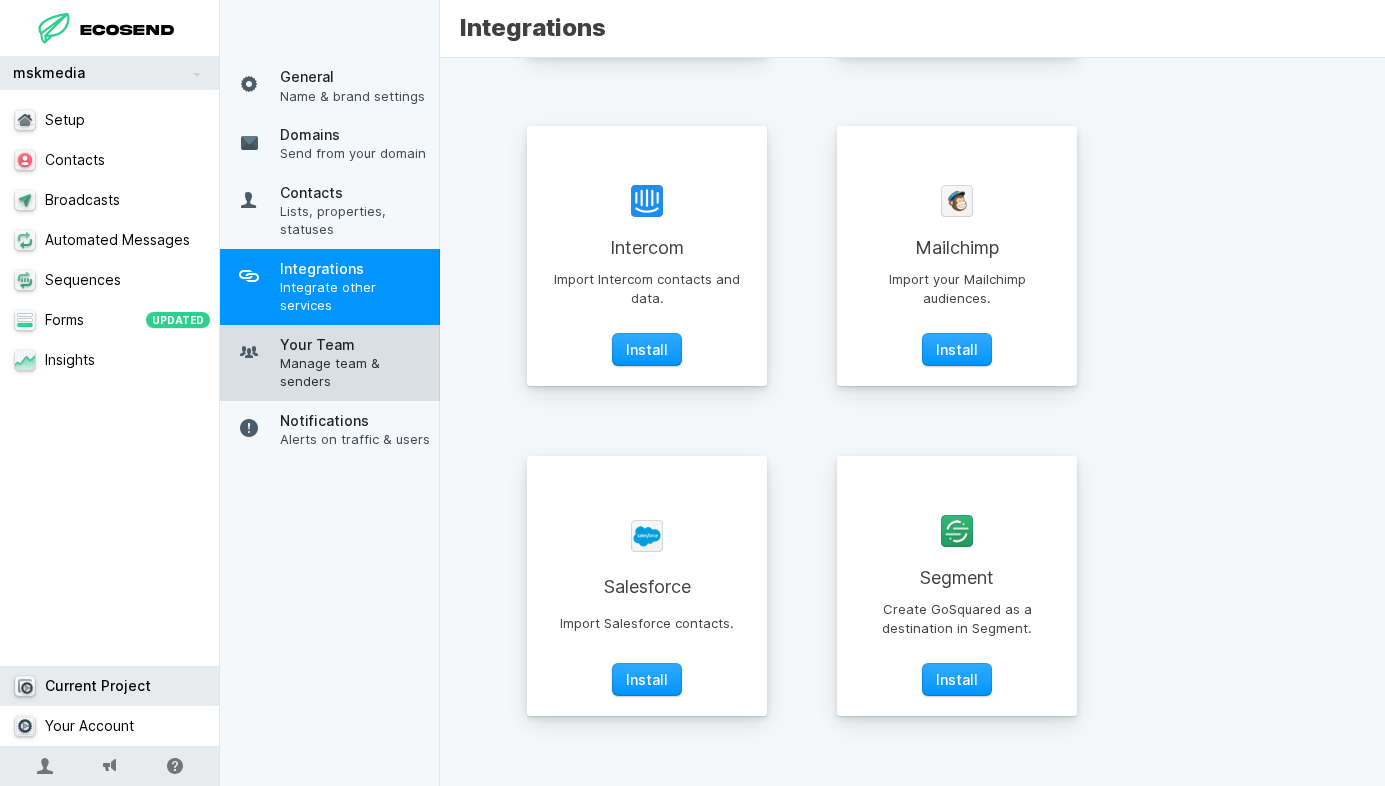 click on "Your Team" at bounding box center (355, 345) 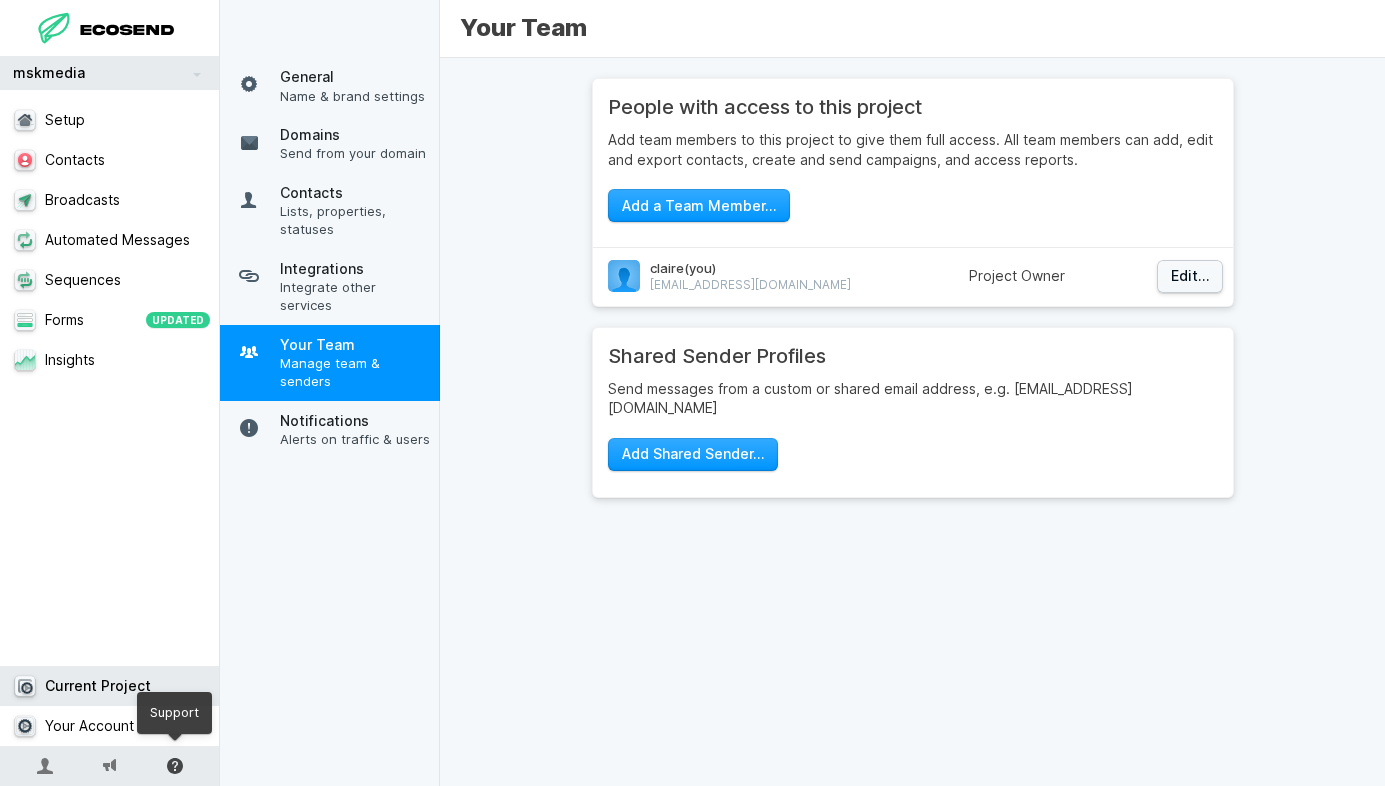 click 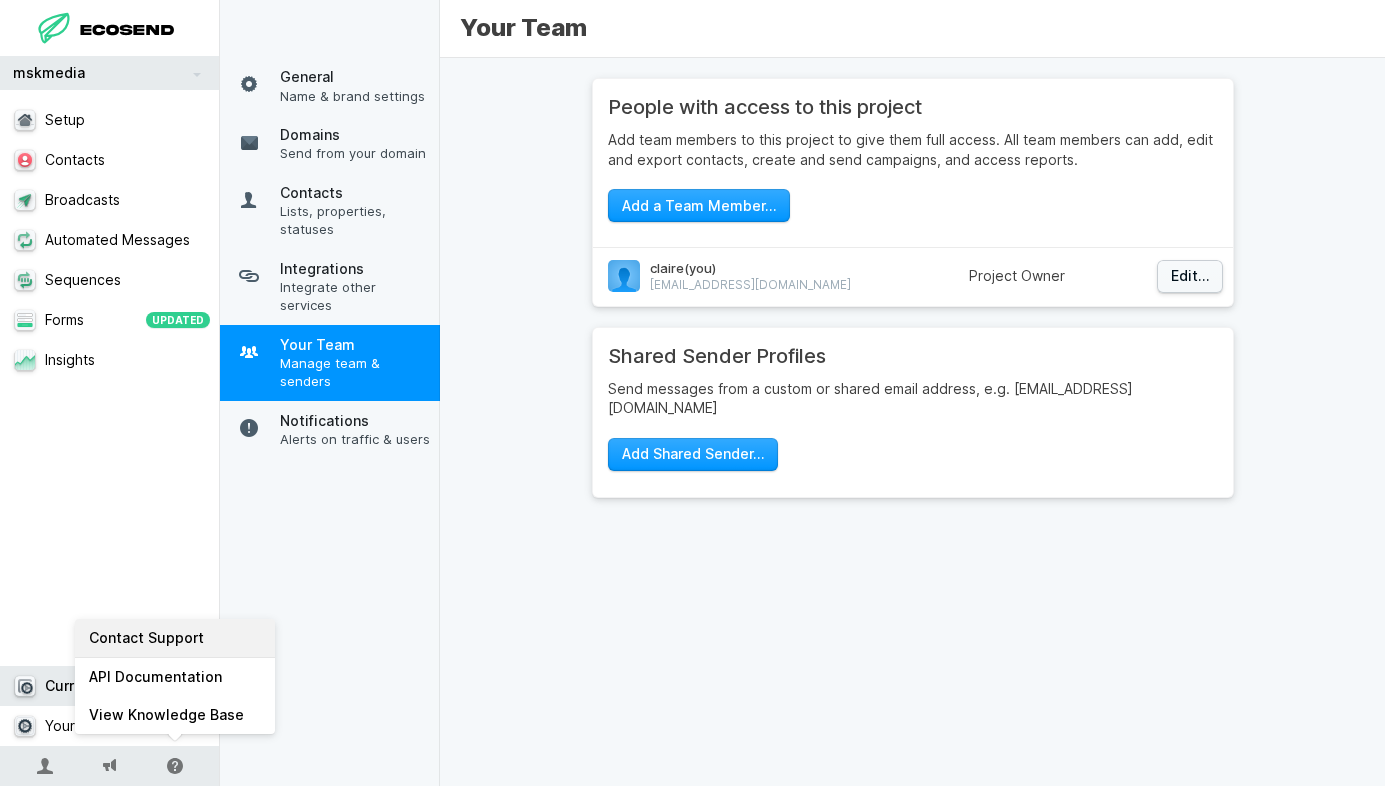 click on "Contact Support" at bounding box center (175, 638) 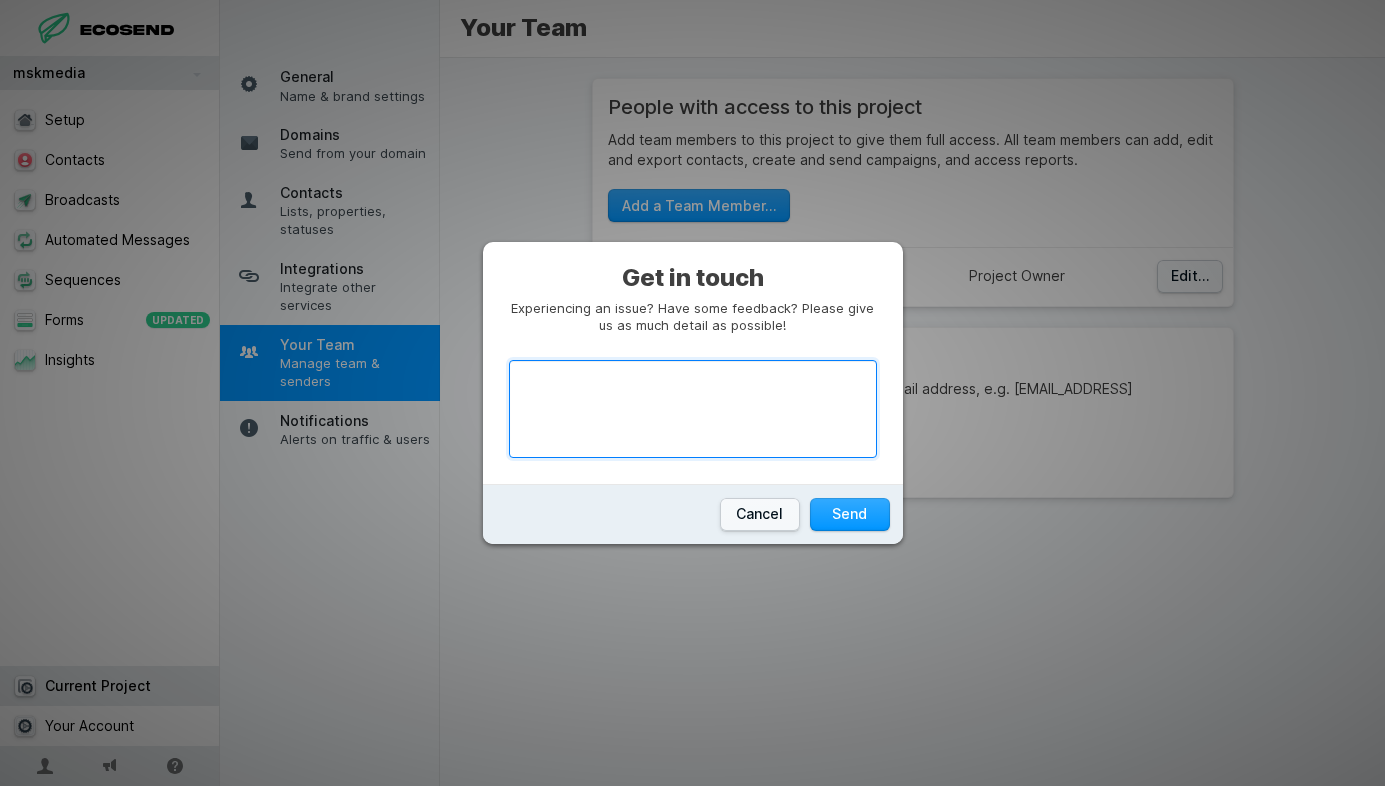 click at bounding box center (693, 409) 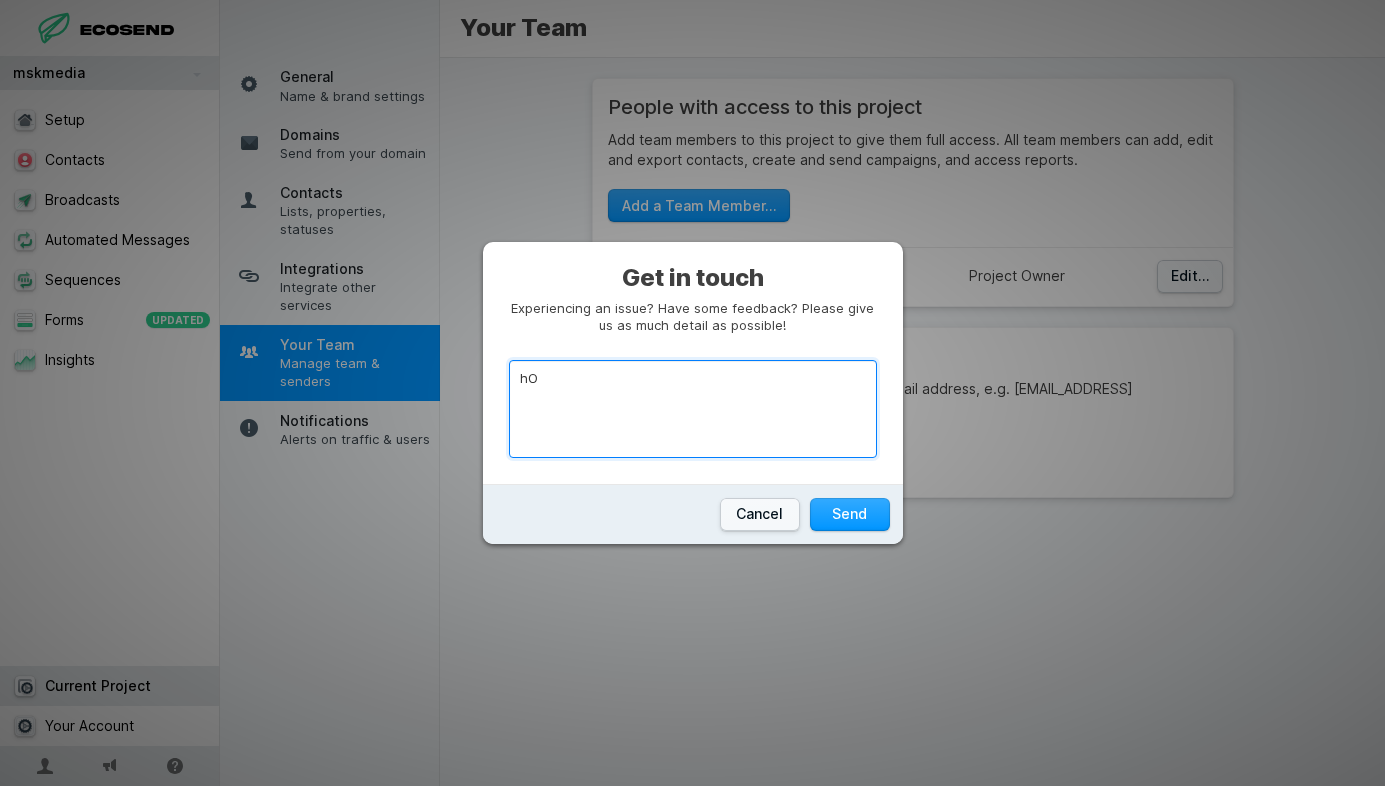 type on "h" 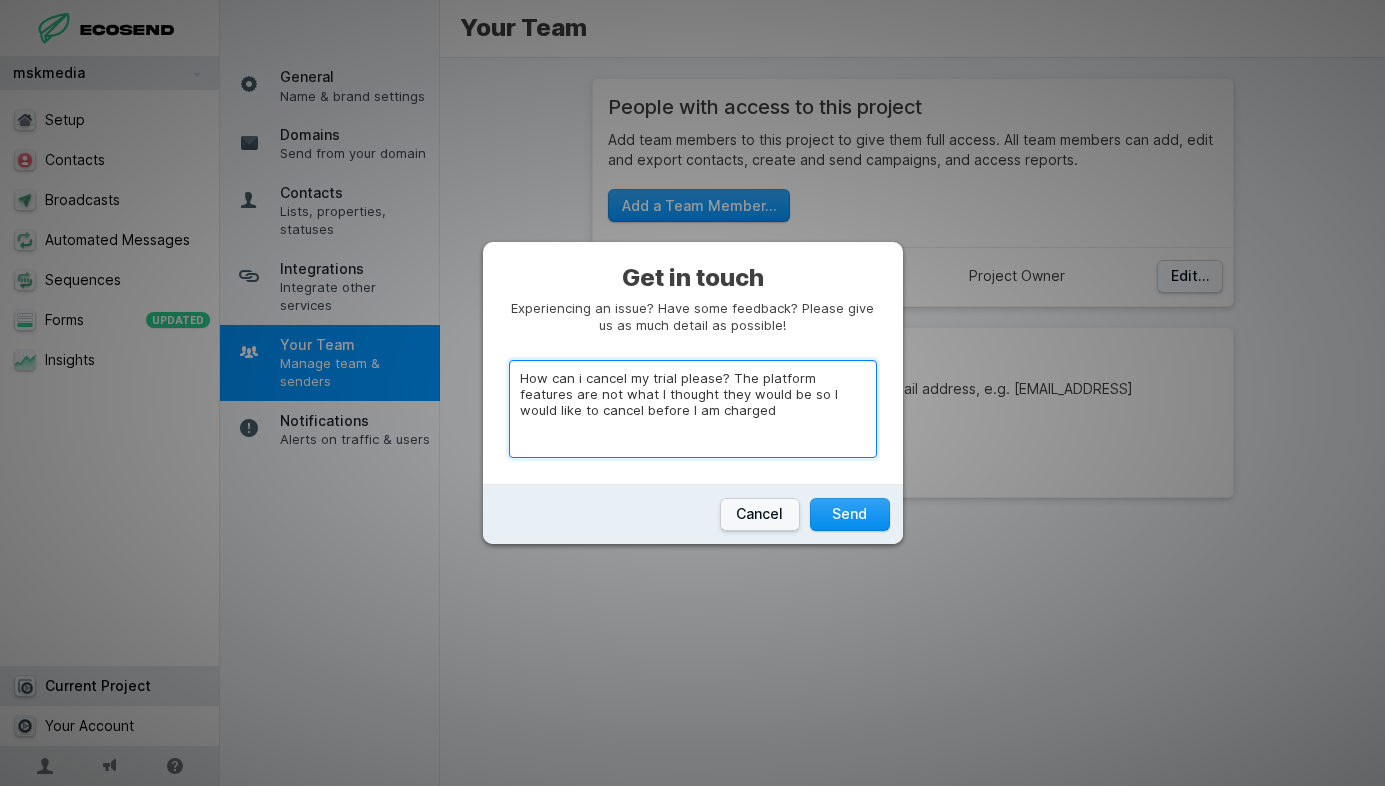 type on "How can i cancel my trial please? The platform features are not what I thought they would be so I would like to cancel before I am charged" 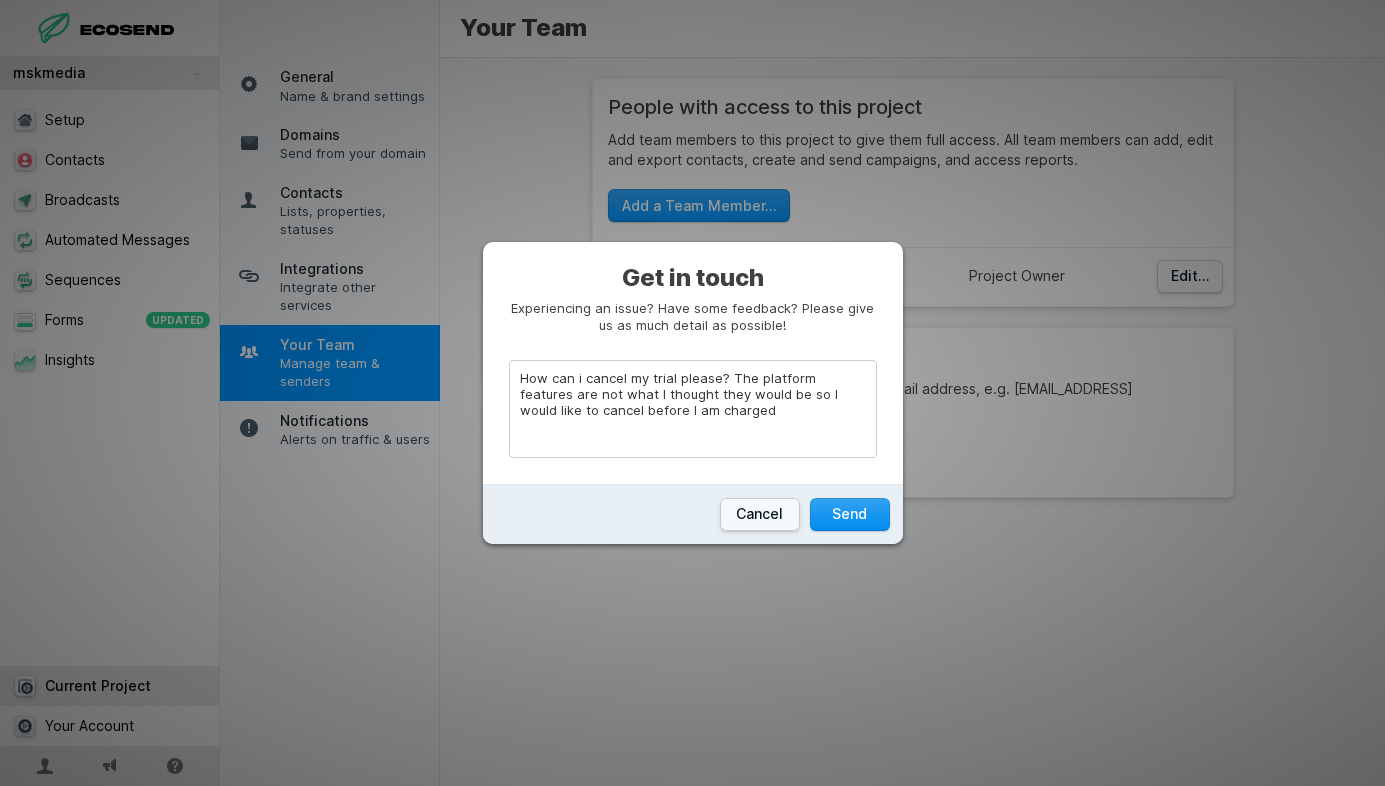 click on "Send" at bounding box center [850, 514] 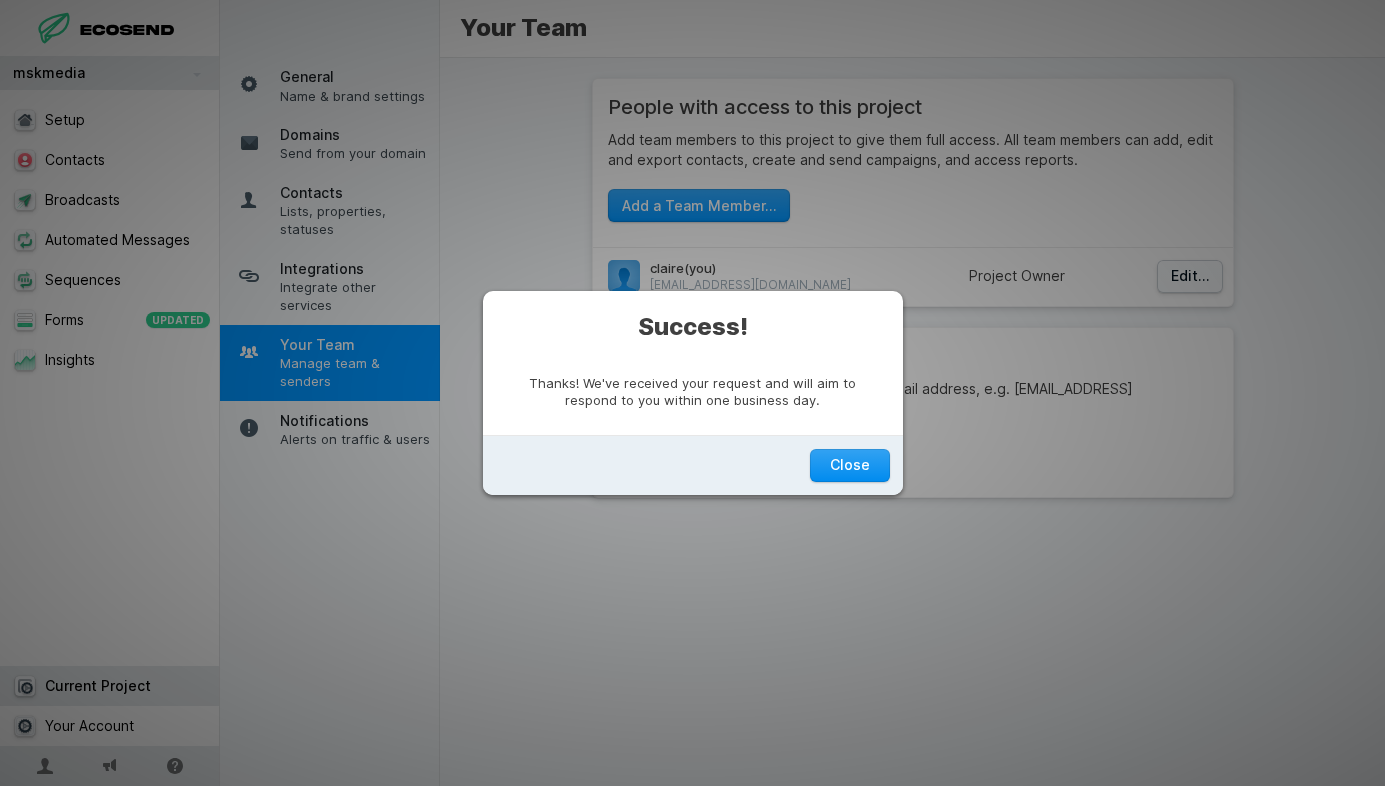 click on "Close" at bounding box center [850, 465] 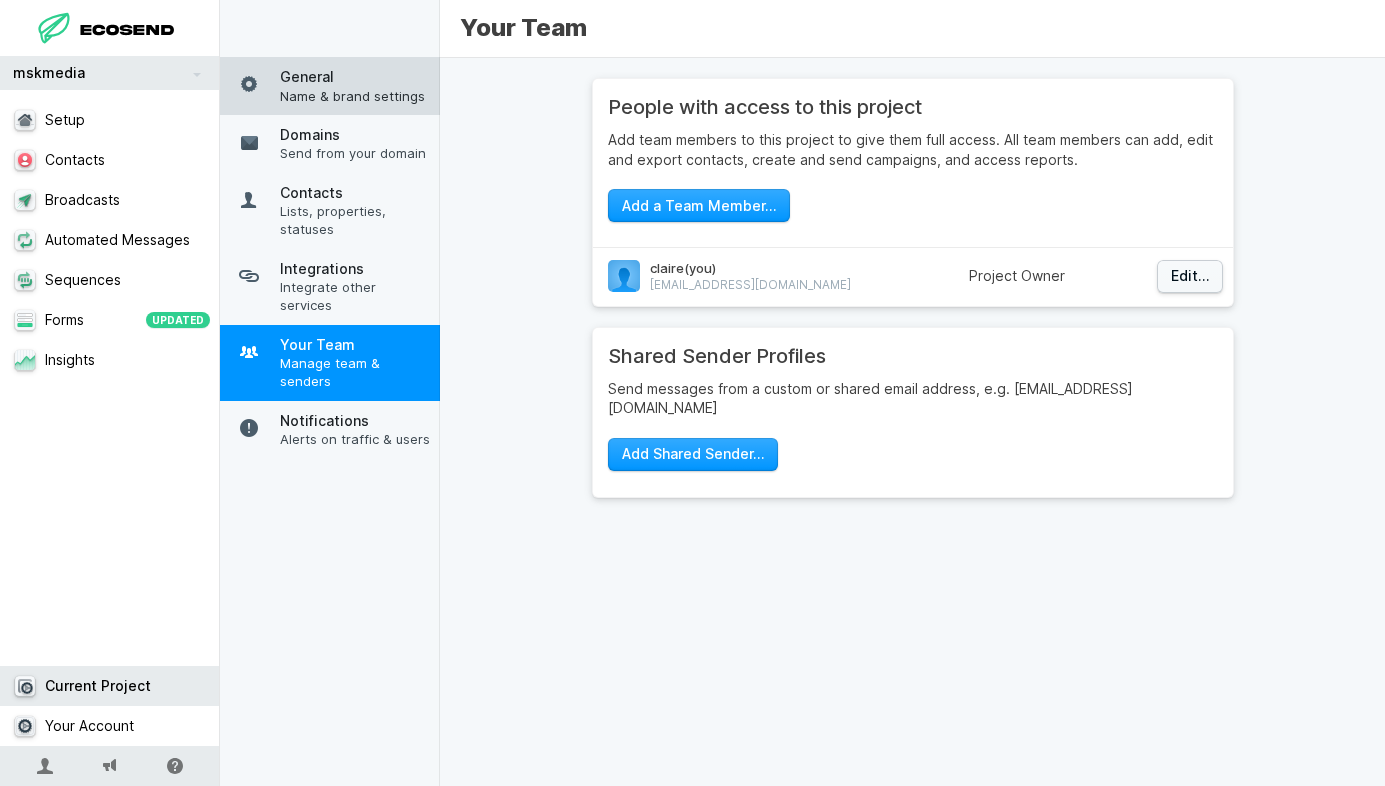 click on "Name & brand settings" at bounding box center (355, 96) 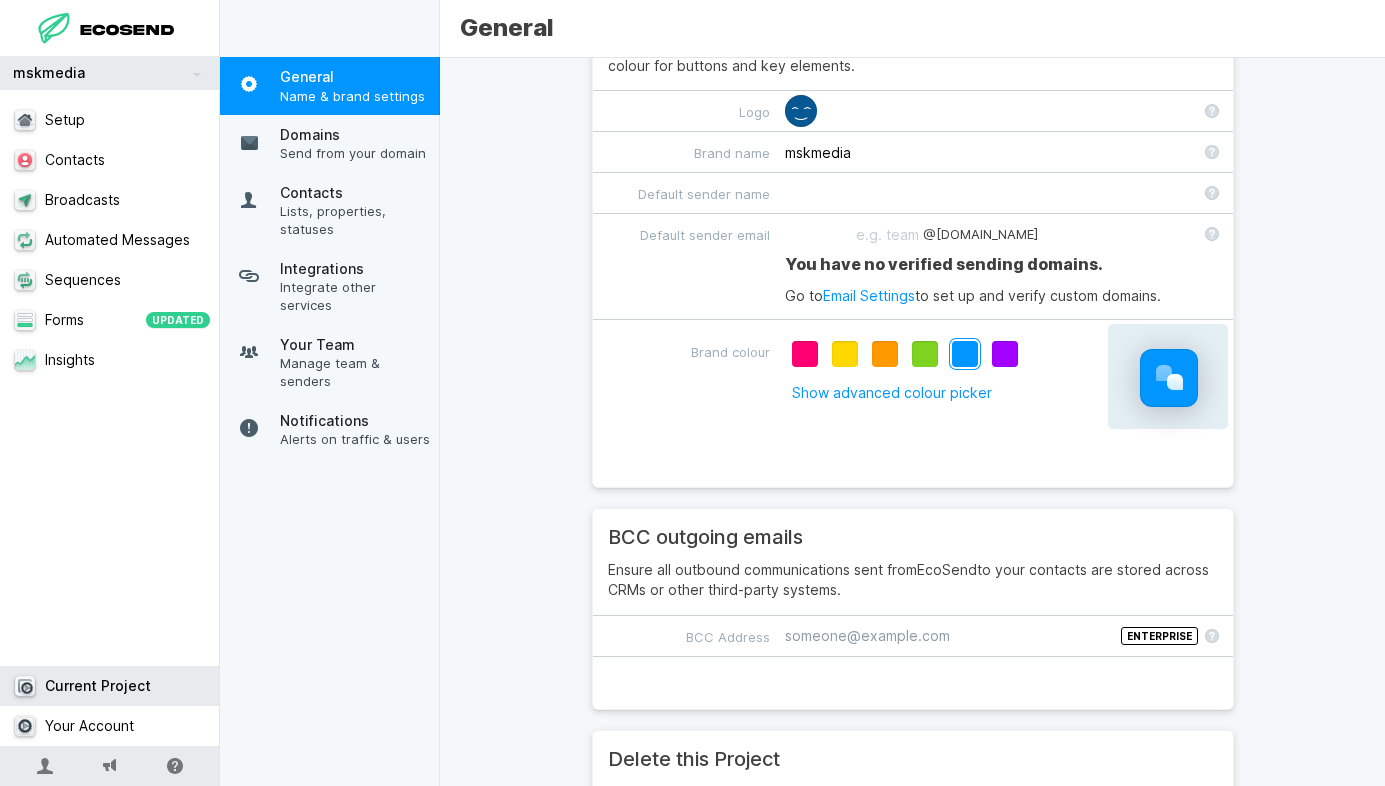 scroll, scrollTop: 1580, scrollLeft: 0, axis: vertical 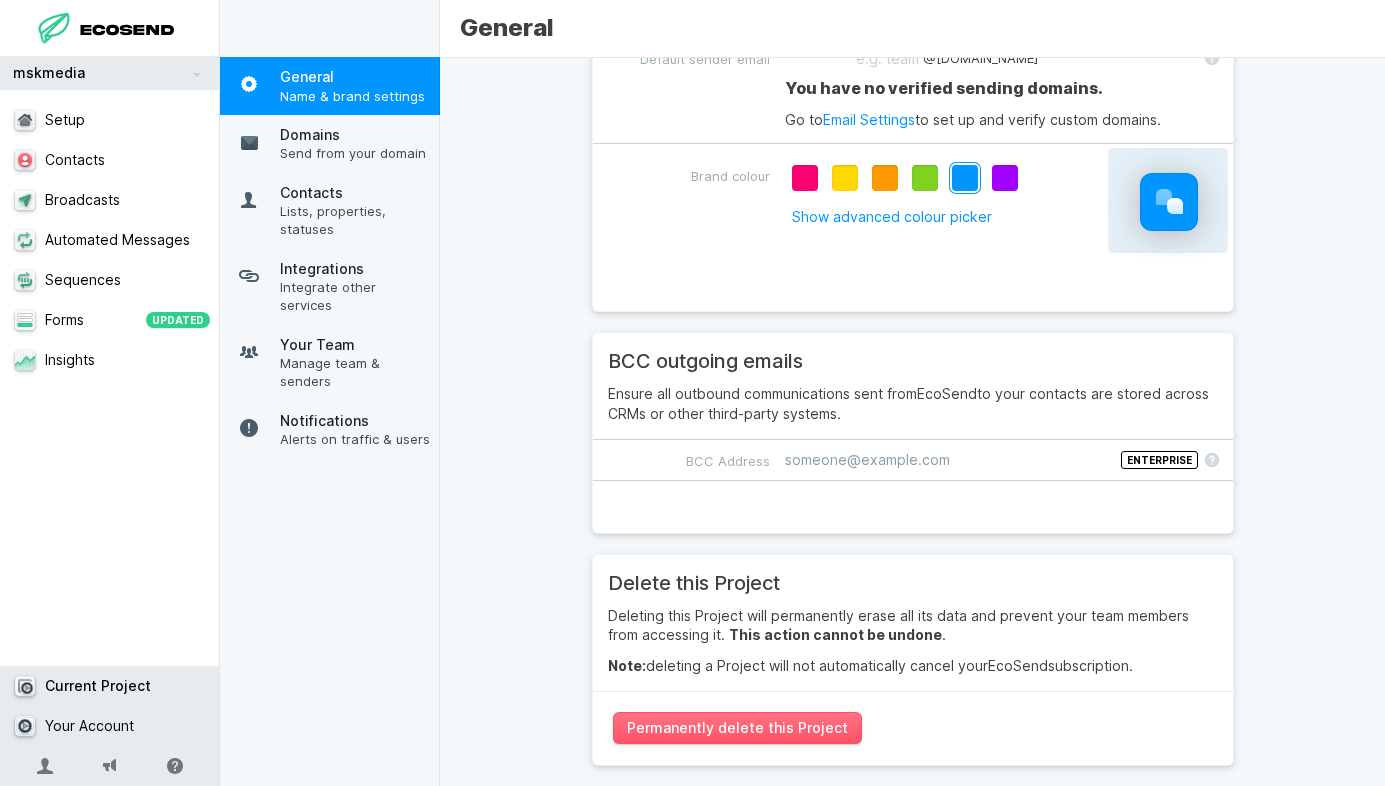 click on "Your Account" at bounding box center (110, 726) 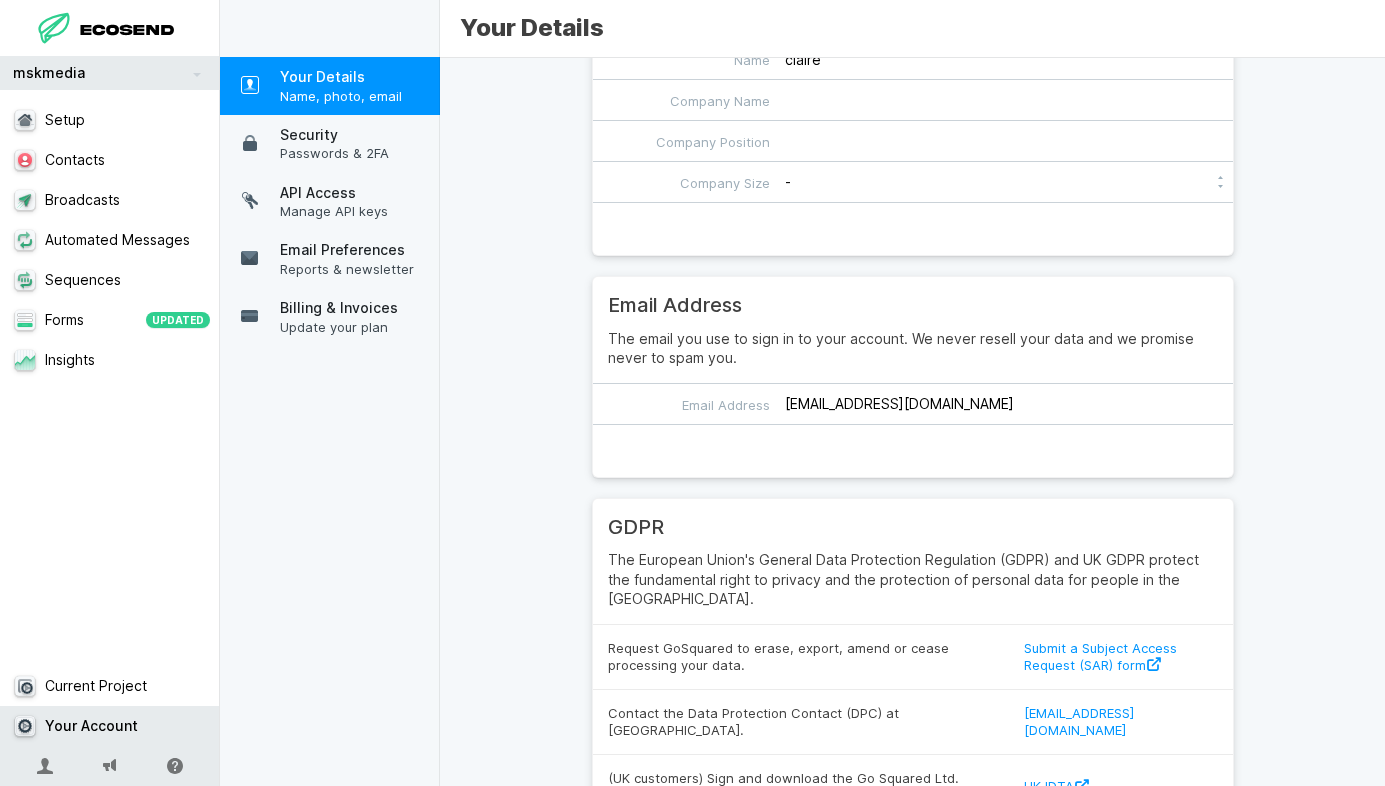 scroll, scrollTop: 344, scrollLeft: 0, axis: vertical 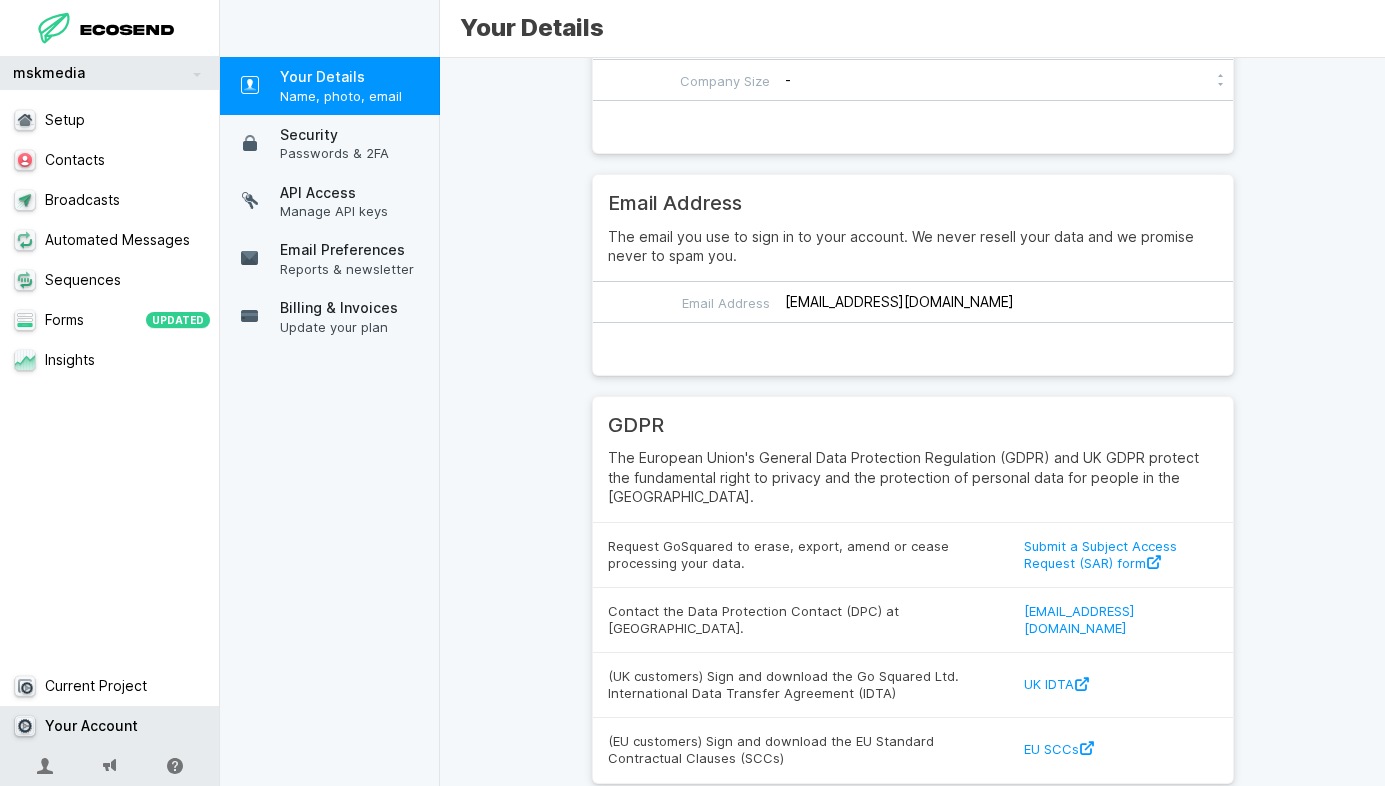 drag, startPoint x: 855, startPoint y: 659, endPoint x: 947, endPoint y: 660, distance: 92.00543 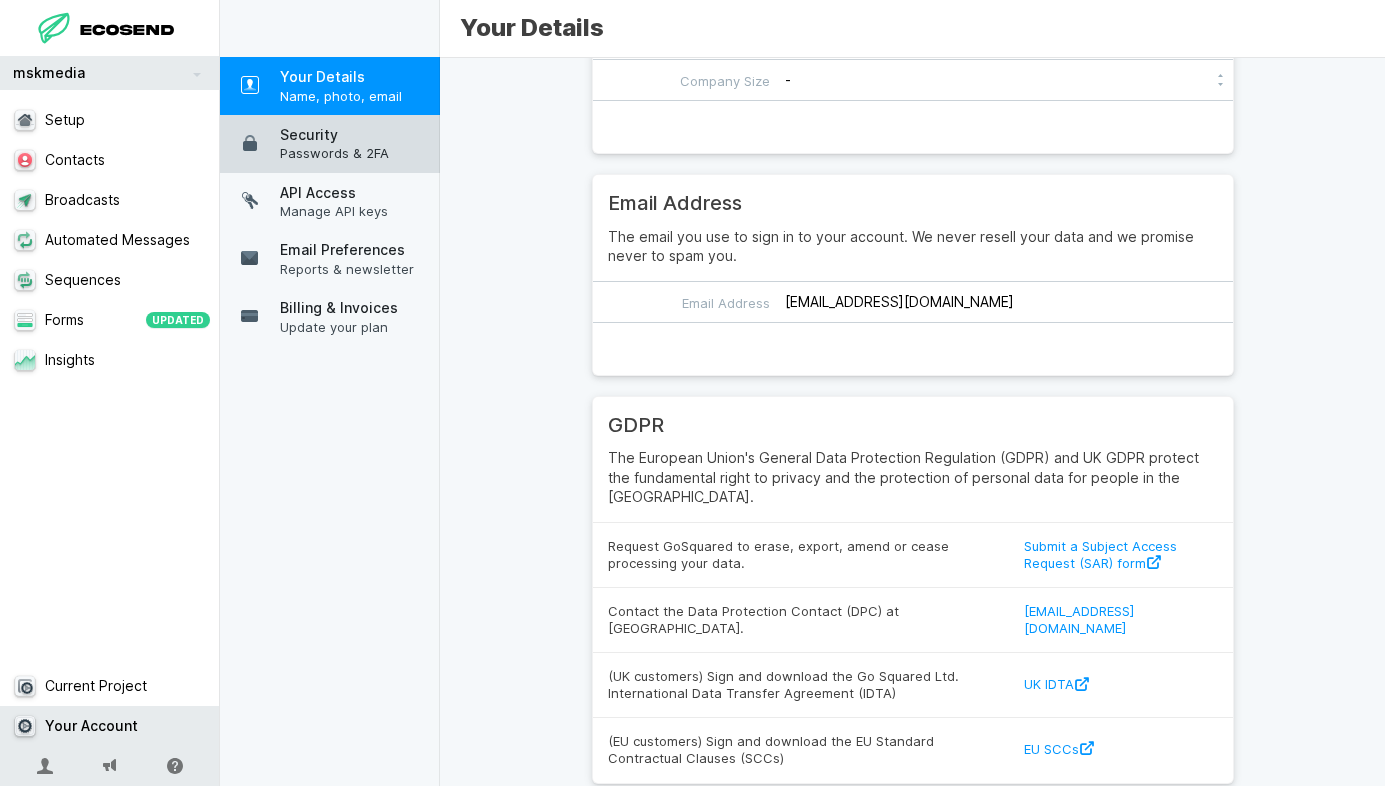 click on "Passwords & 2FA" at bounding box center [355, 153] 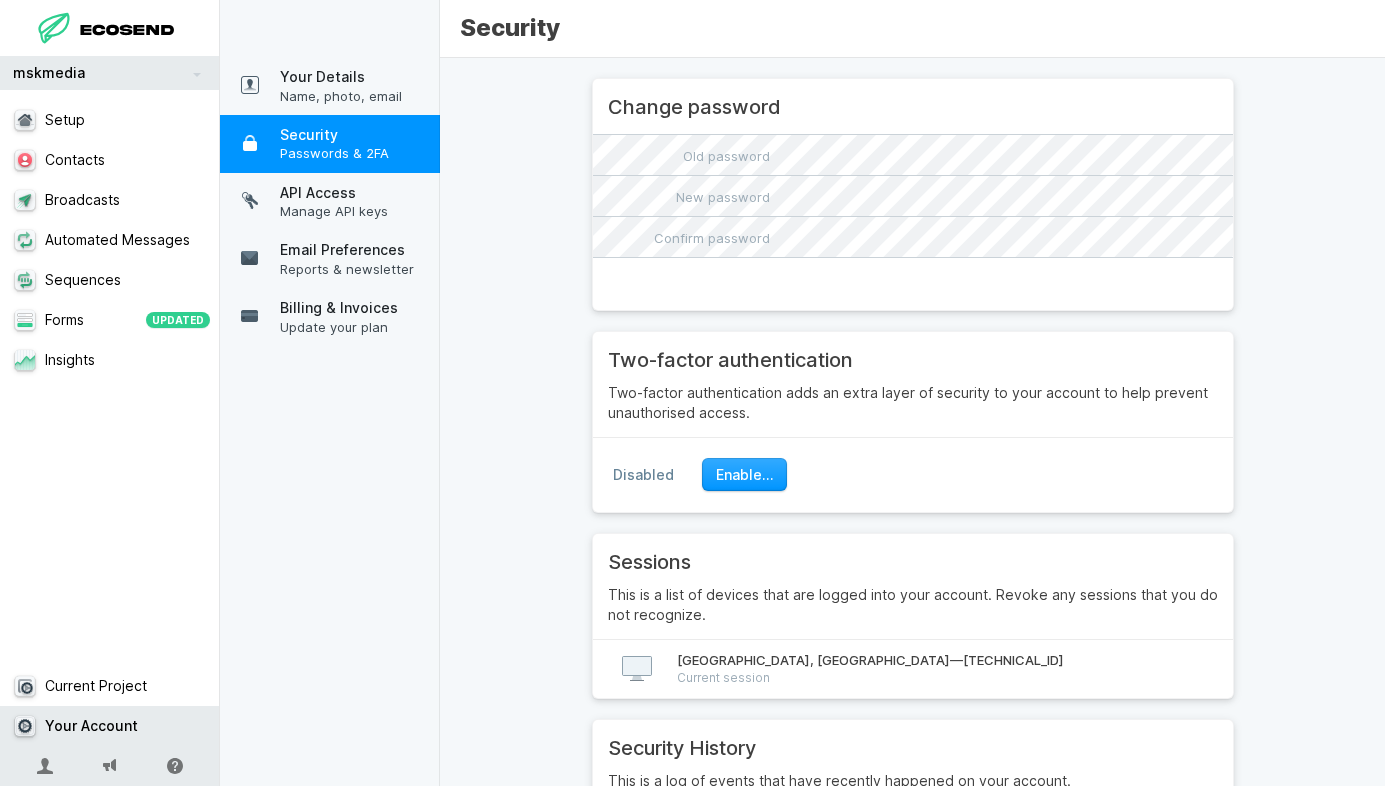 scroll, scrollTop: 146, scrollLeft: 0, axis: vertical 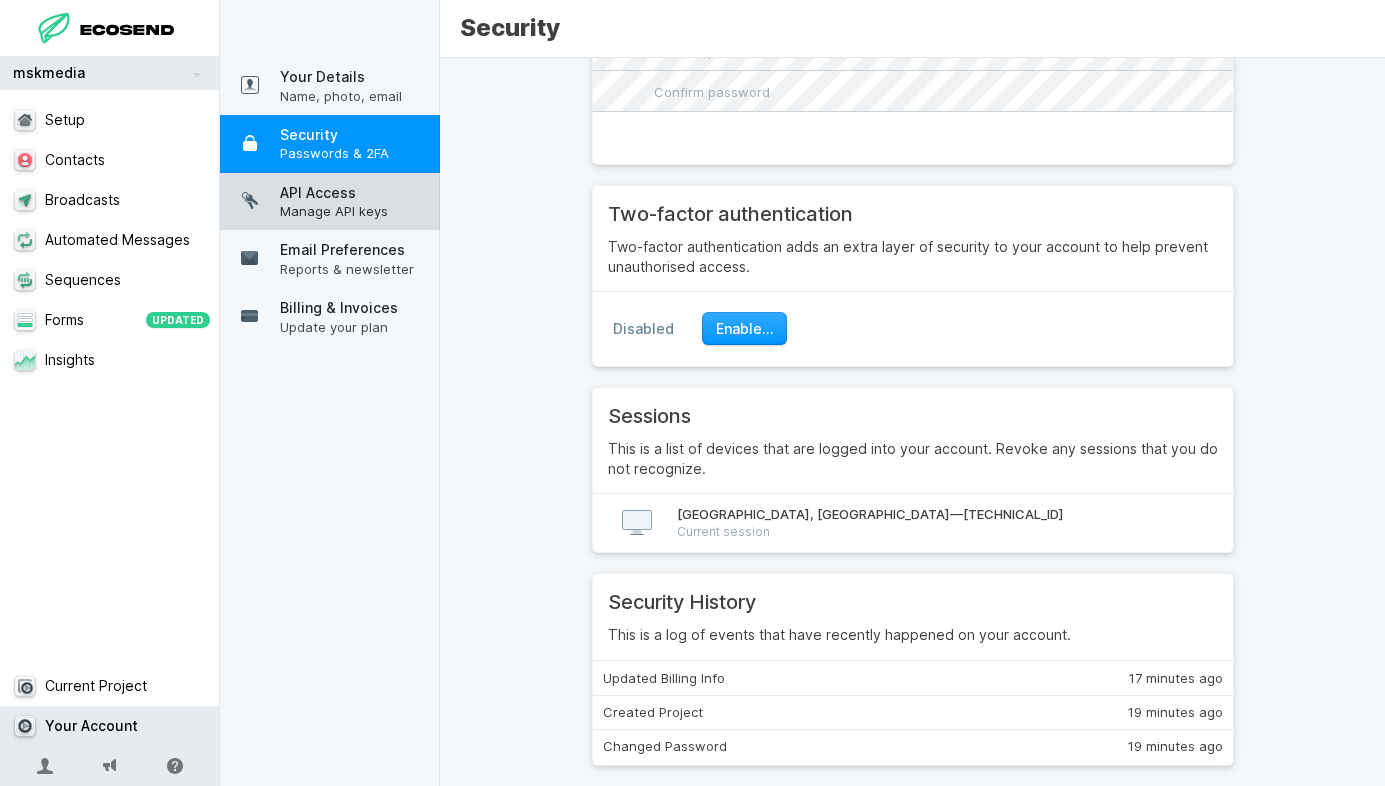click on "API Access" at bounding box center (355, 193) 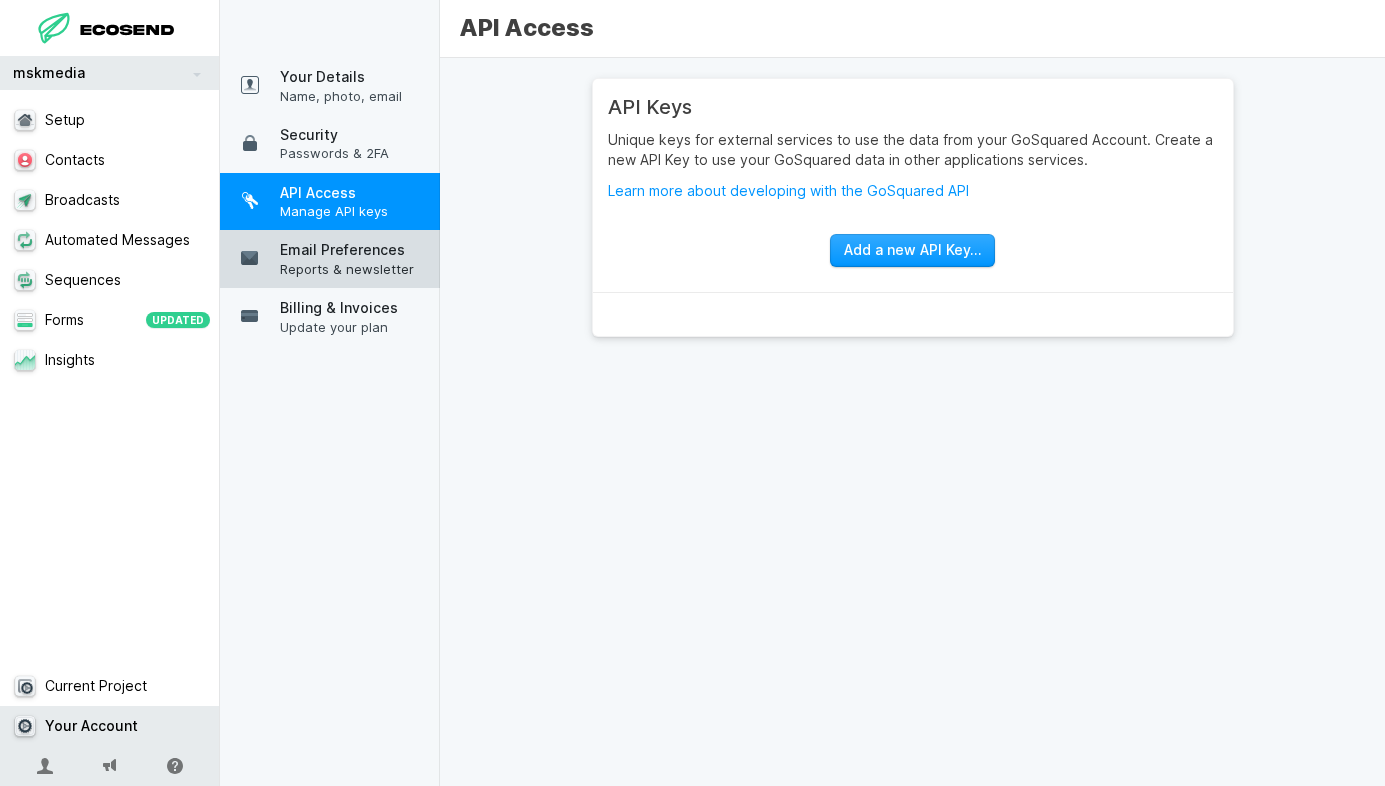click on "Reports & newsletter" at bounding box center [355, 269] 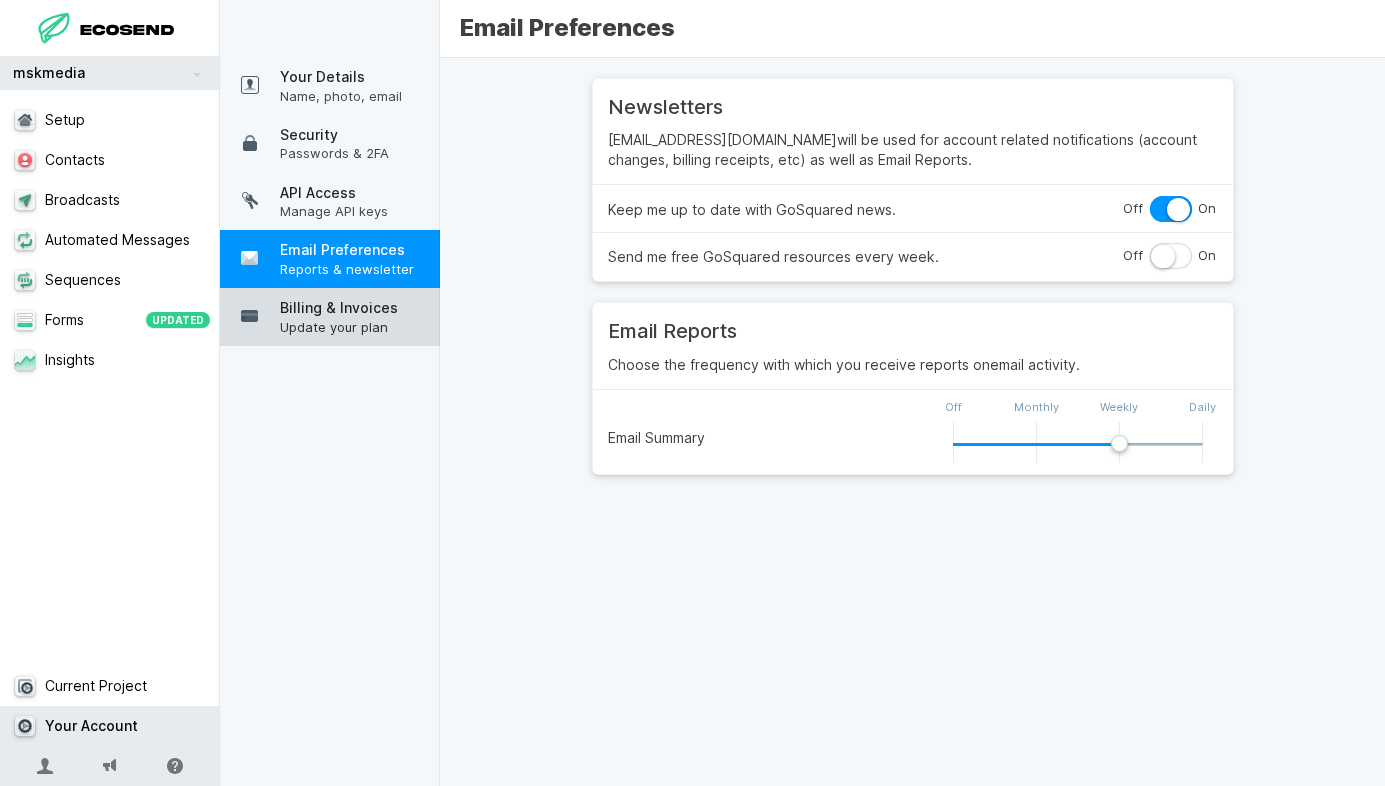 click on "Billing & Invoices" at bounding box center [355, 308] 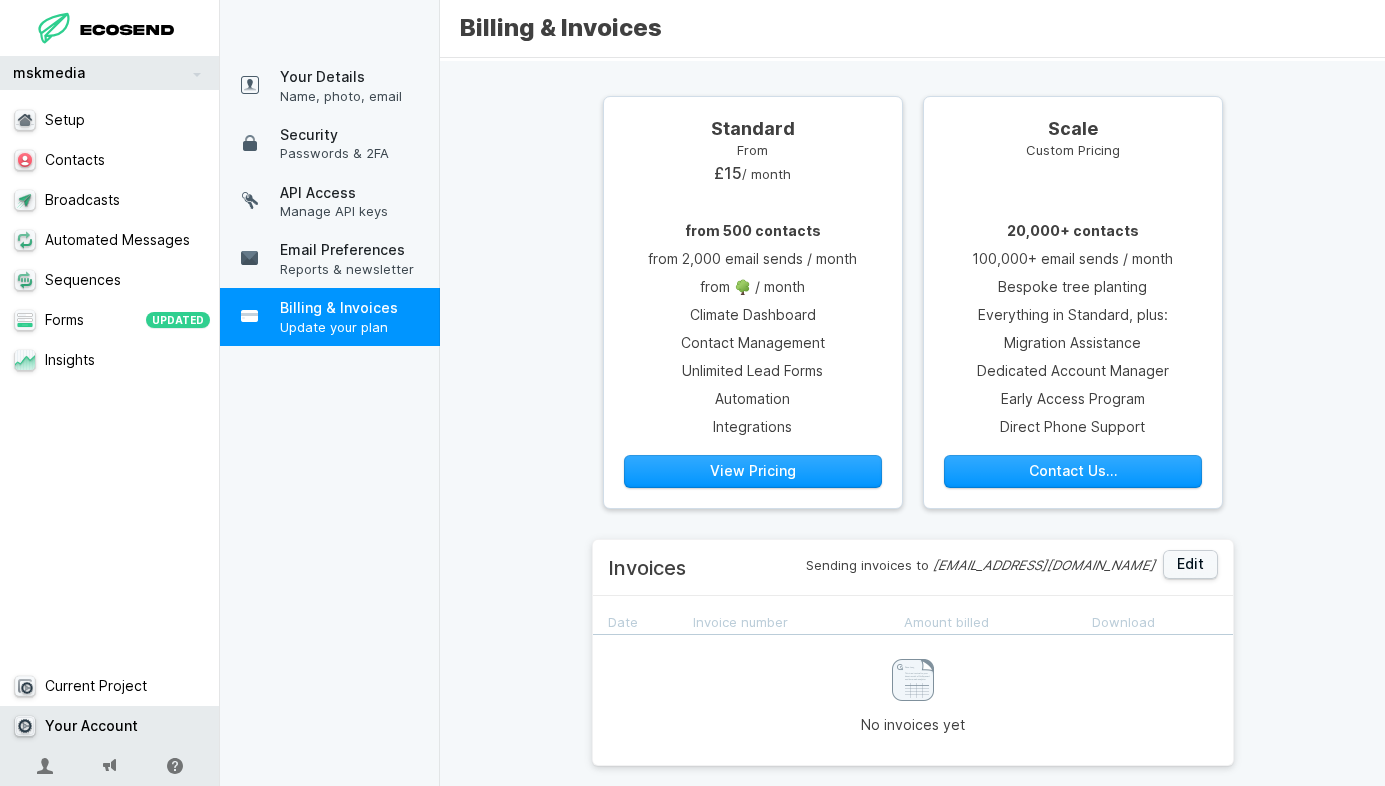 scroll, scrollTop: 0, scrollLeft: 0, axis: both 